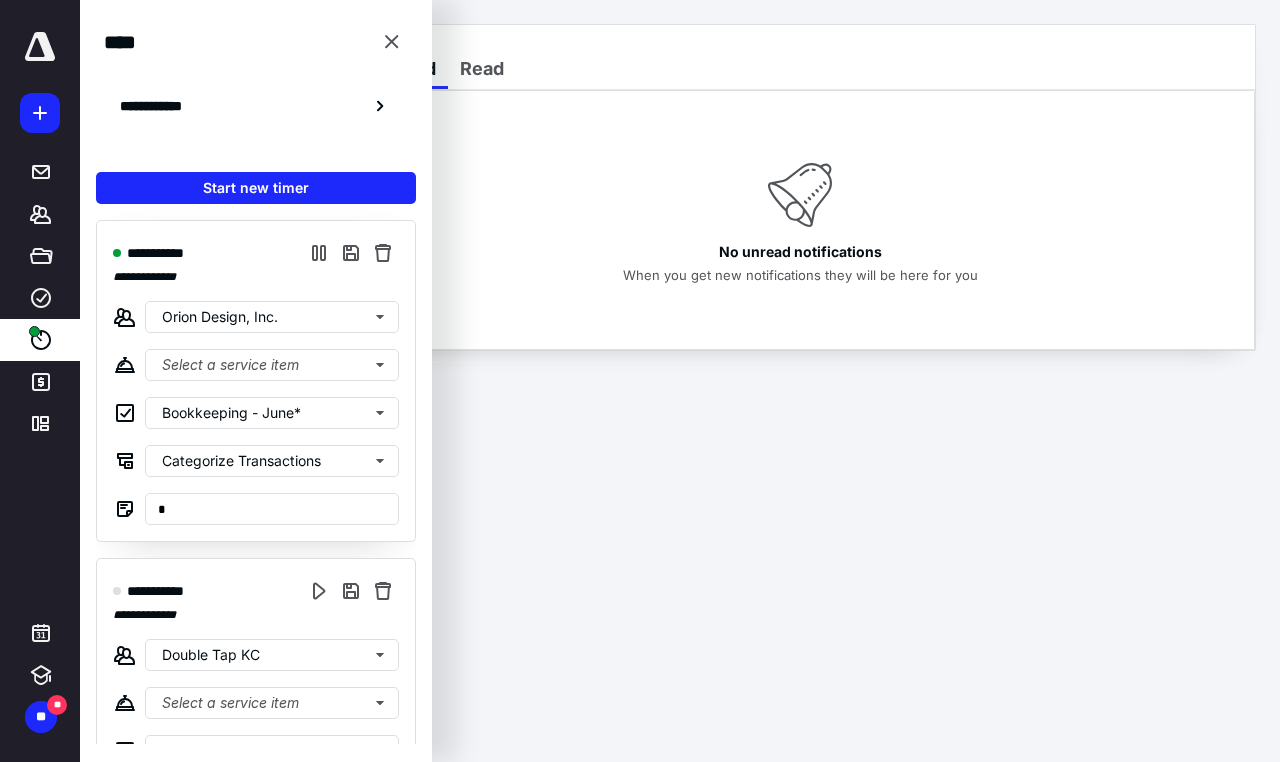 scroll, scrollTop: 0, scrollLeft: 0, axis: both 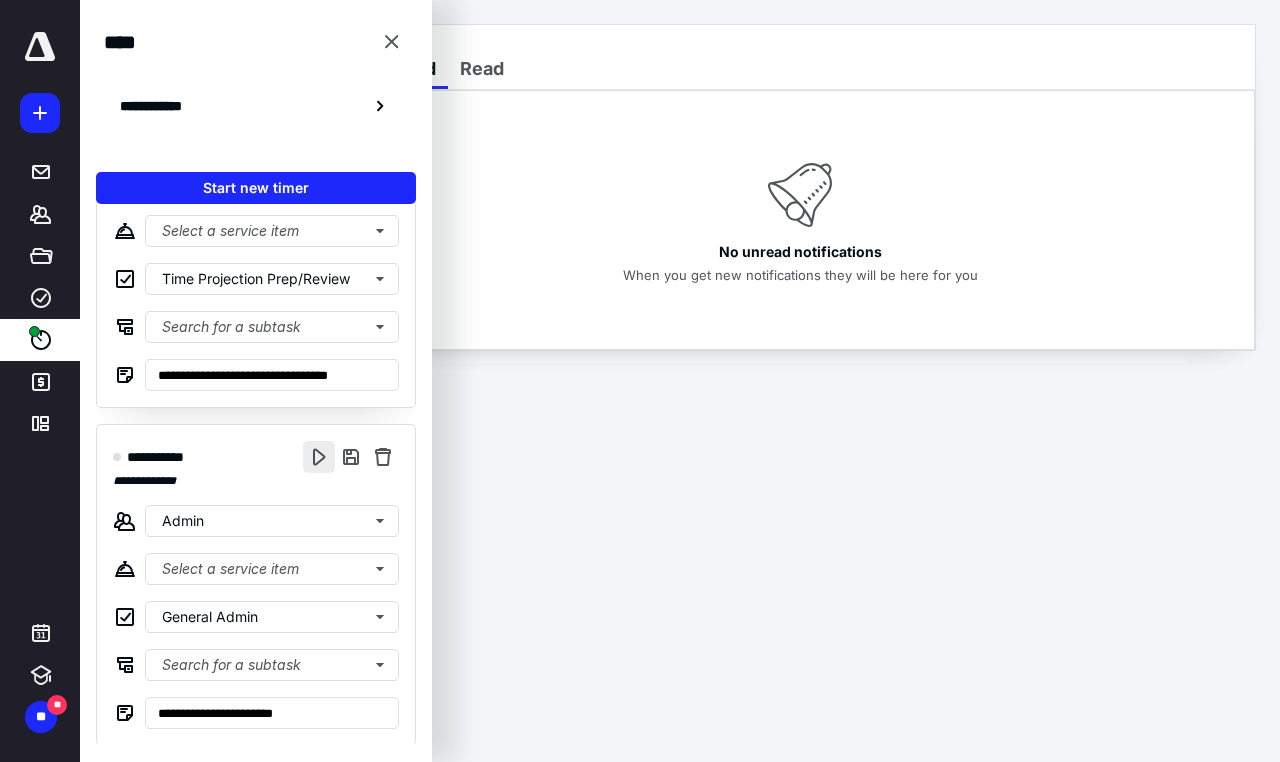 click at bounding box center (319, 457) 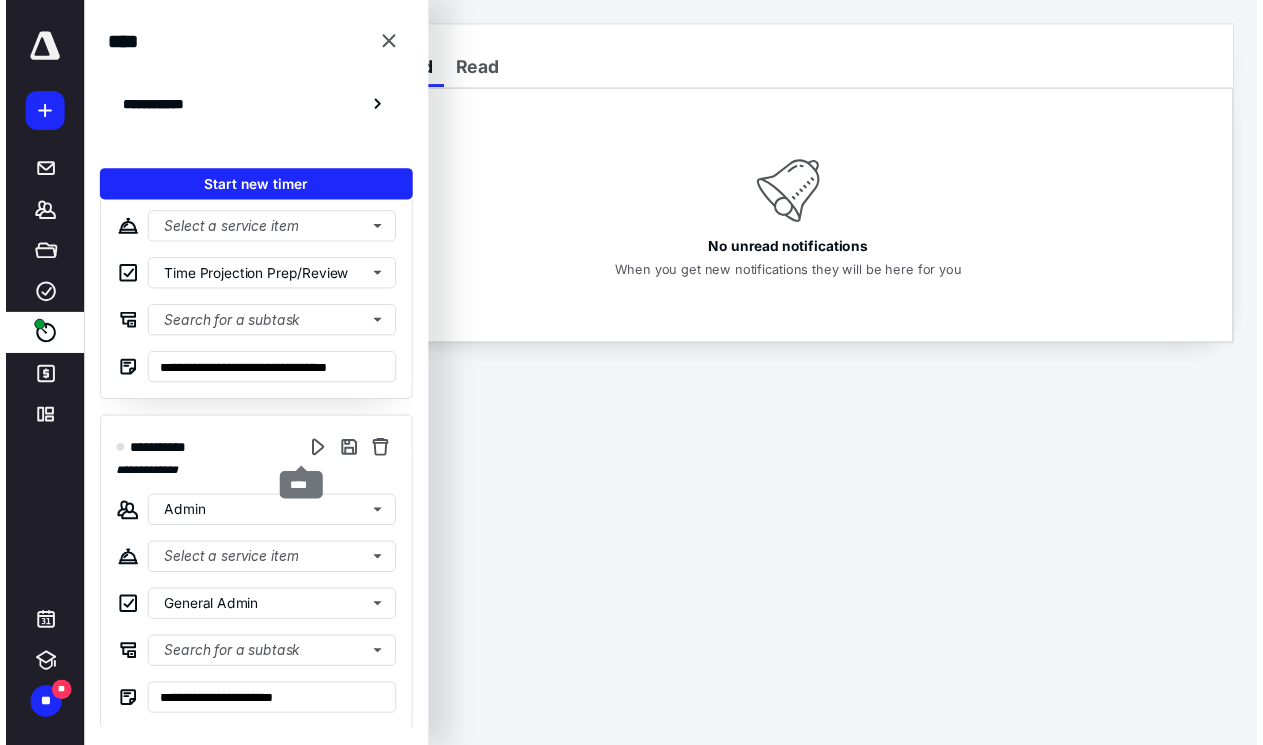 scroll, scrollTop: 0, scrollLeft: 0, axis: both 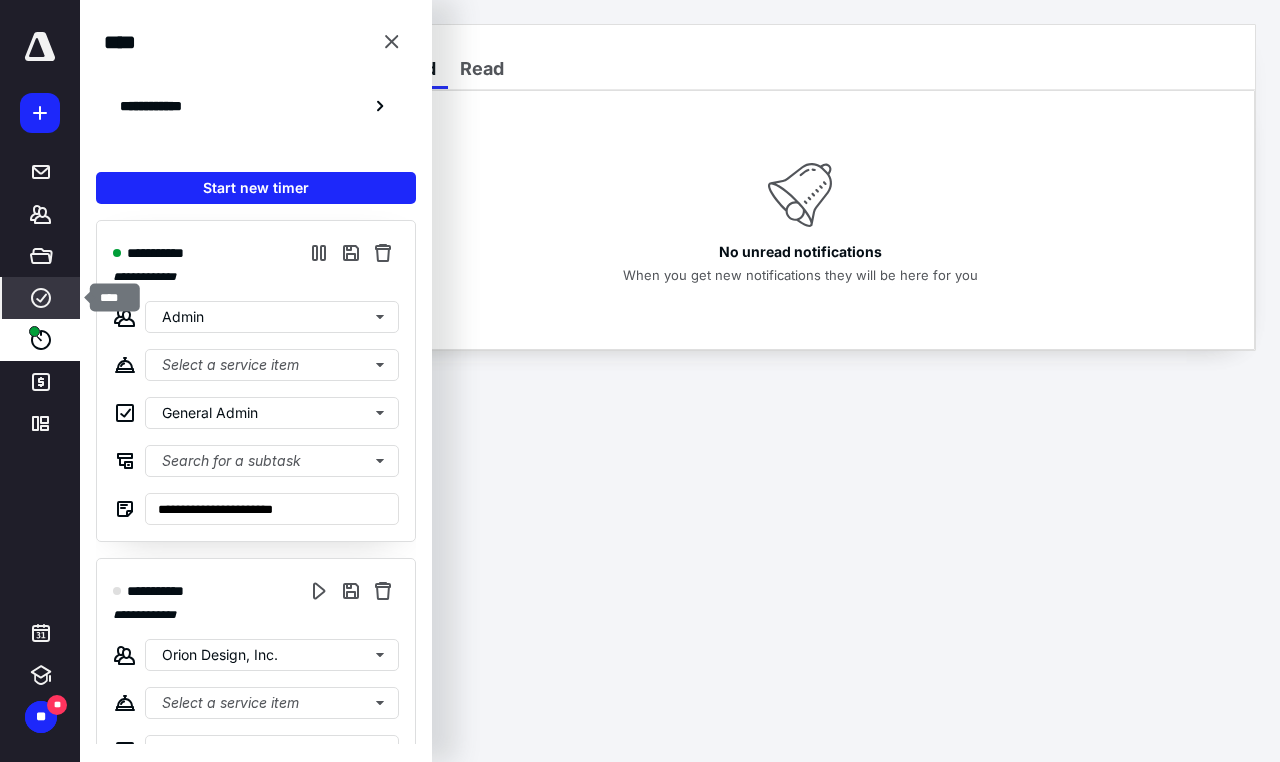 click 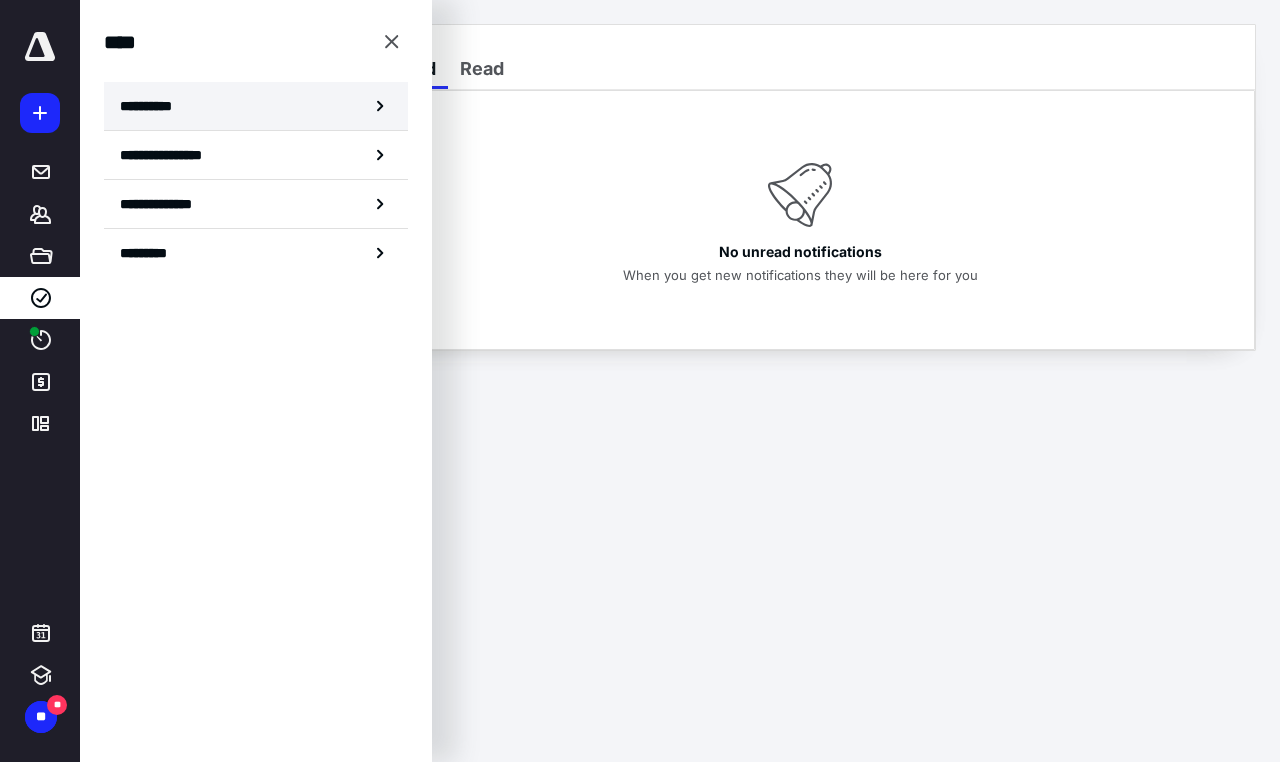 click on "**********" at bounding box center (153, 106) 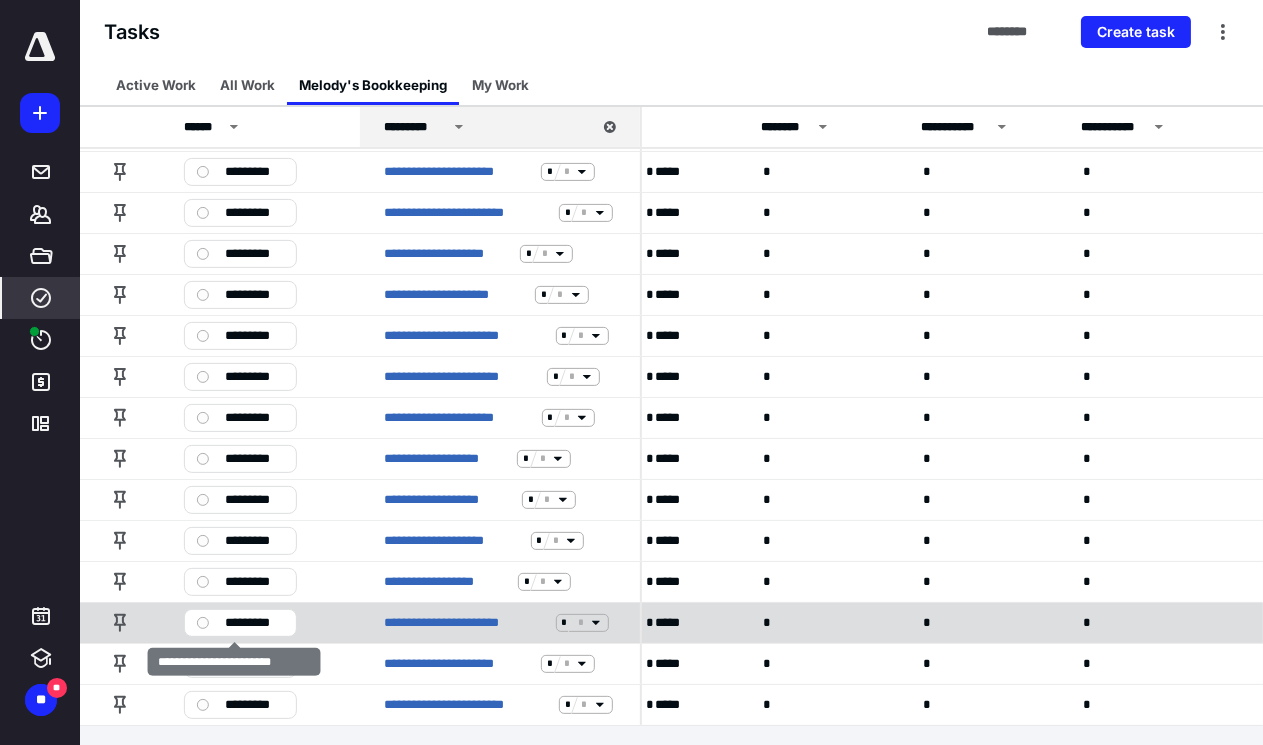 scroll, scrollTop: 1033, scrollLeft: 0, axis: vertical 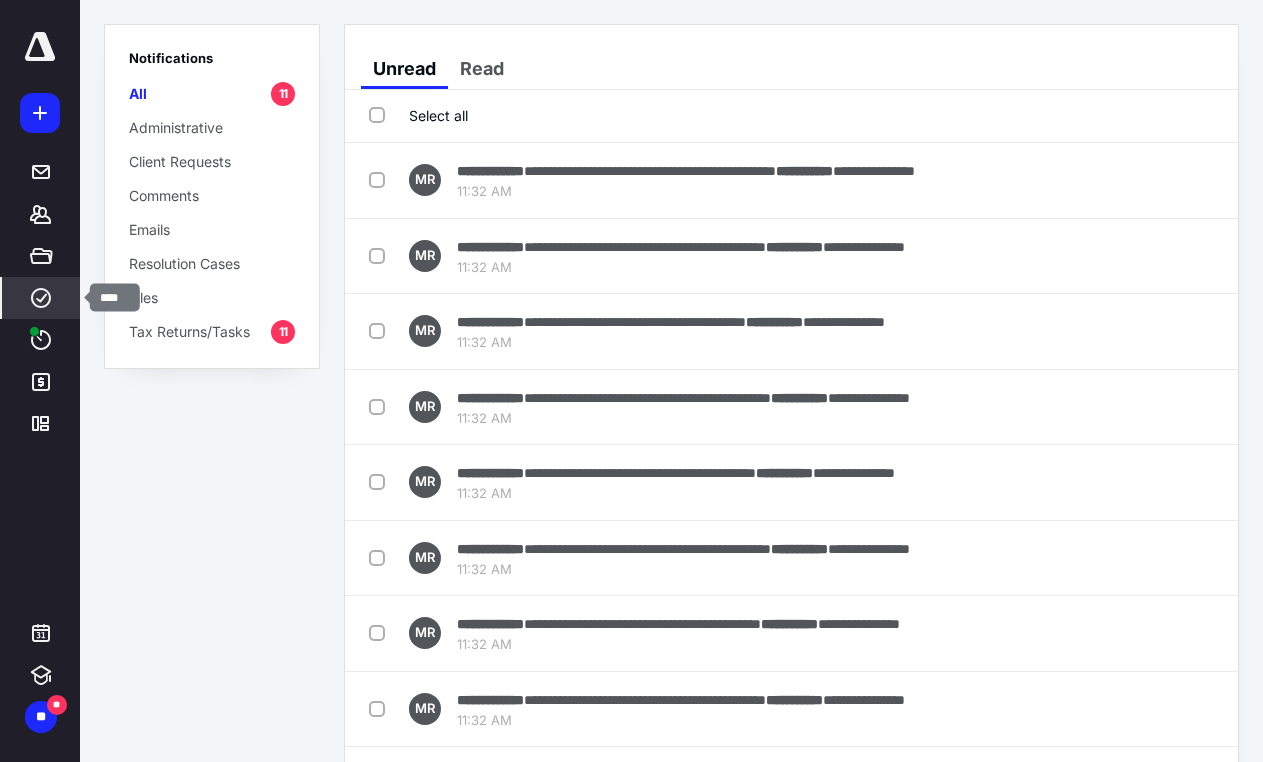 click 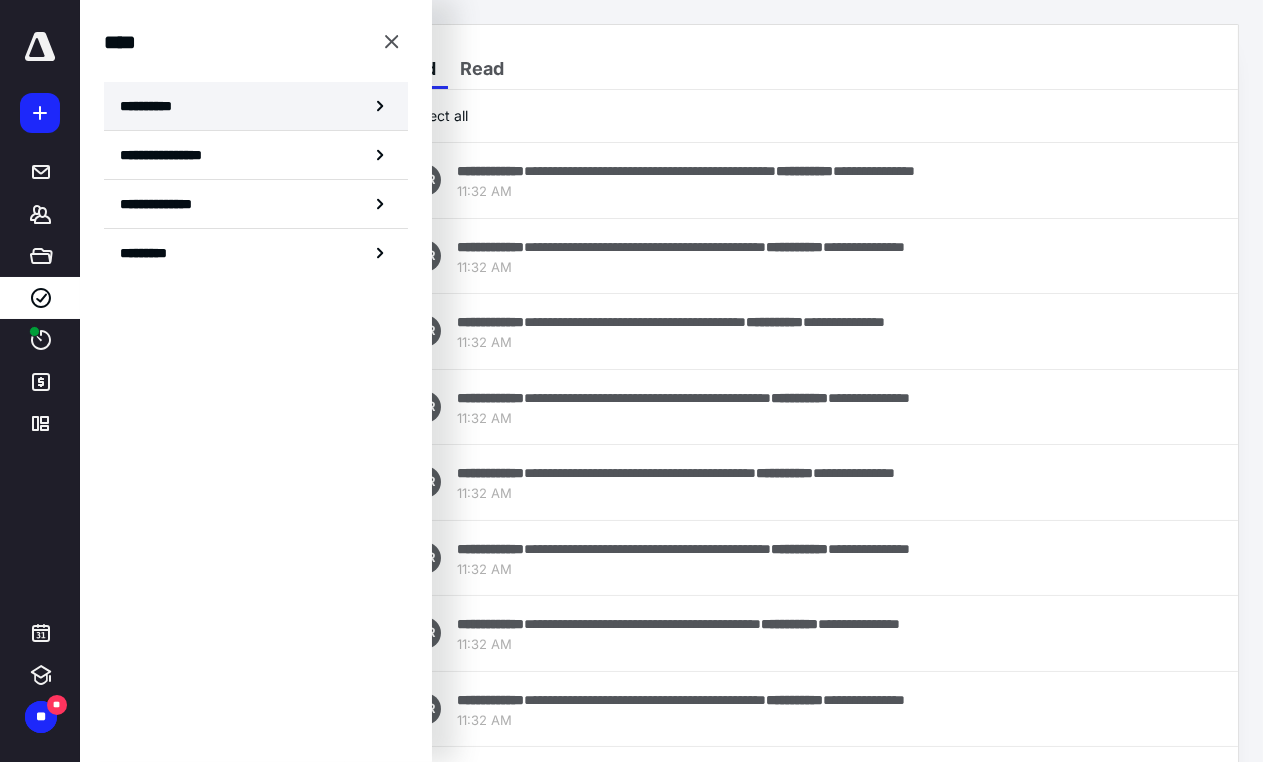 click on "**********" at bounding box center [153, 106] 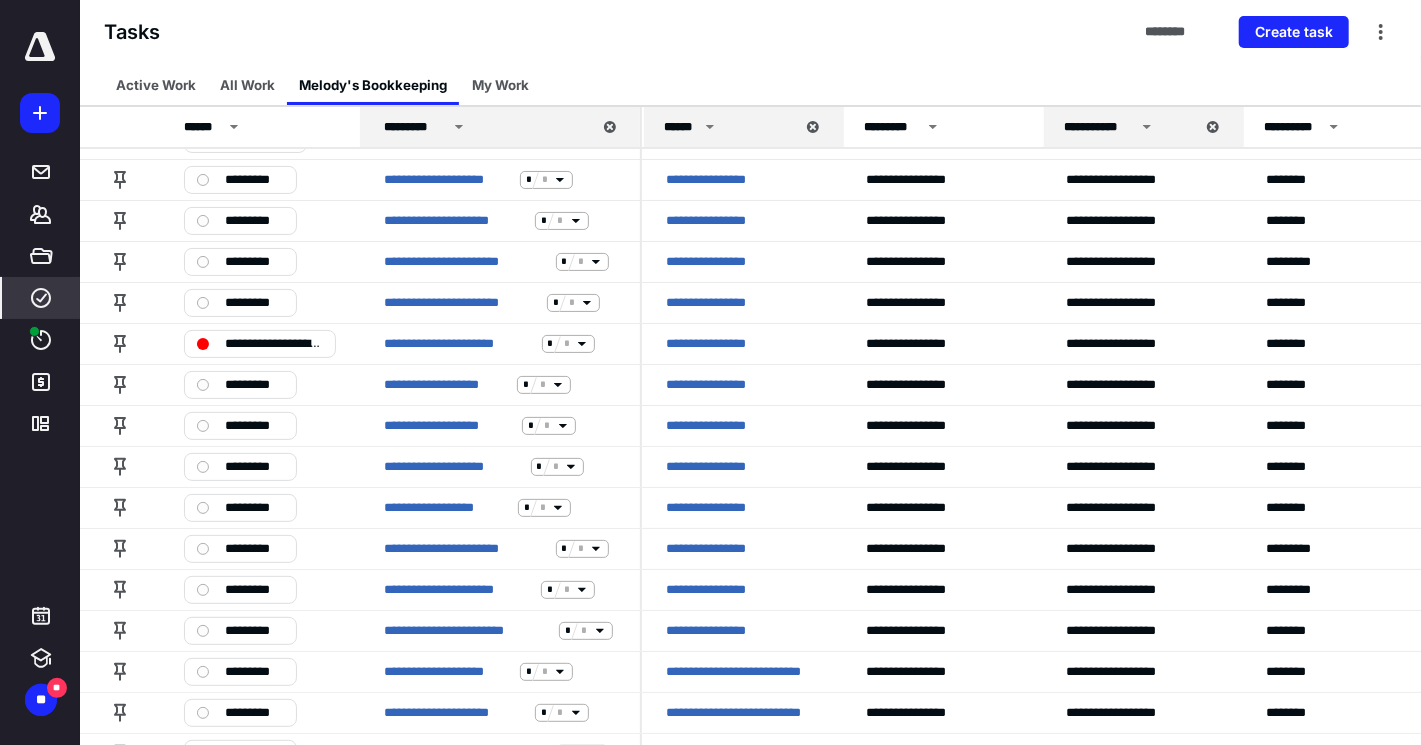 scroll, scrollTop: 0, scrollLeft: 0, axis: both 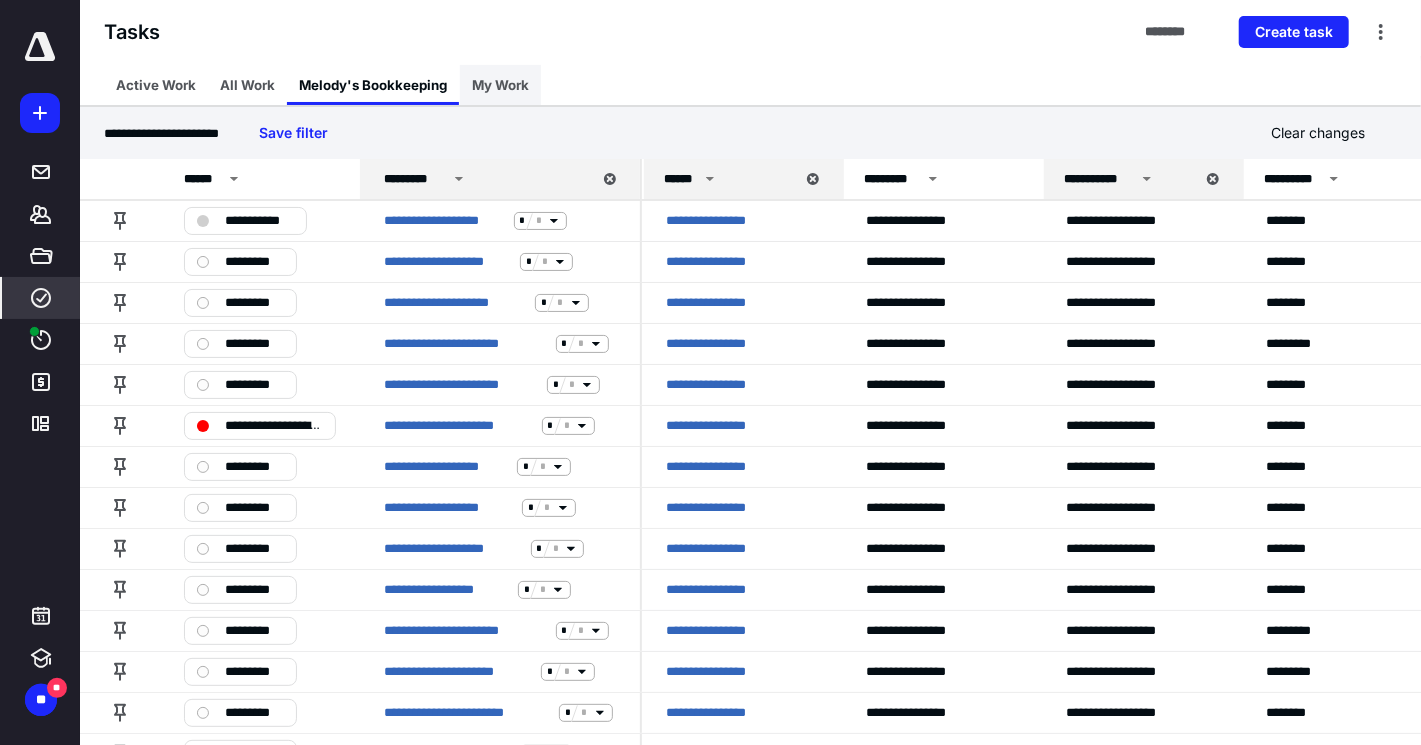 click on "My Work" at bounding box center (500, 85) 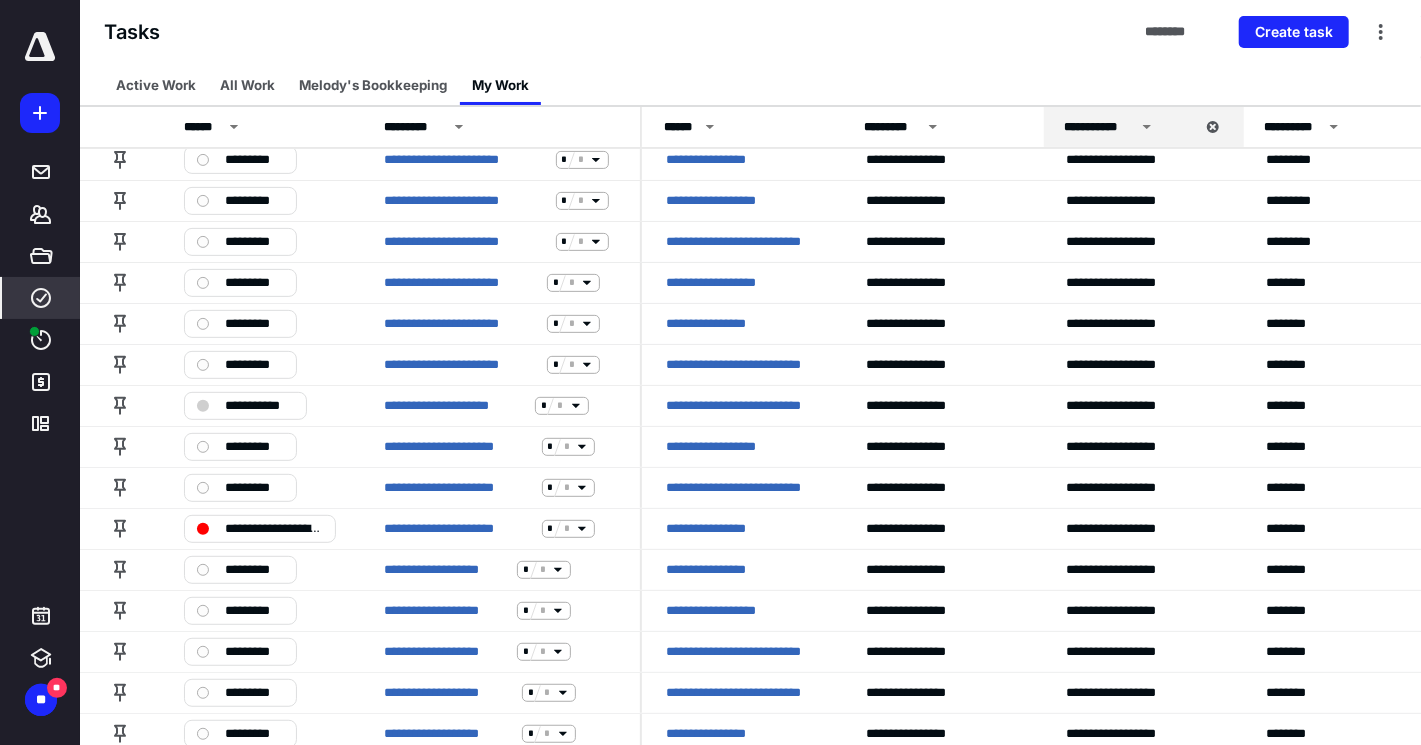 scroll, scrollTop: 0, scrollLeft: 0, axis: both 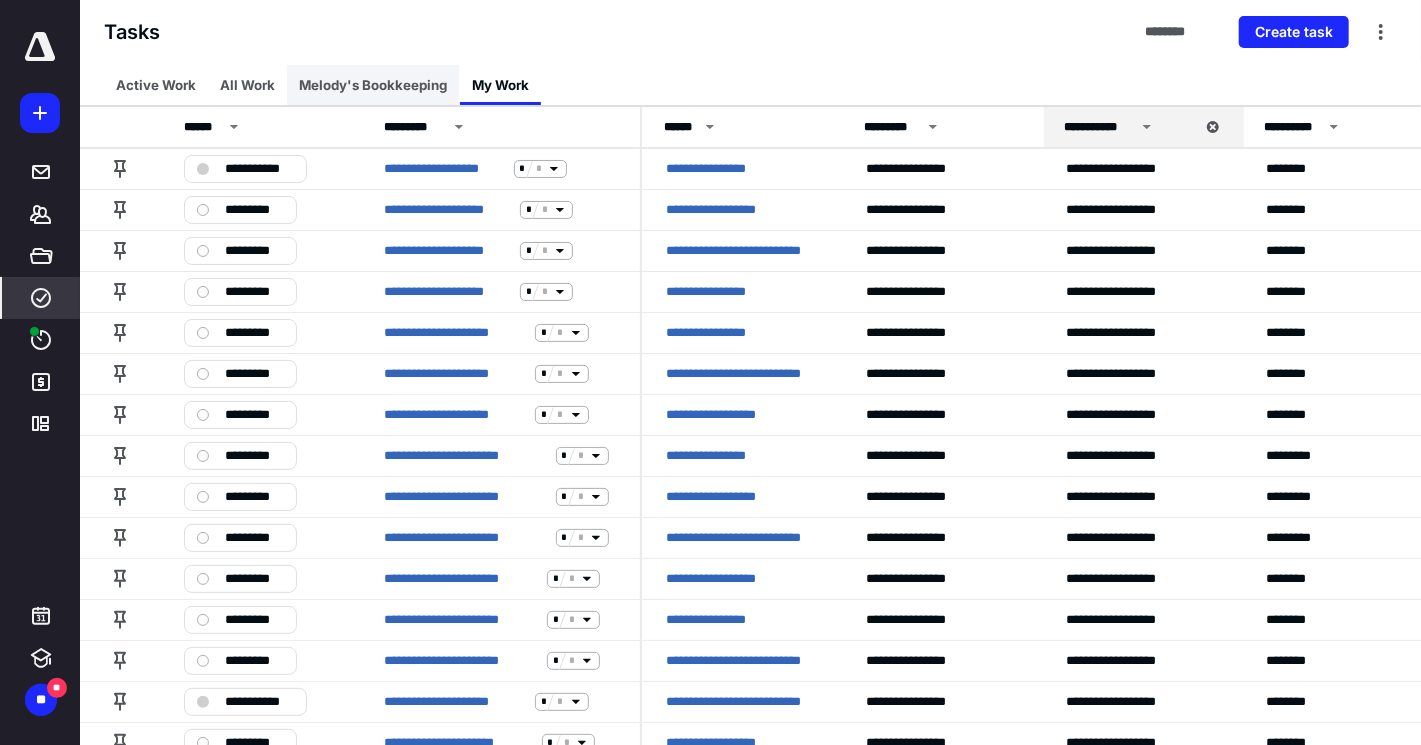 click on "Melody's Bookkeeping" at bounding box center (373, 85) 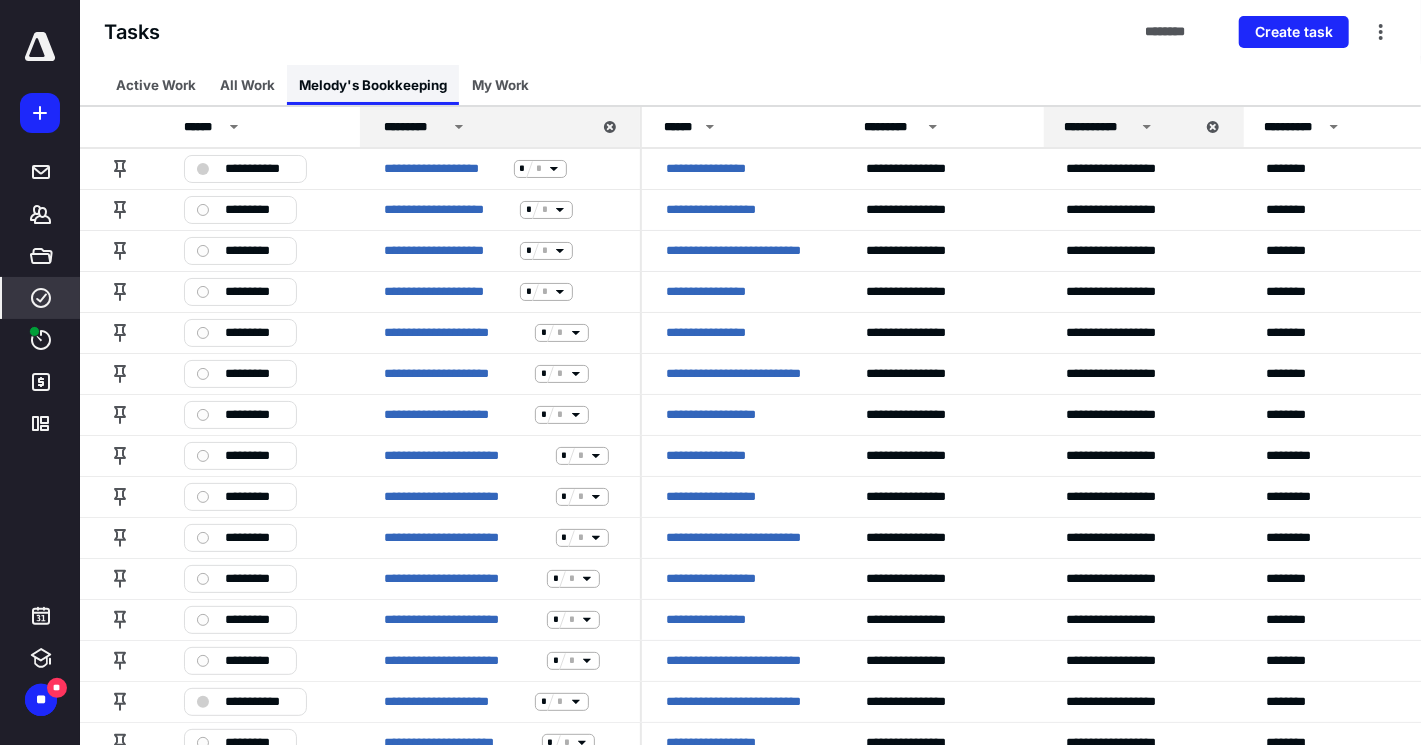 click on "Melody's Bookkeeping" at bounding box center [373, 85] 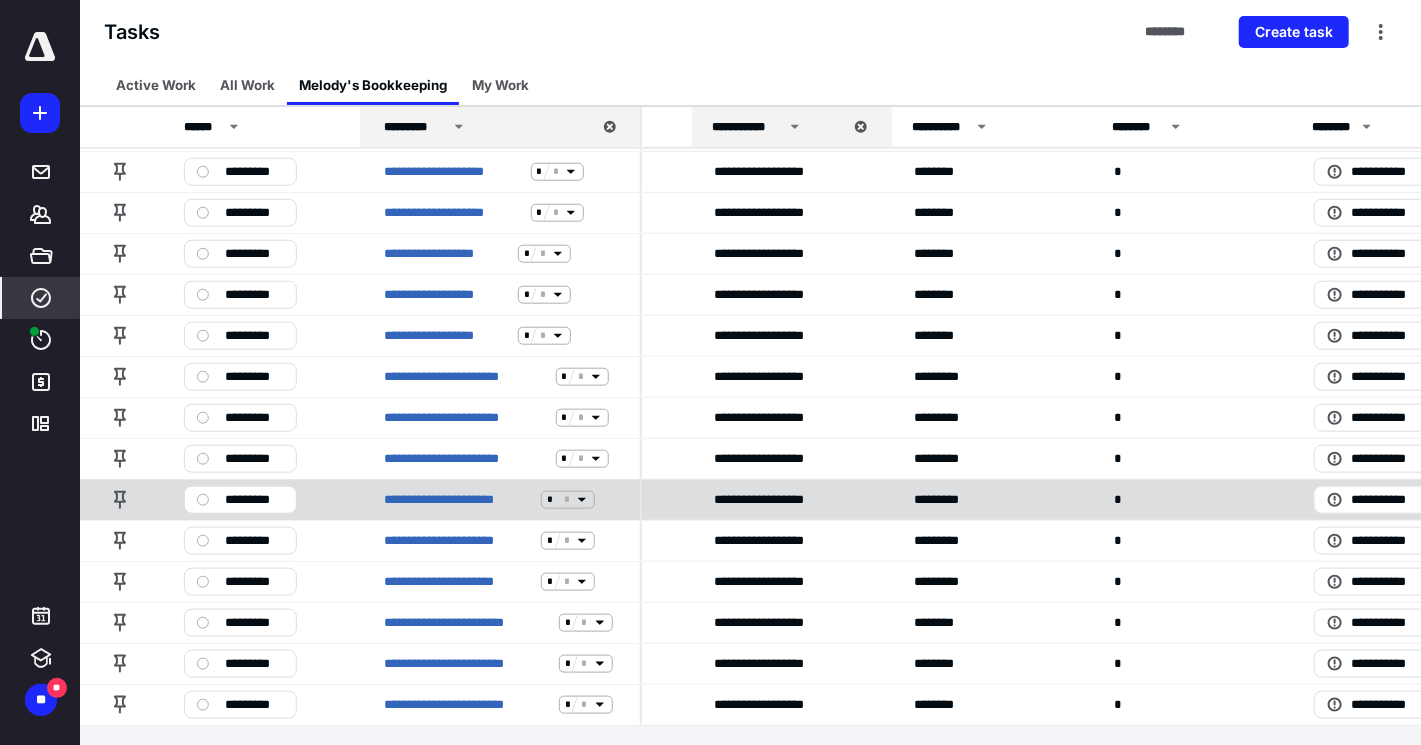 scroll, scrollTop: 981, scrollLeft: 0, axis: vertical 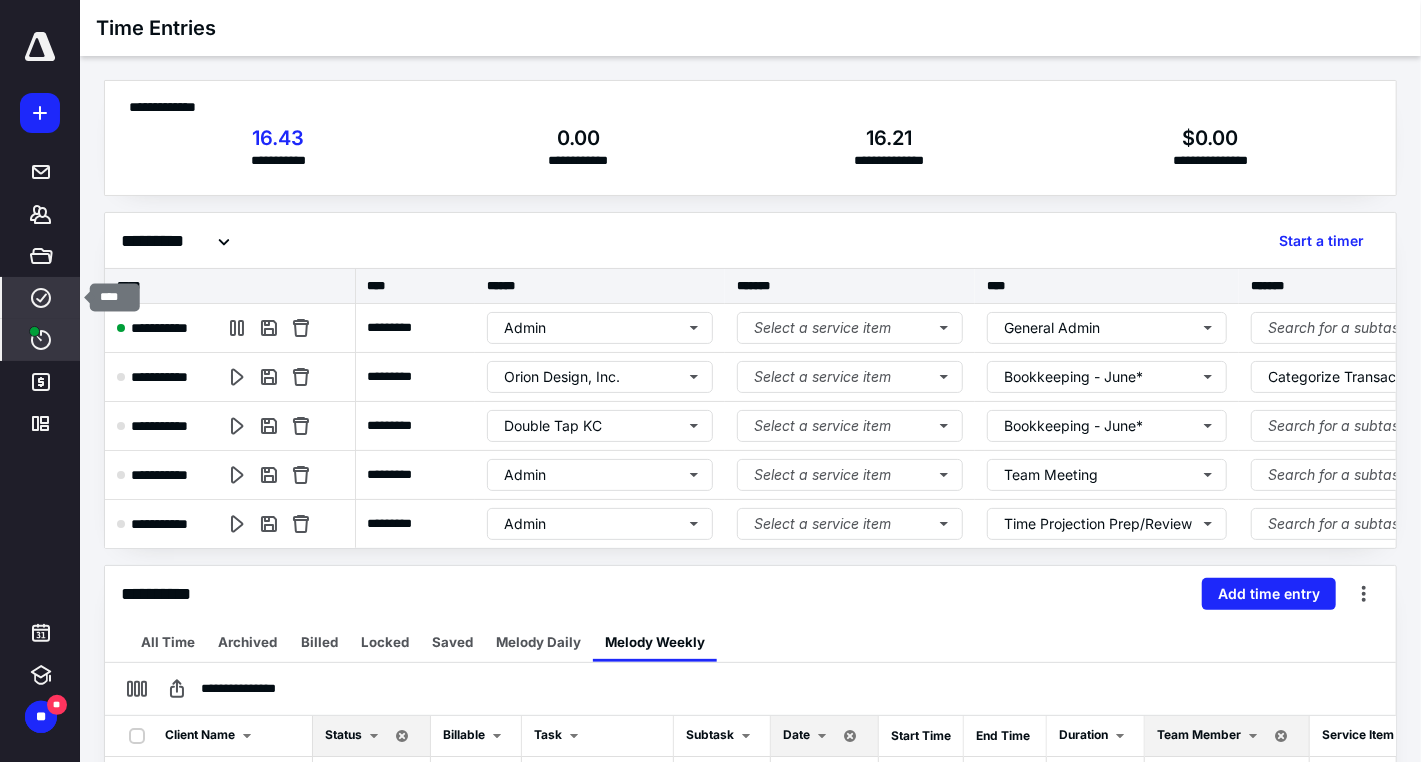 click 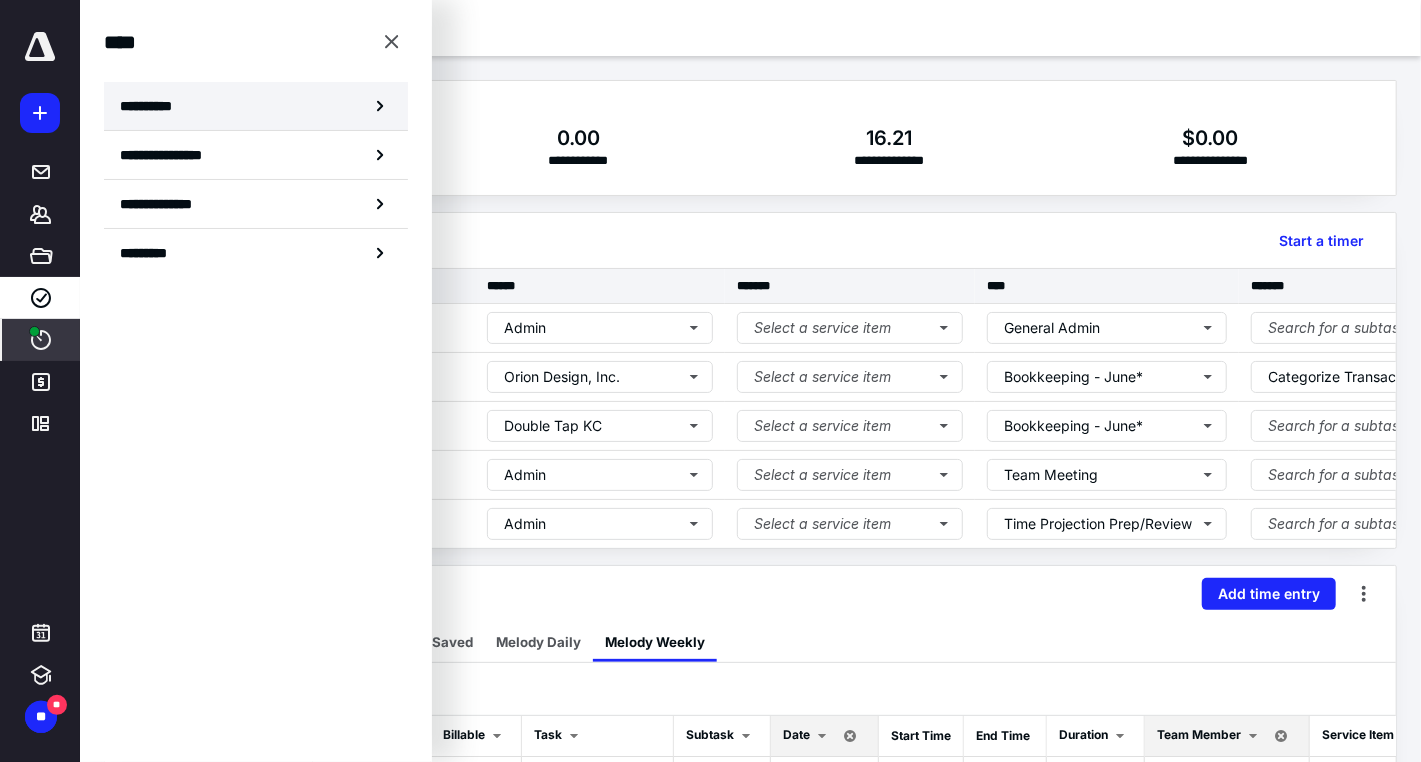drag, startPoint x: 205, startPoint y: 105, endPoint x: 148, endPoint y: 107, distance: 57.035076 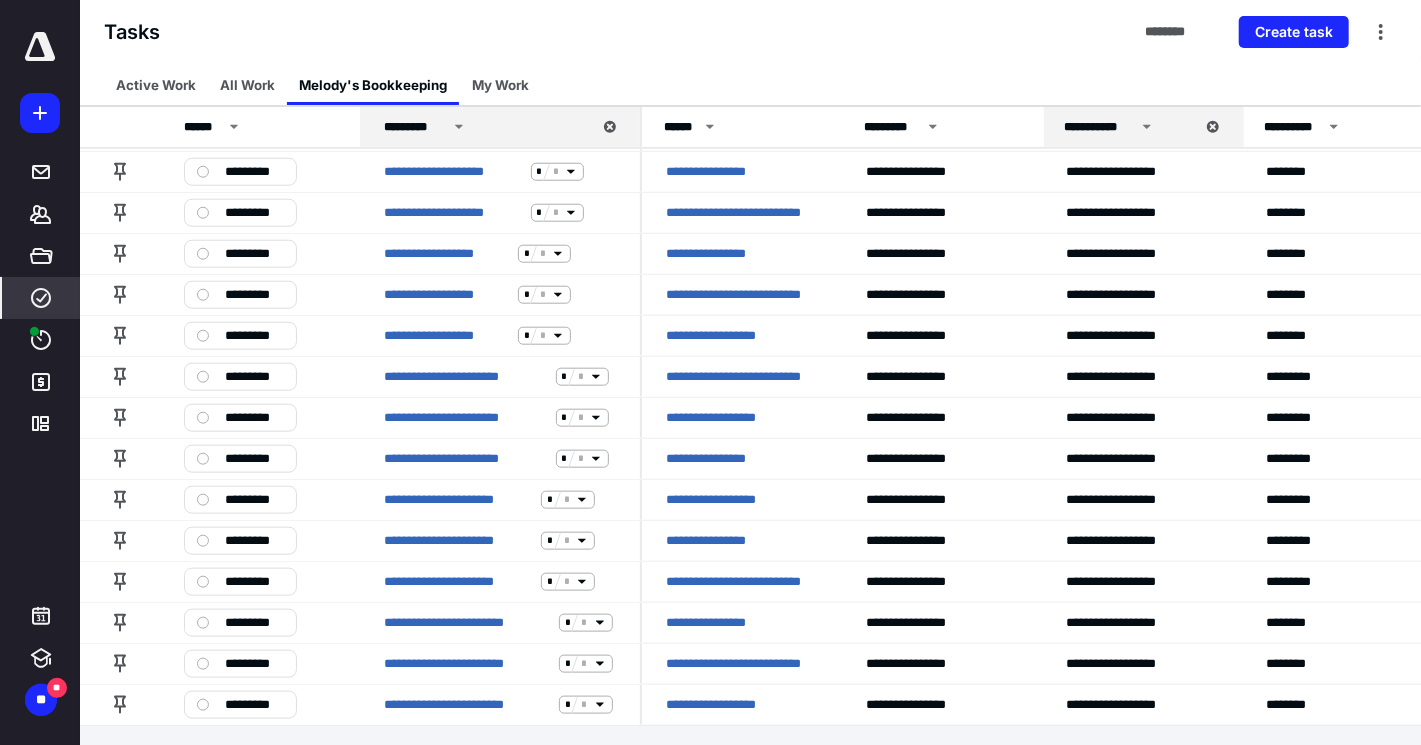 scroll, scrollTop: 0, scrollLeft: 0, axis: both 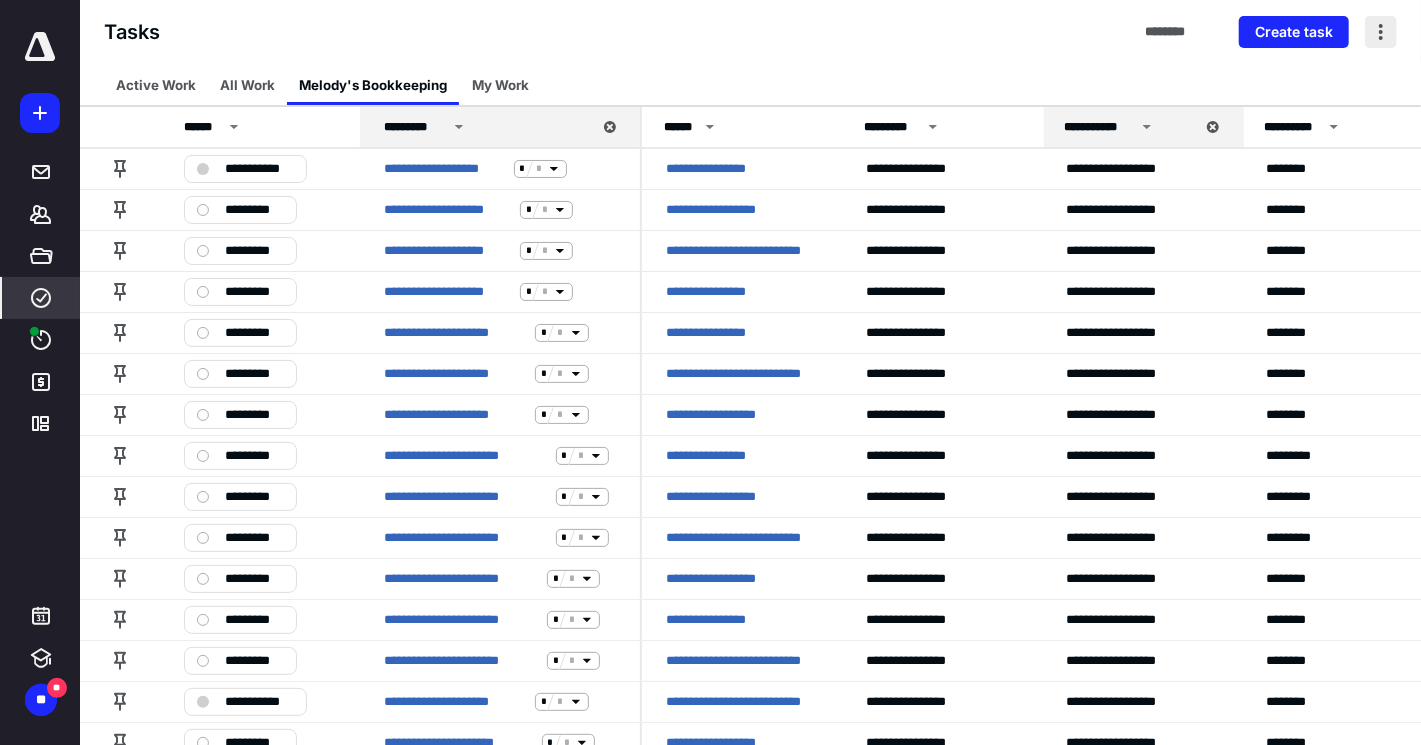 click at bounding box center (1381, 32) 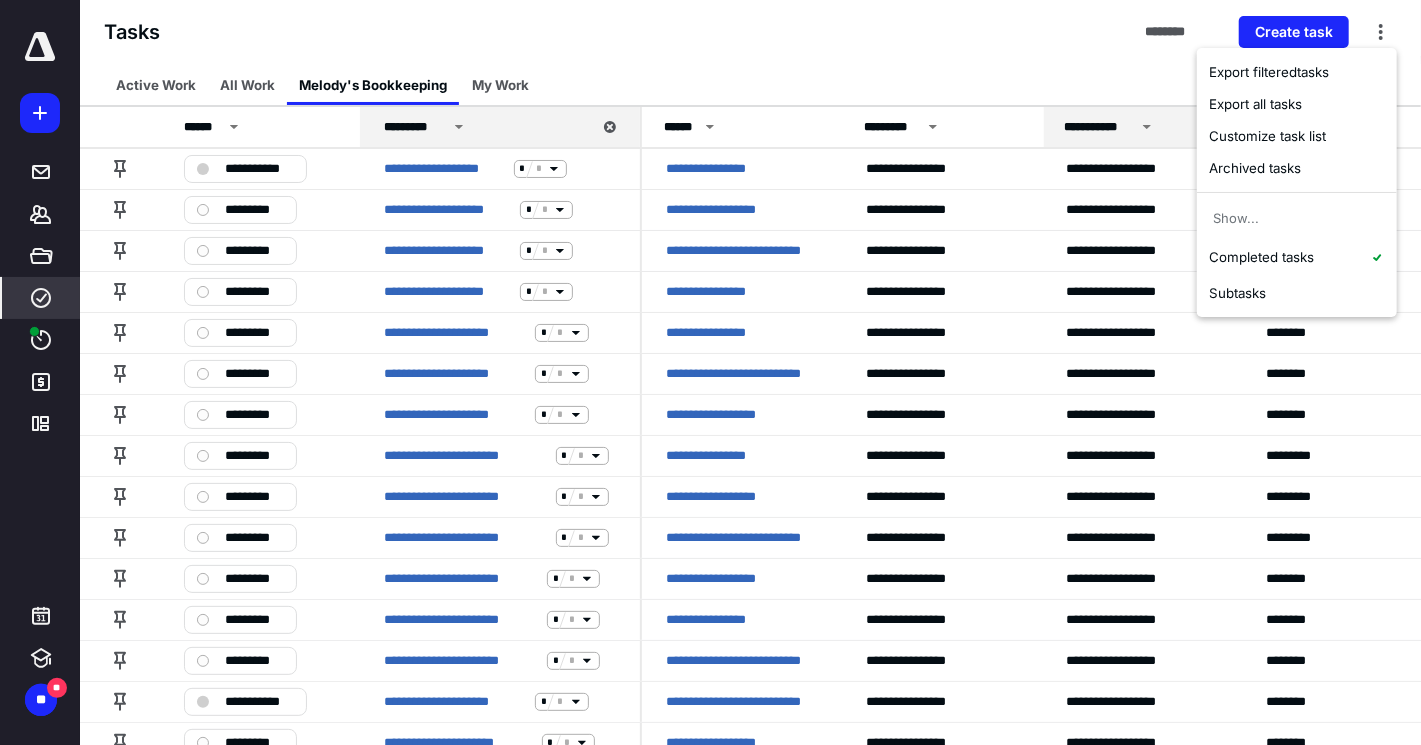 click on "Tasks ******** Create task" at bounding box center (750, 32) 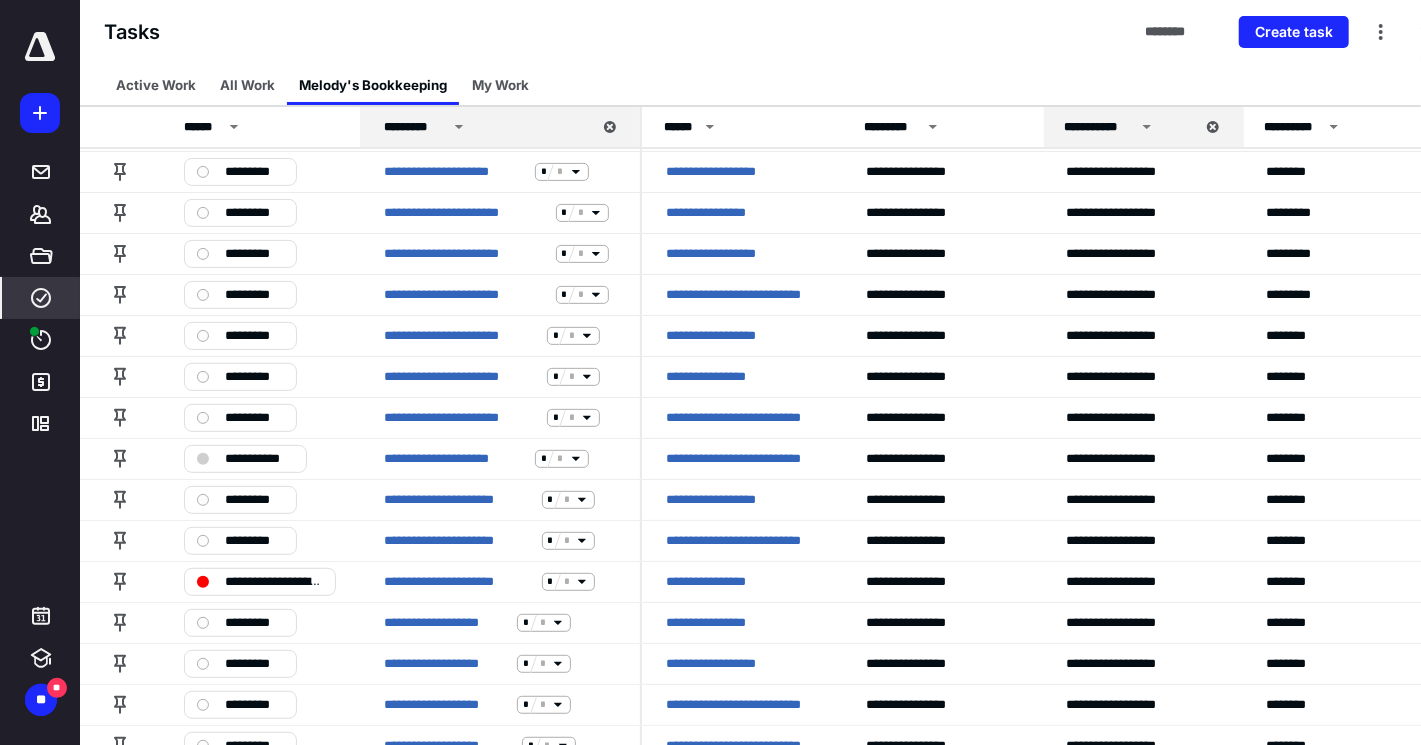 scroll, scrollTop: 0, scrollLeft: 0, axis: both 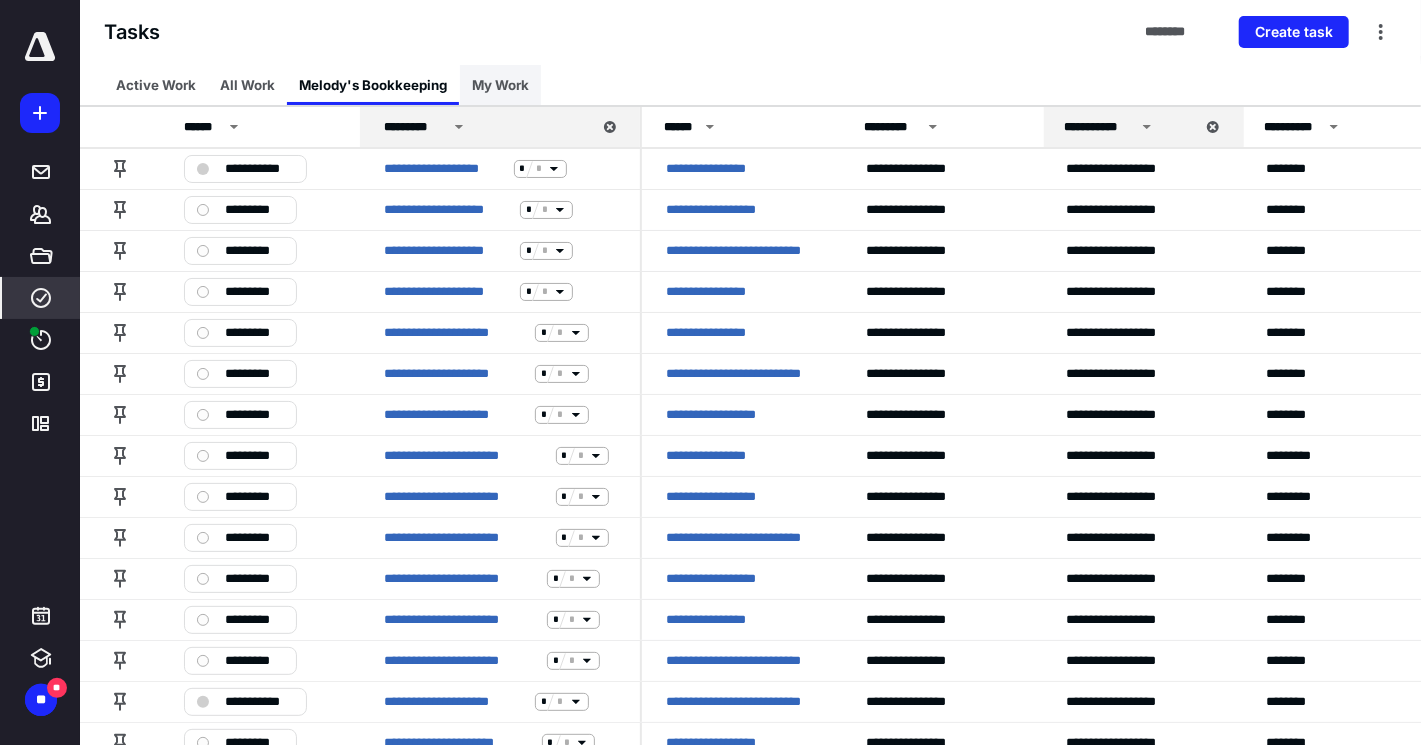 click on "My Work" at bounding box center [500, 85] 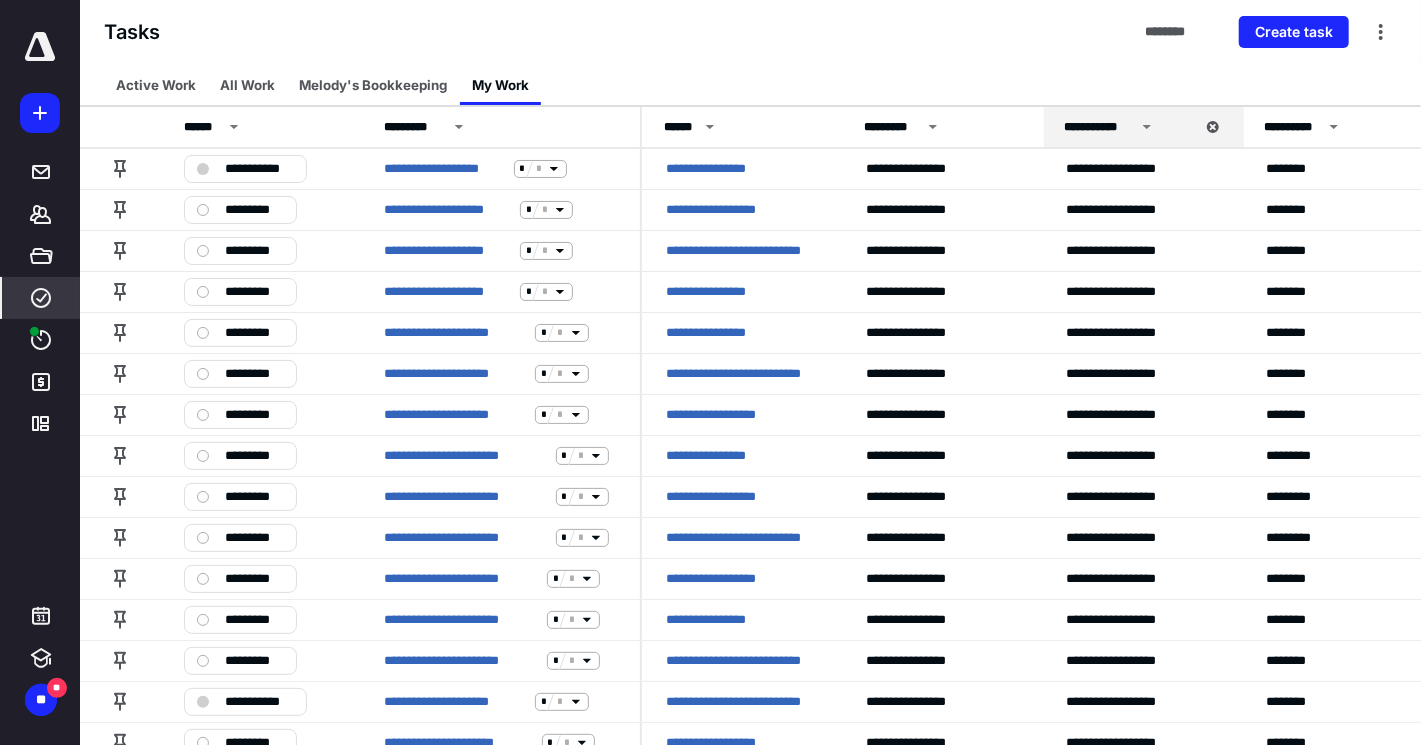 drag, startPoint x: 512, startPoint y: 86, endPoint x: 525, endPoint y: 64, distance: 25.553865 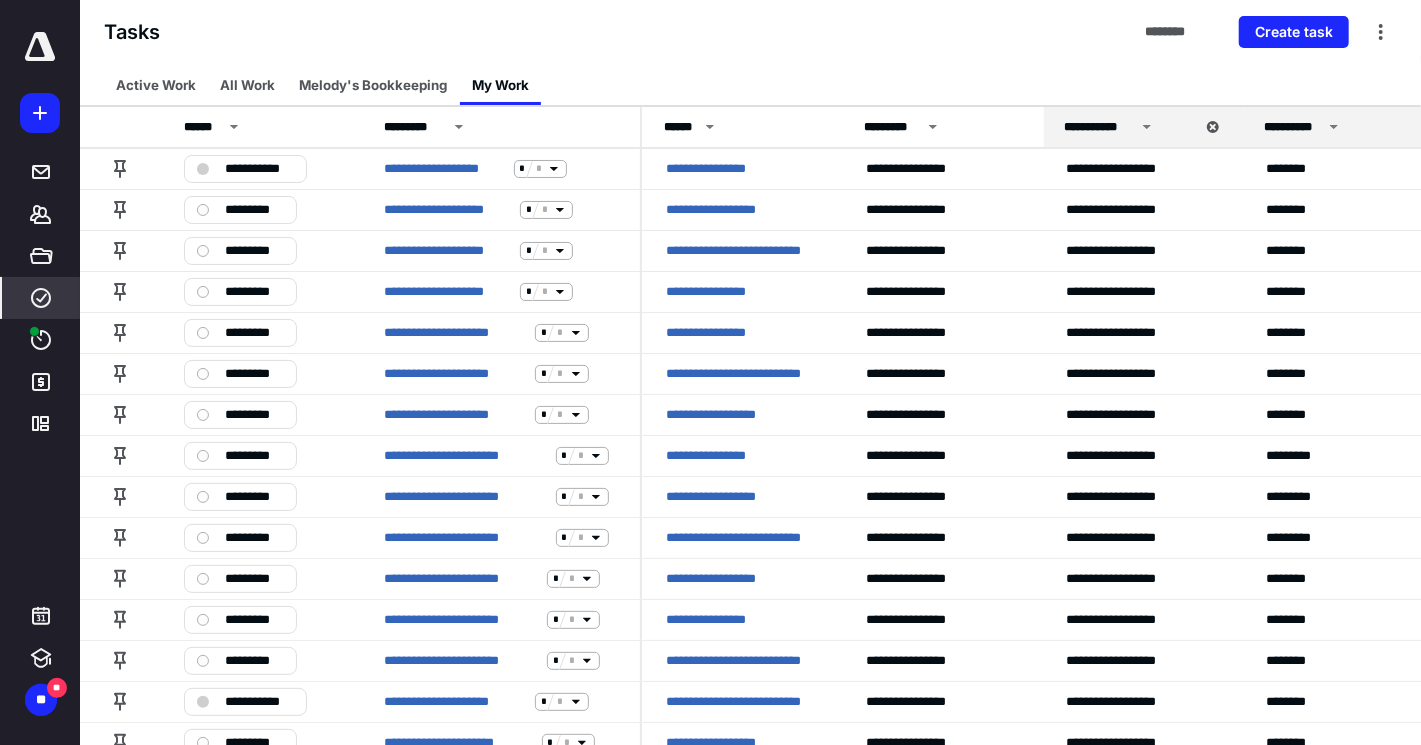 click 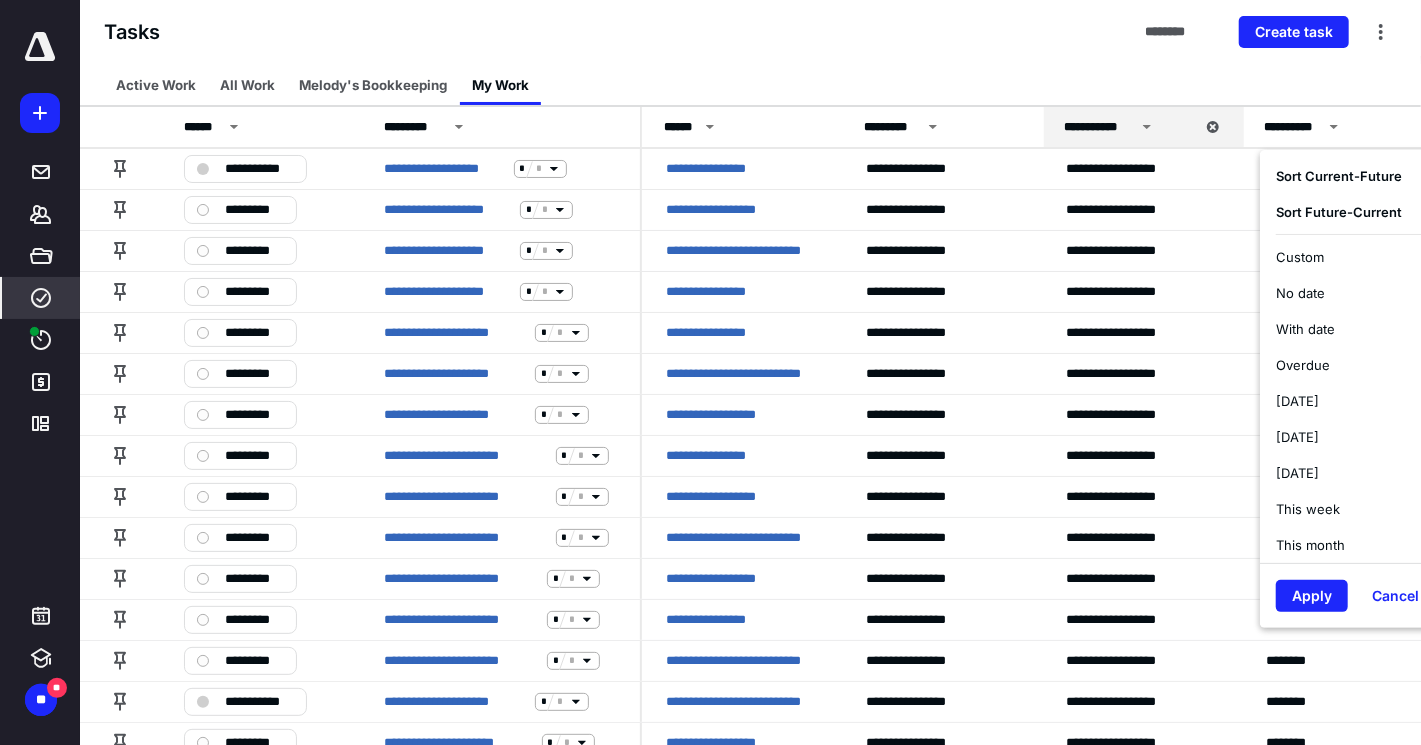 click on "Current  -  Future" at bounding box center (1352, 176) 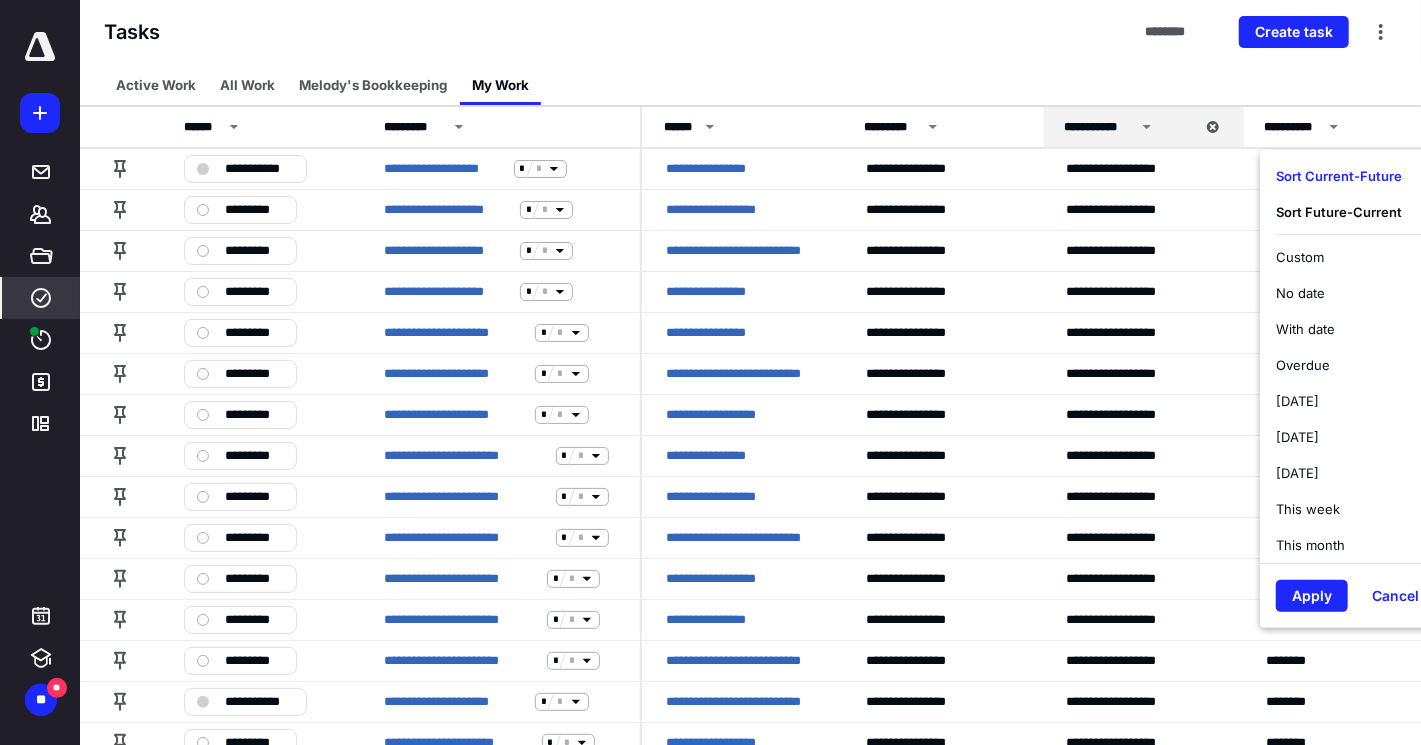 click on "Current  -  Future" at bounding box center (1352, 176) 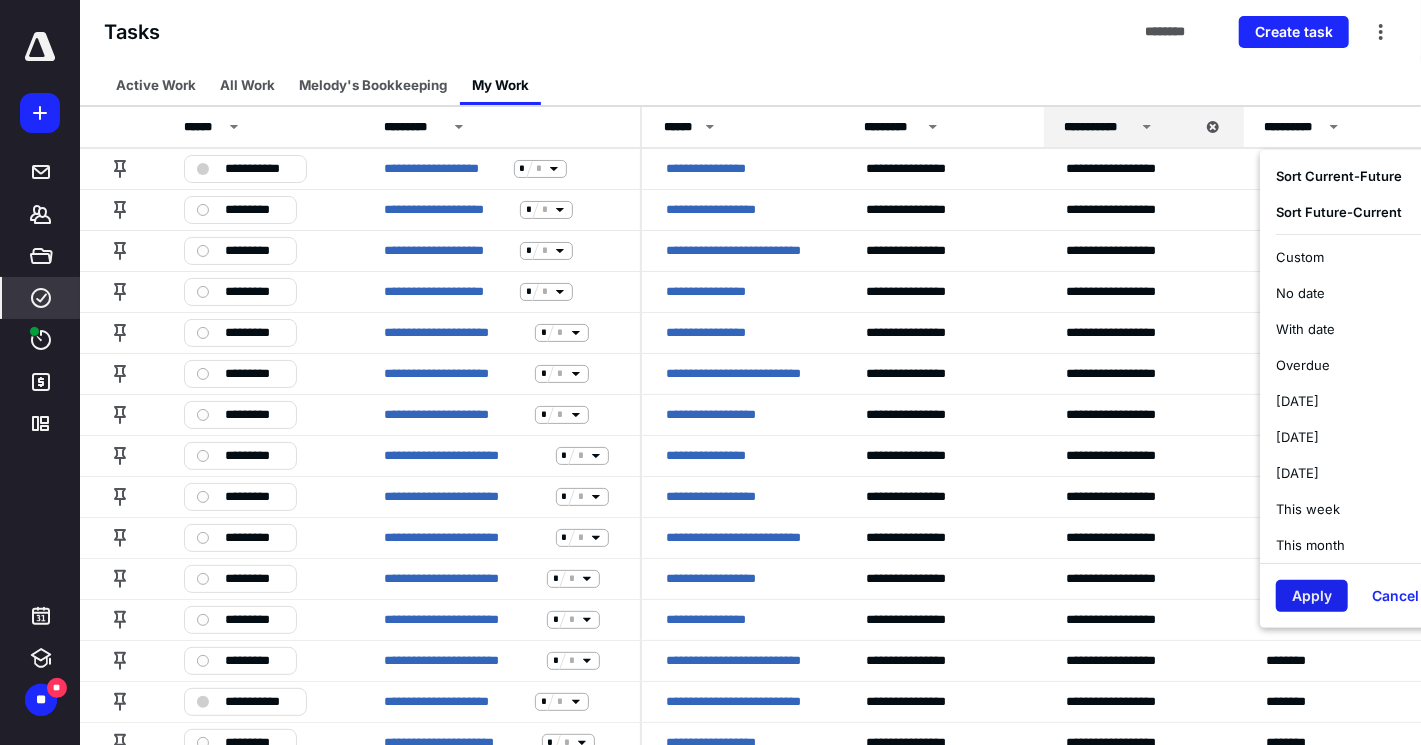 click on "Apply" at bounding box center (1312, 596) 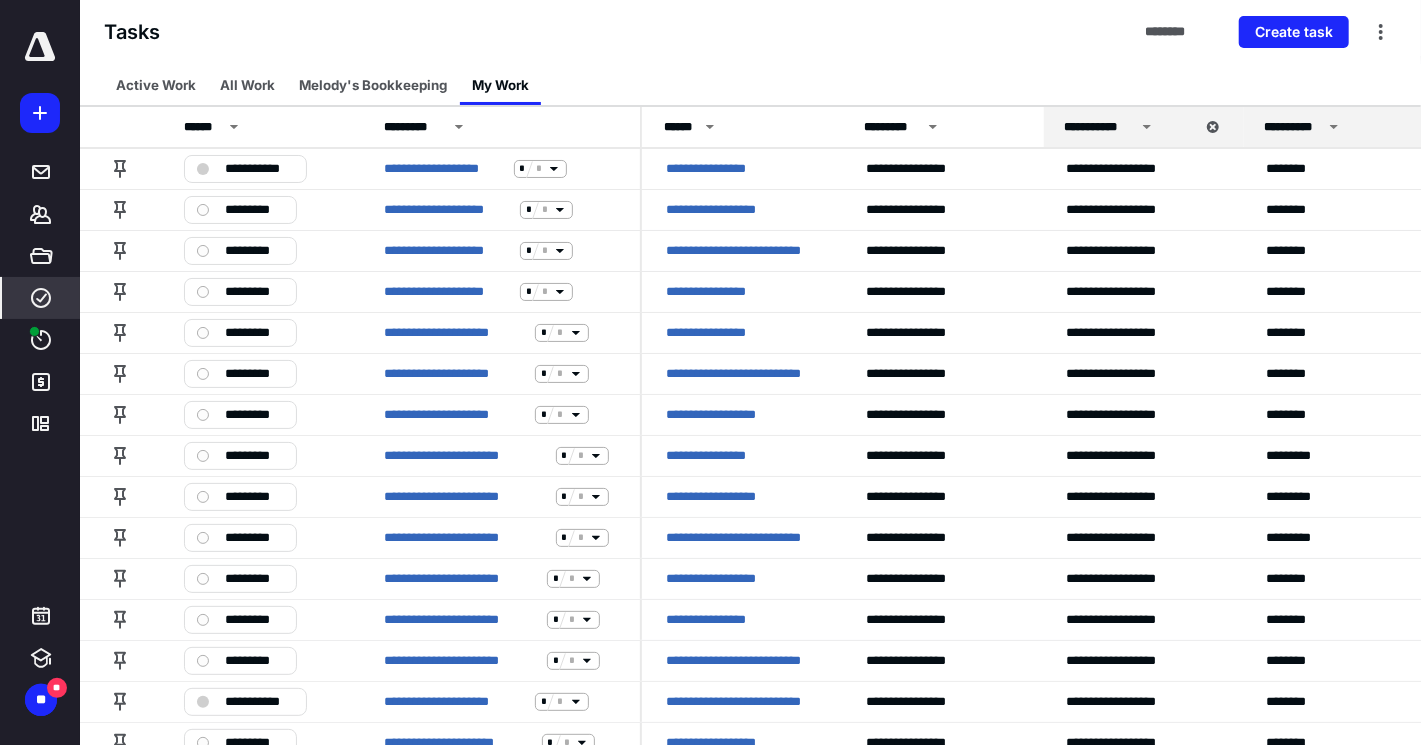 click 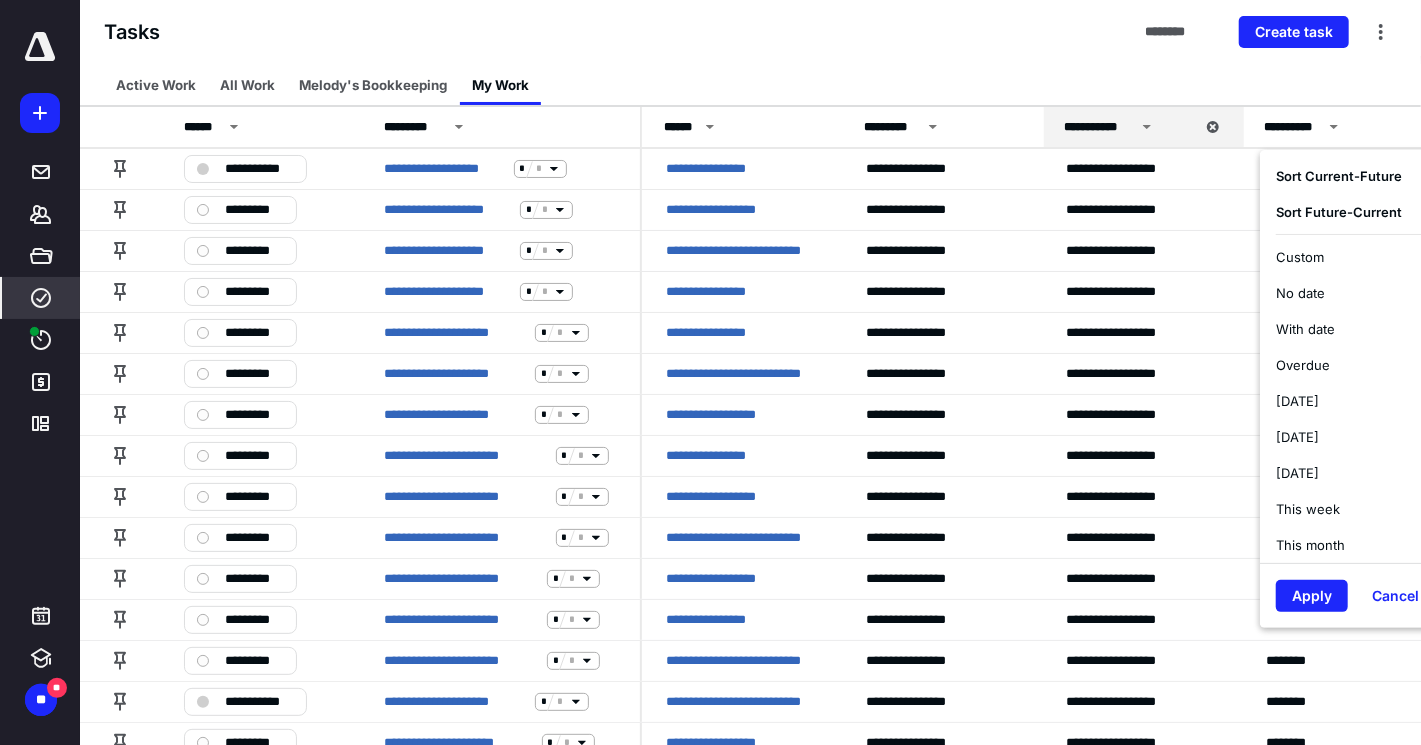 click on "This month" at bounding box center [1310, 545] 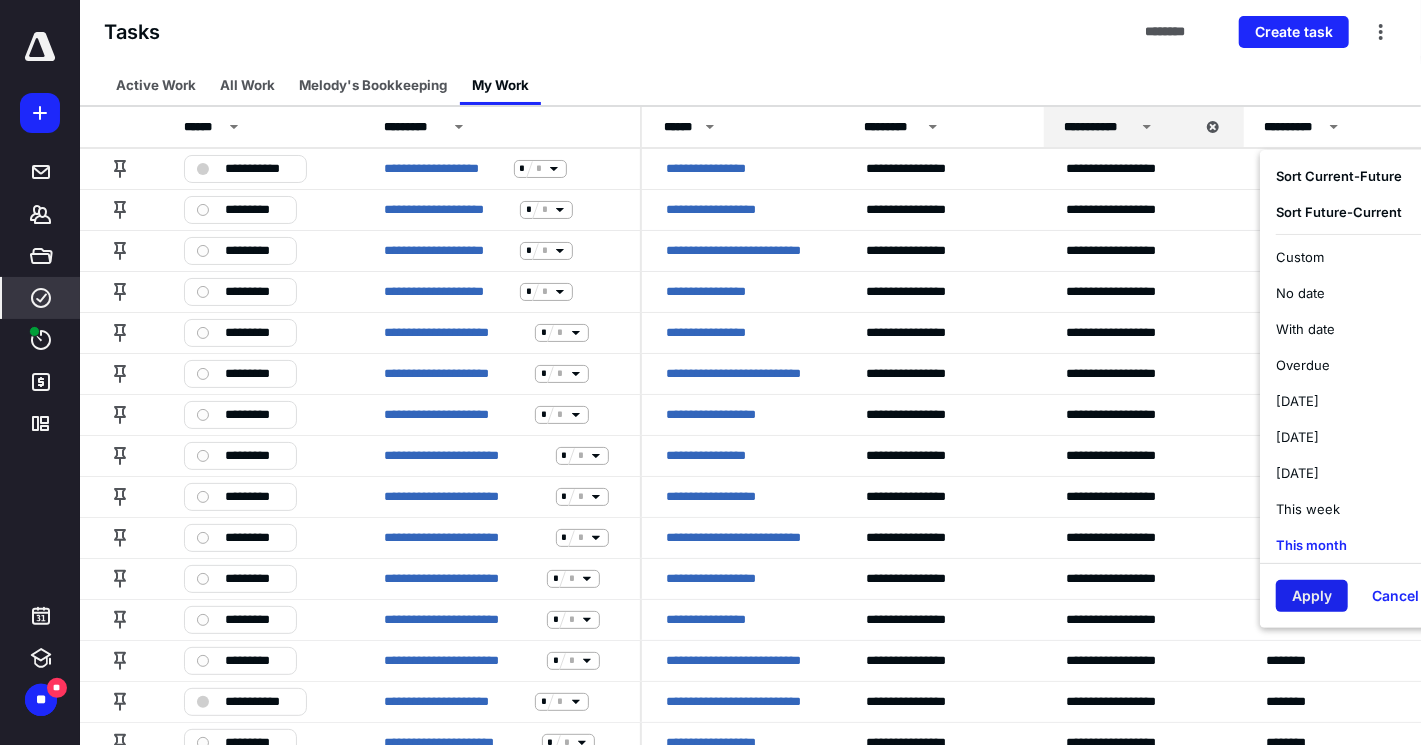 click on "Apply" at bounding box center (1312, 596) 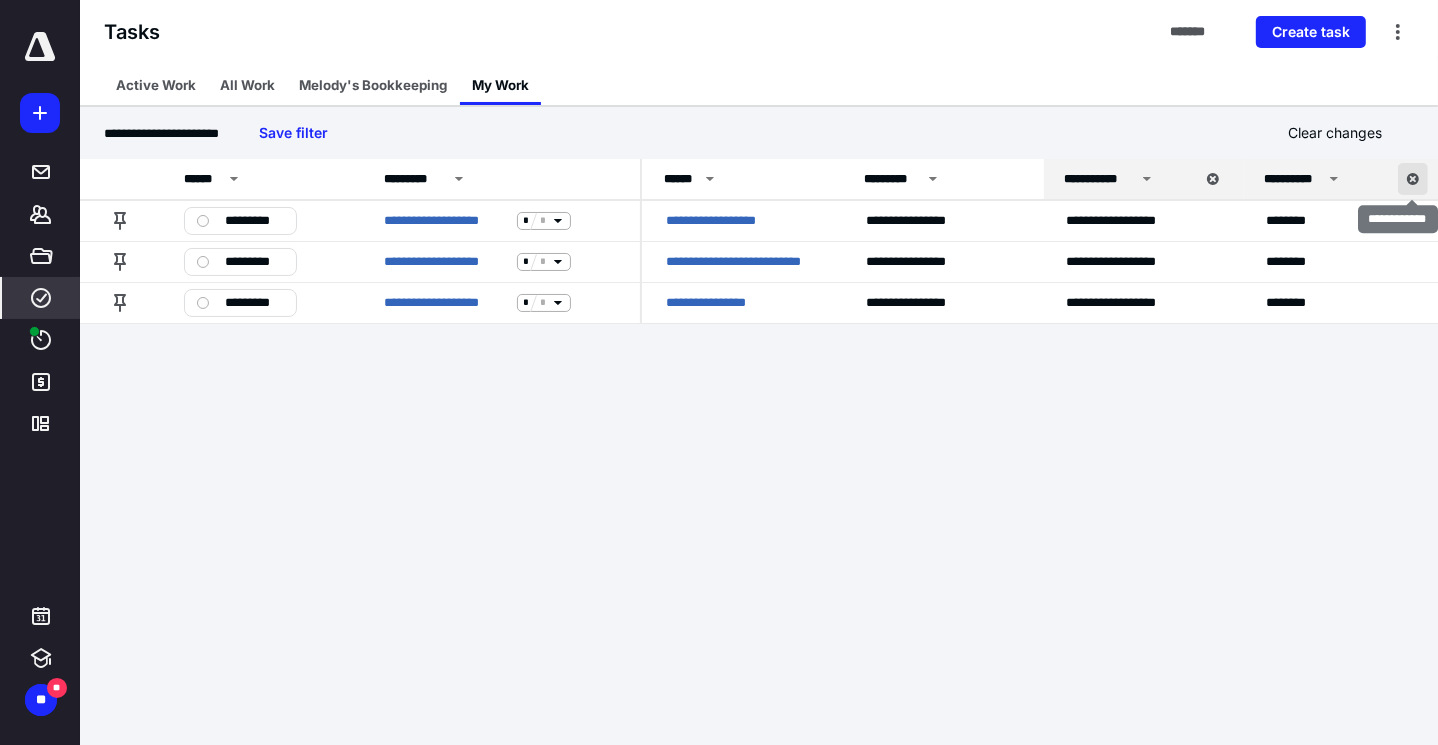 click at bounding box center [1413, 179] 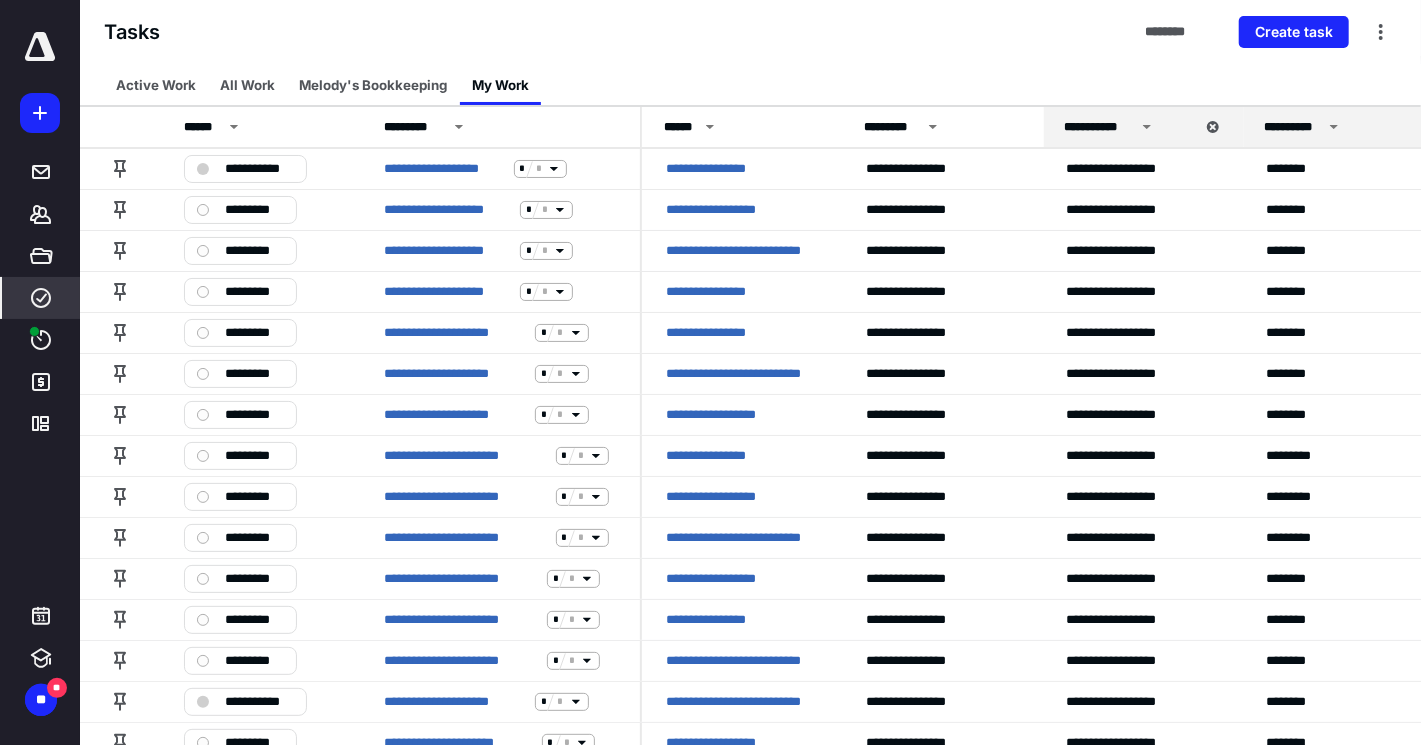 click 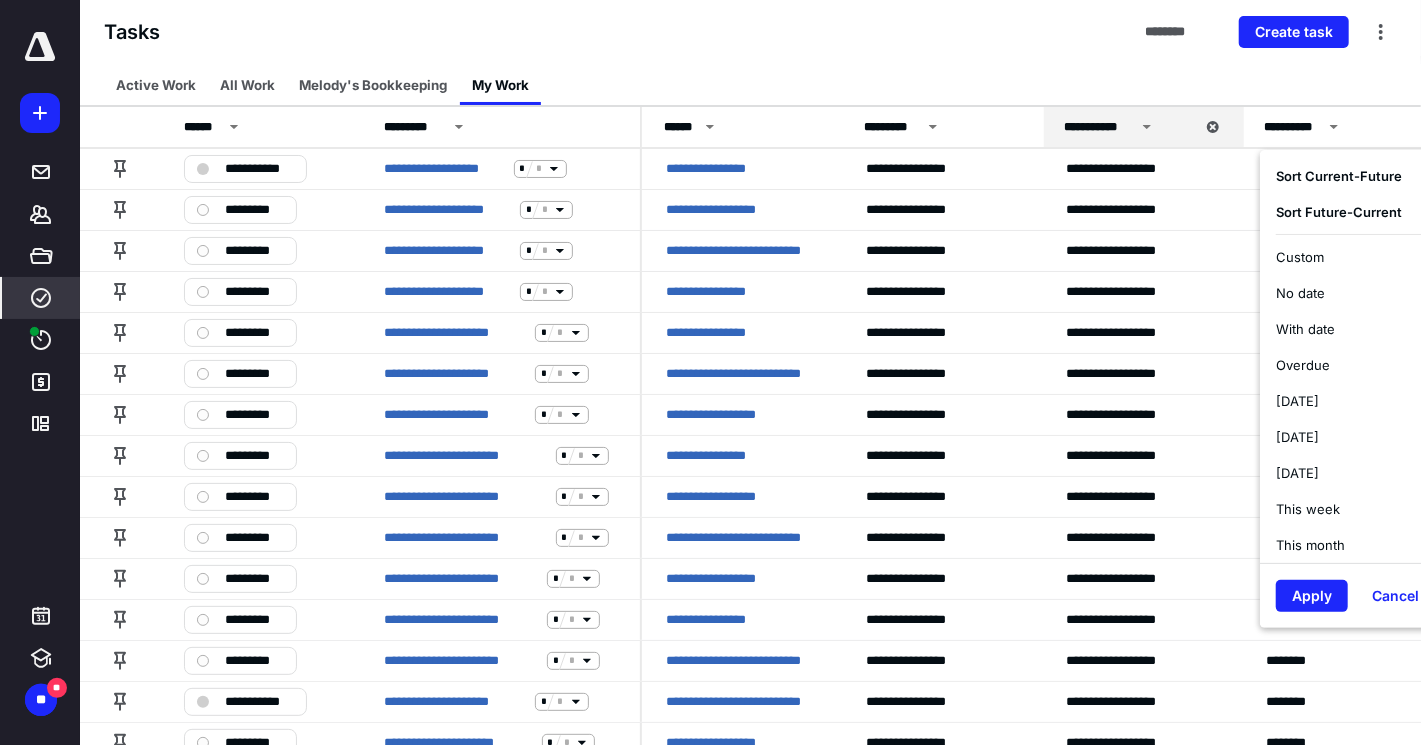 click on "Current  -  Future" at bounding box center [1352, 176] 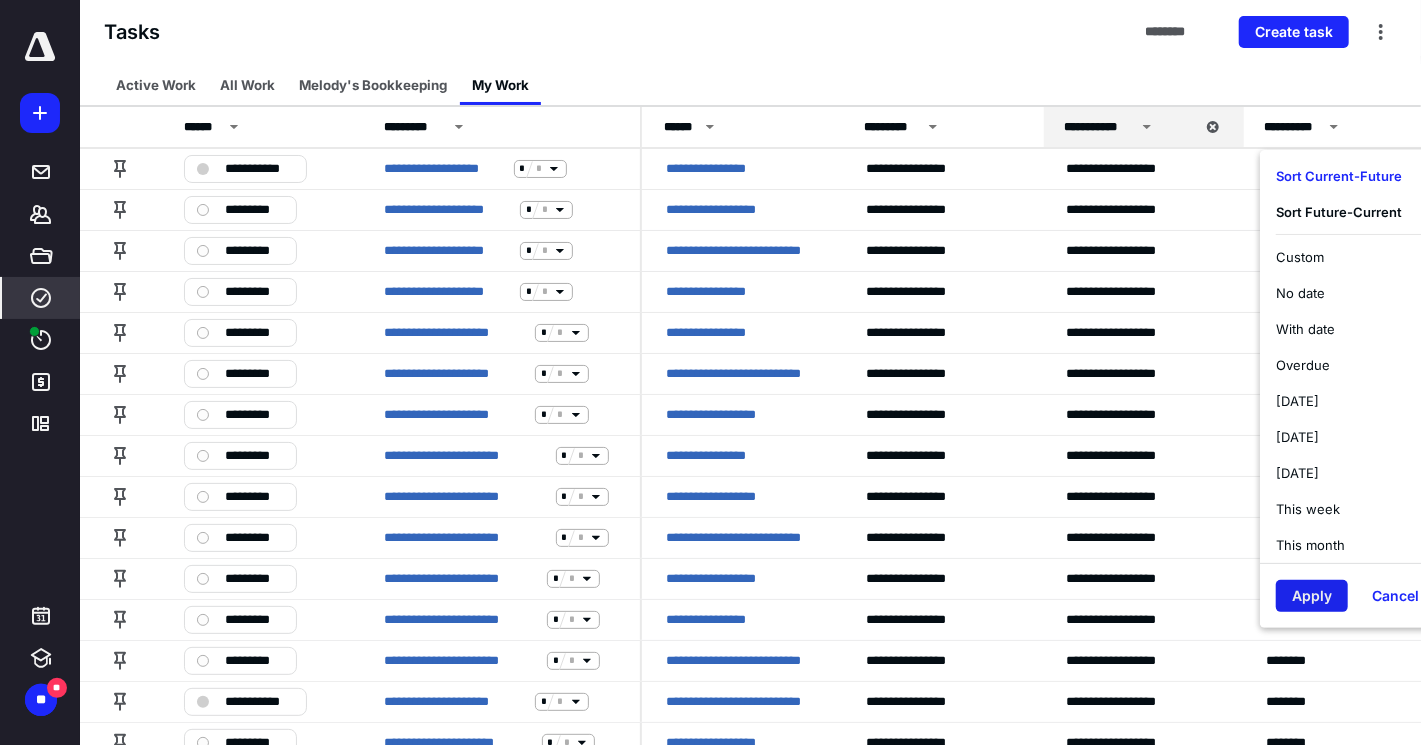 click on "Apply" at bounding box center (1312, 596) 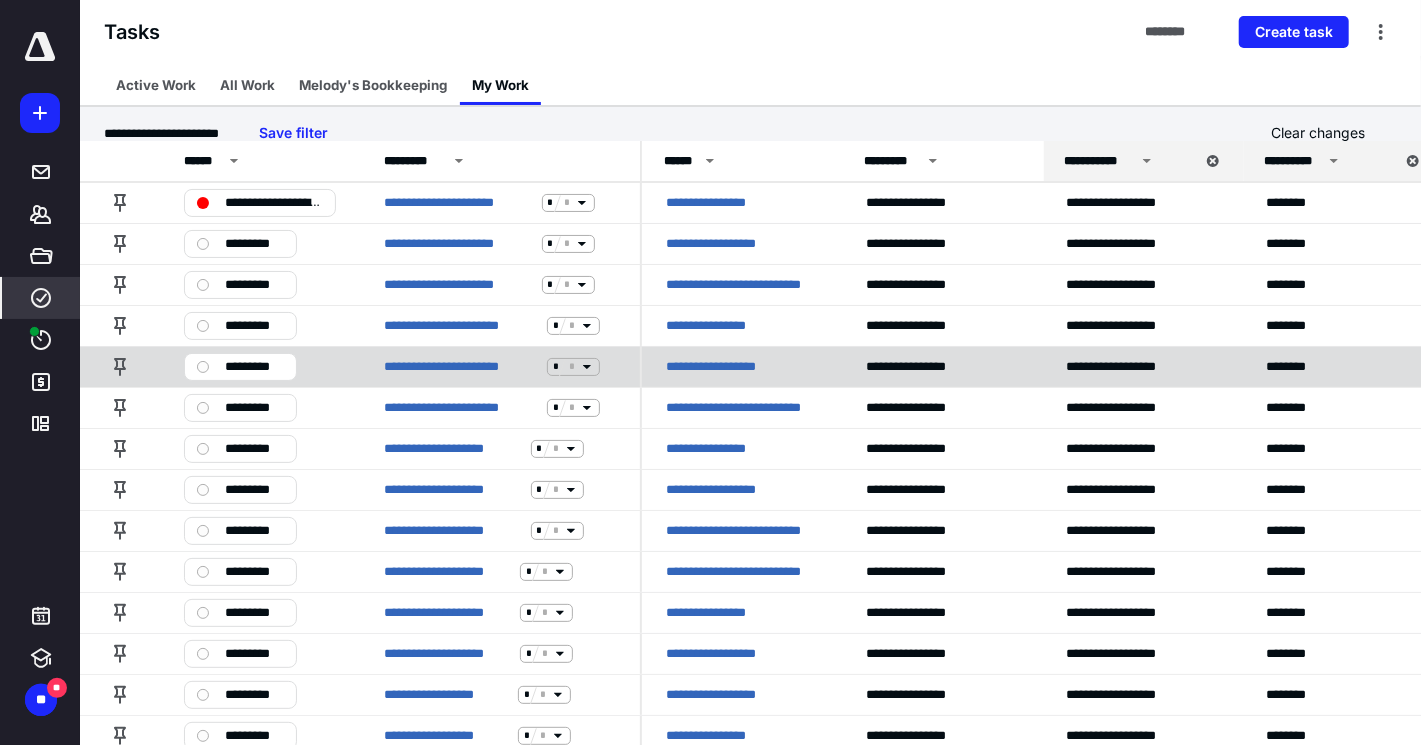 scroll, scrollTop: 0, scrollLeft: 0, axis: both 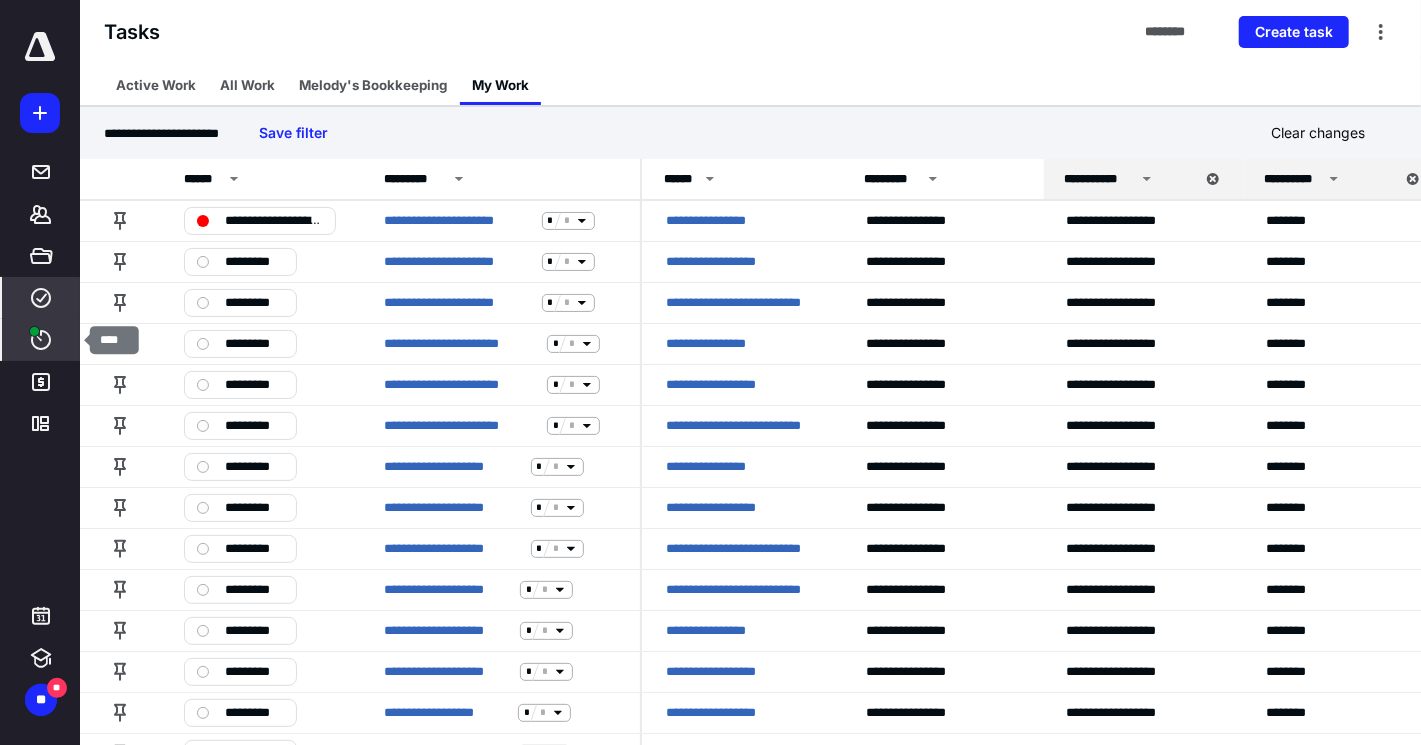 click 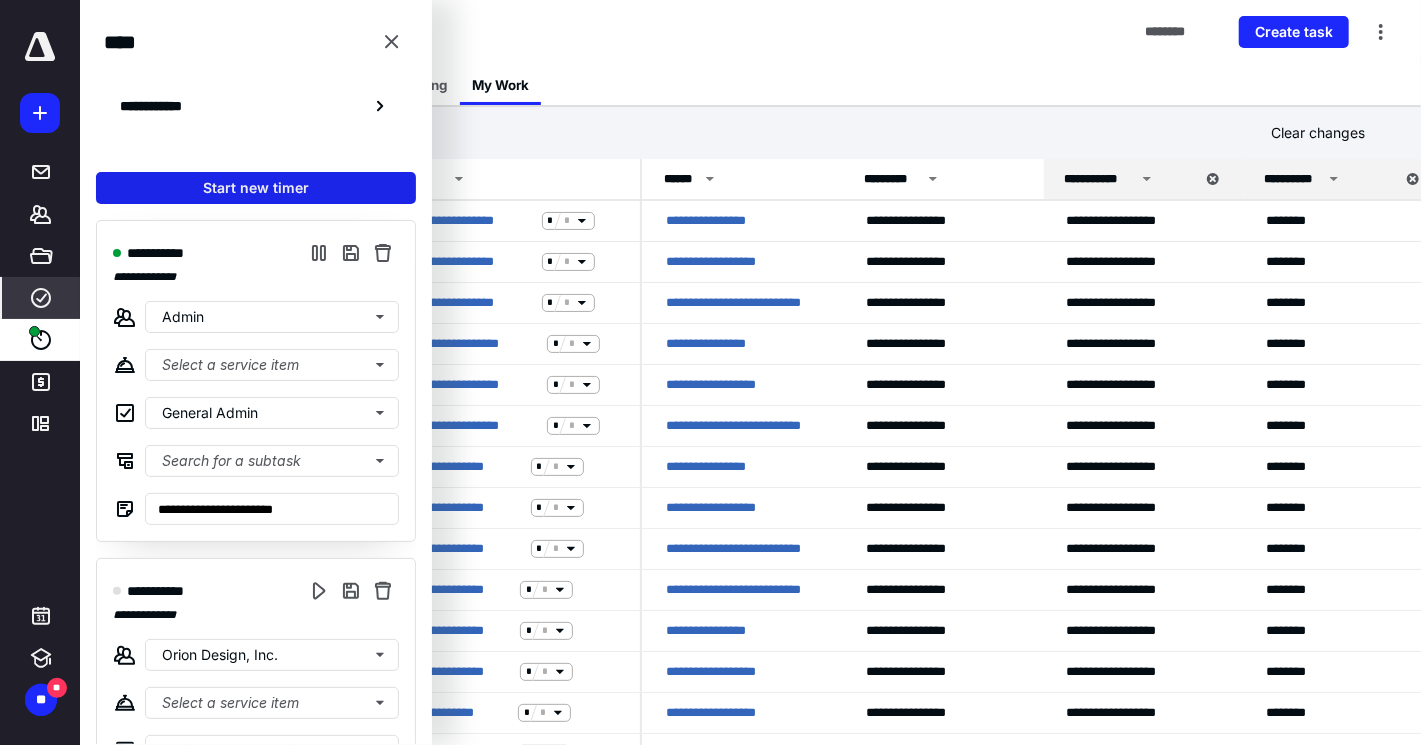 click on "Start new timer" at bounding box center (256, 188) 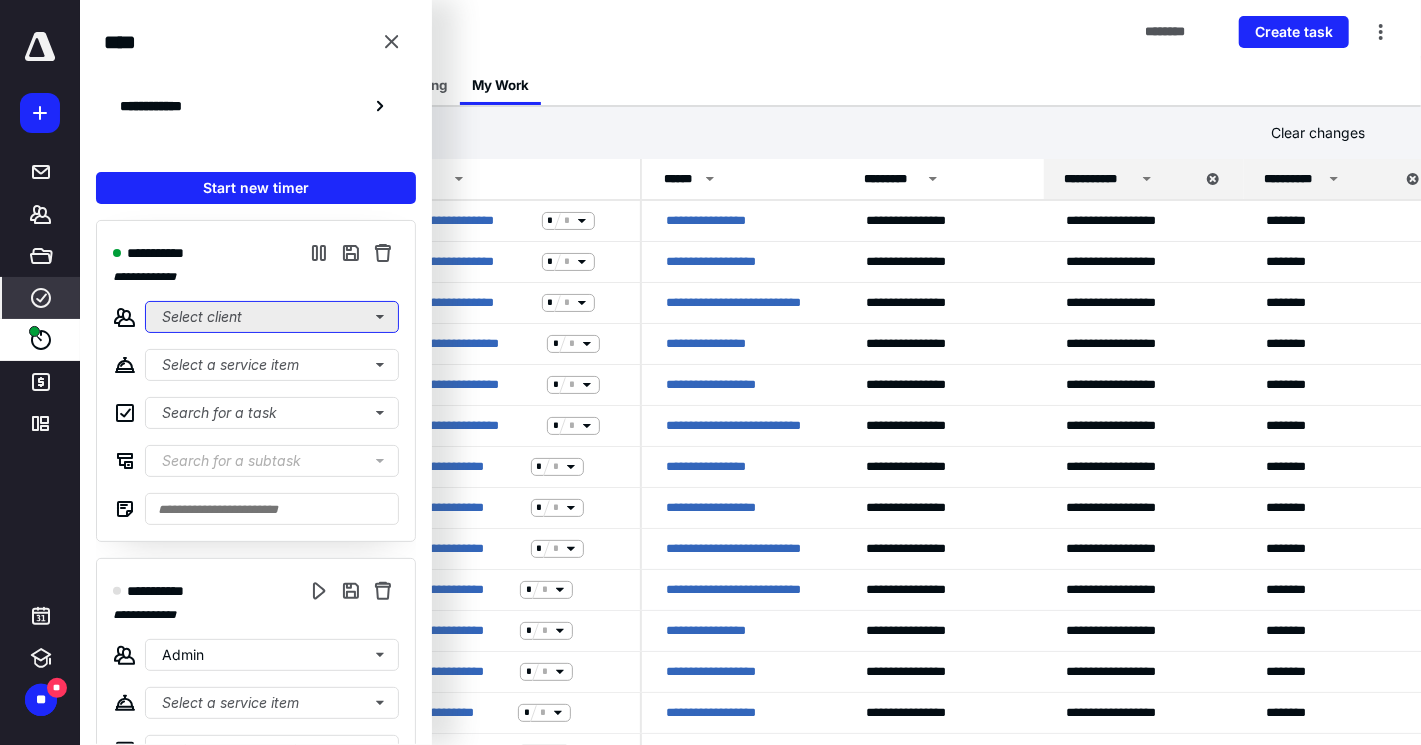 click on "Select client" at bounding box center (272, 317) 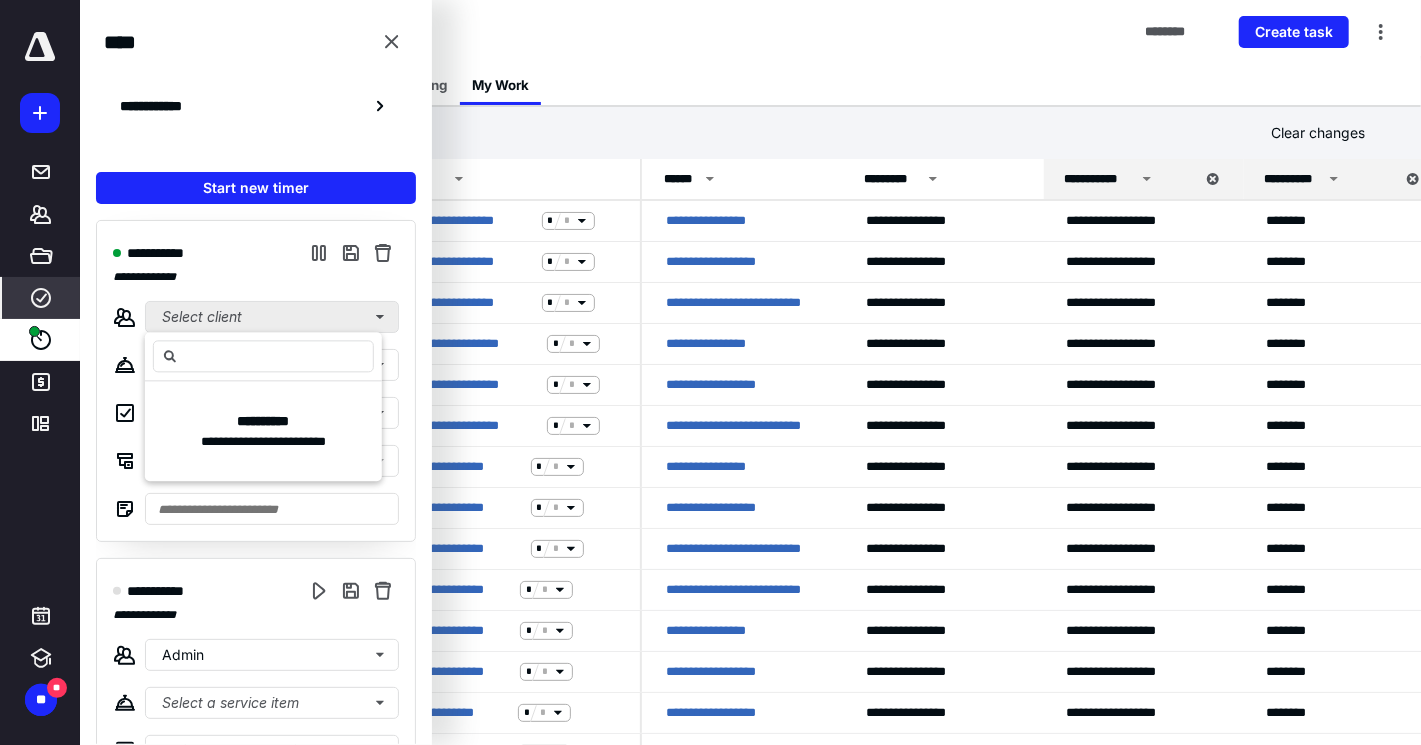 type on "*" 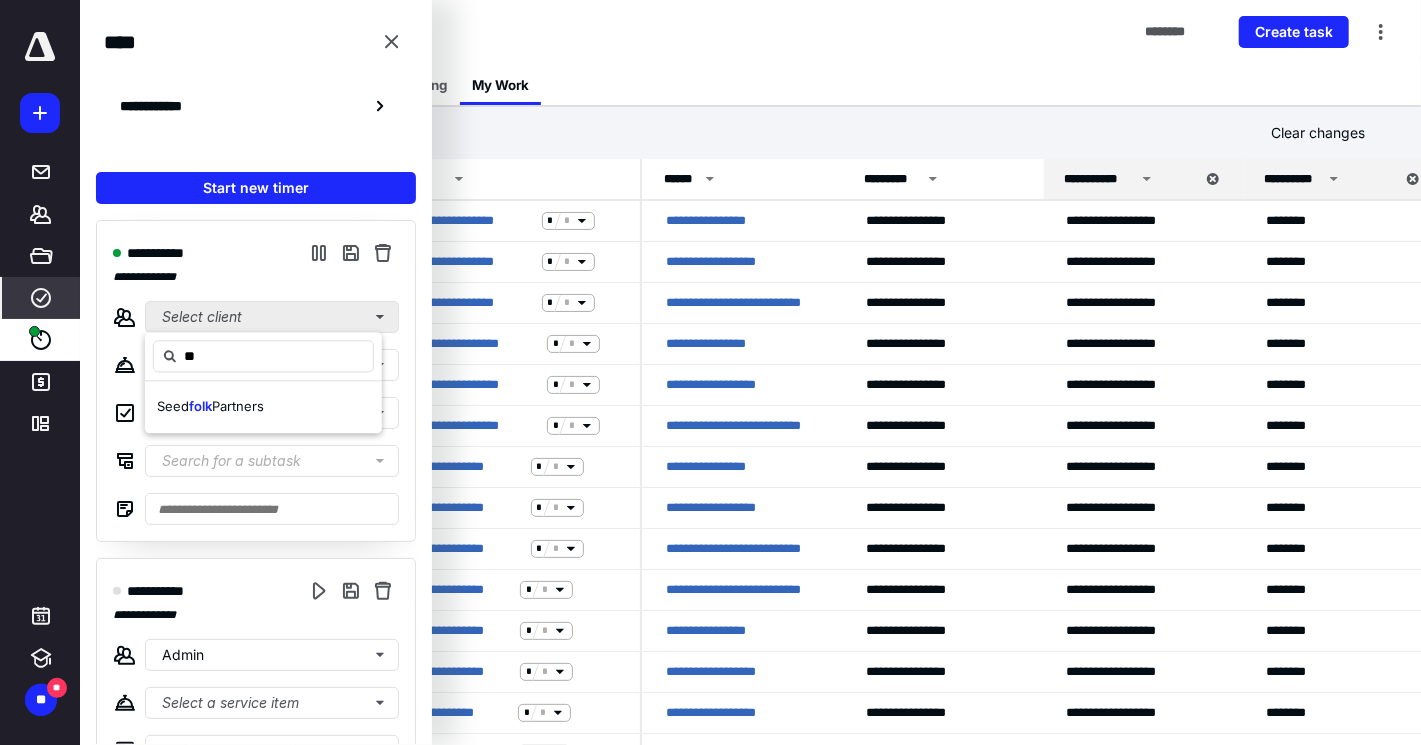 type on "*" 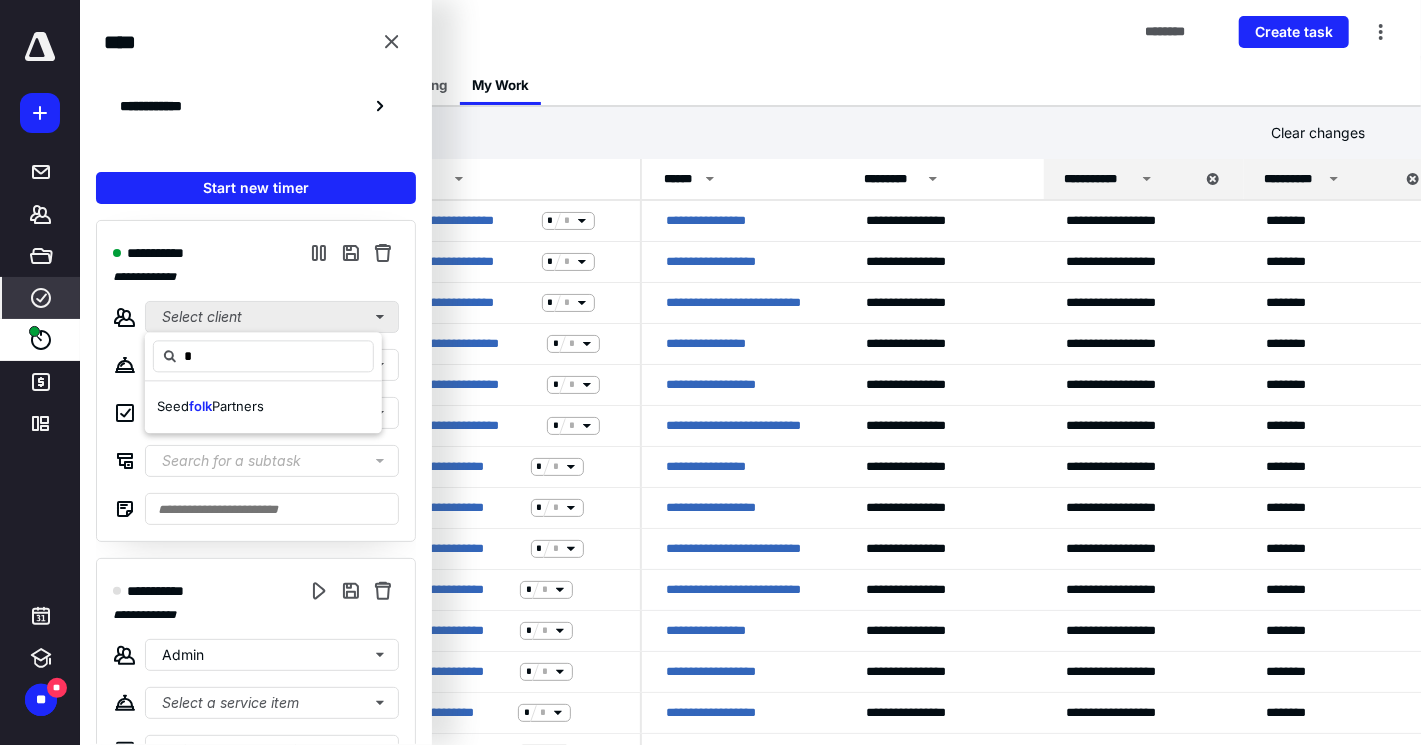 type 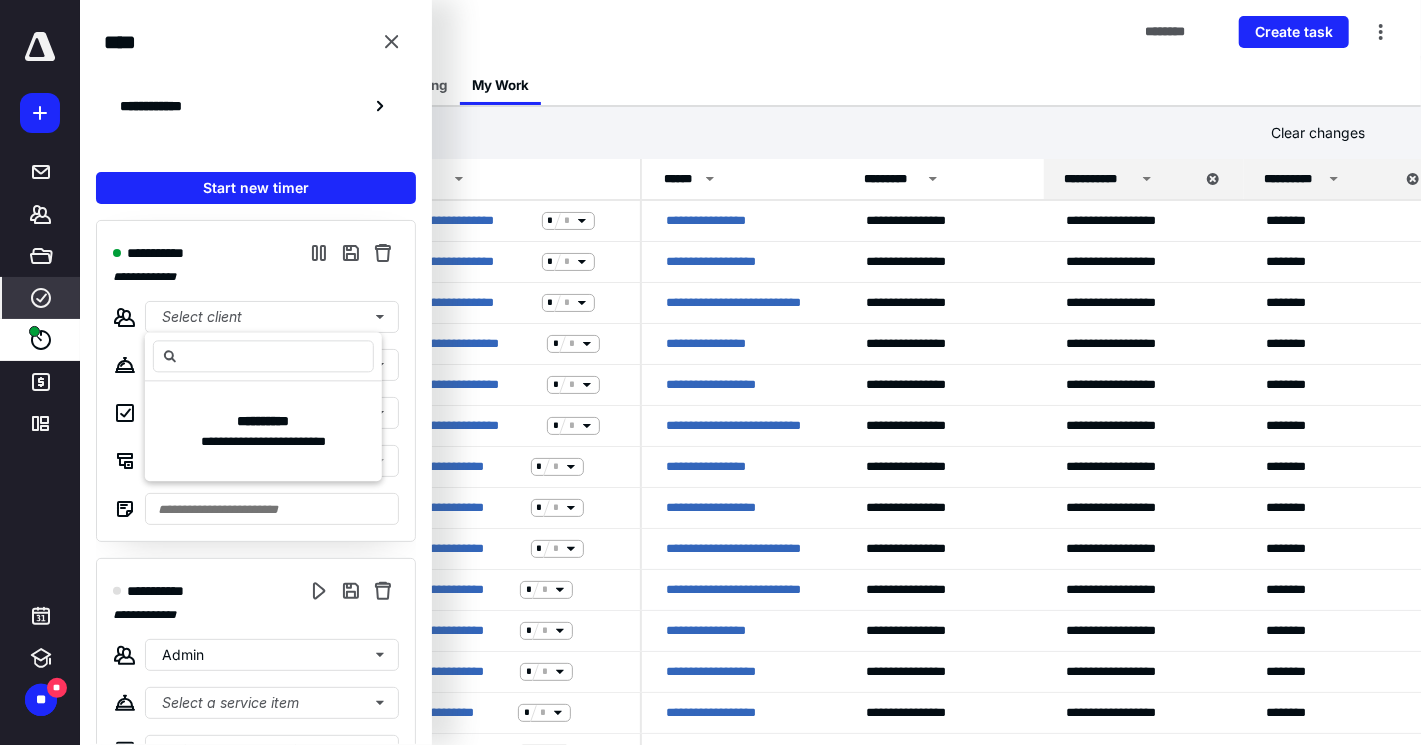 click on "**********" at bounding box center (256, 277) 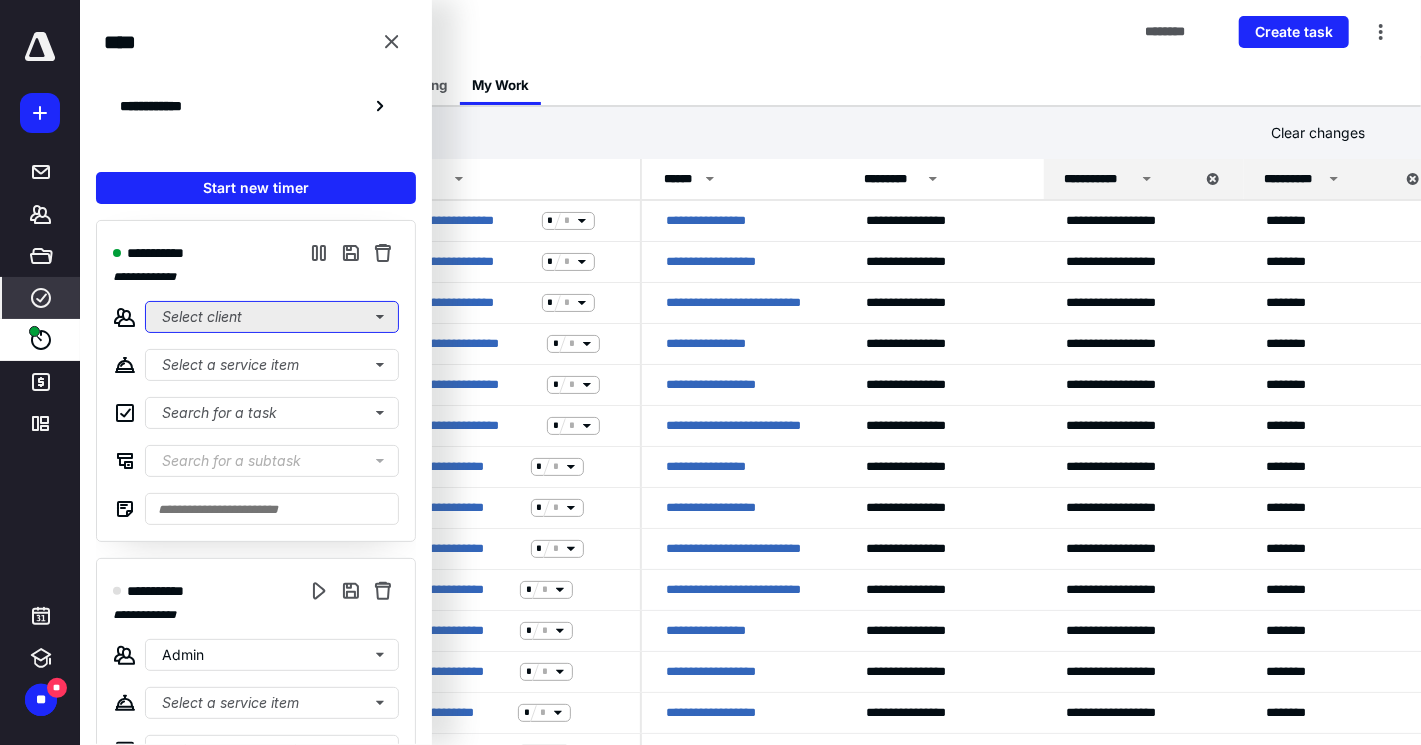 click on "Select client" at bounding box center (272, 317) 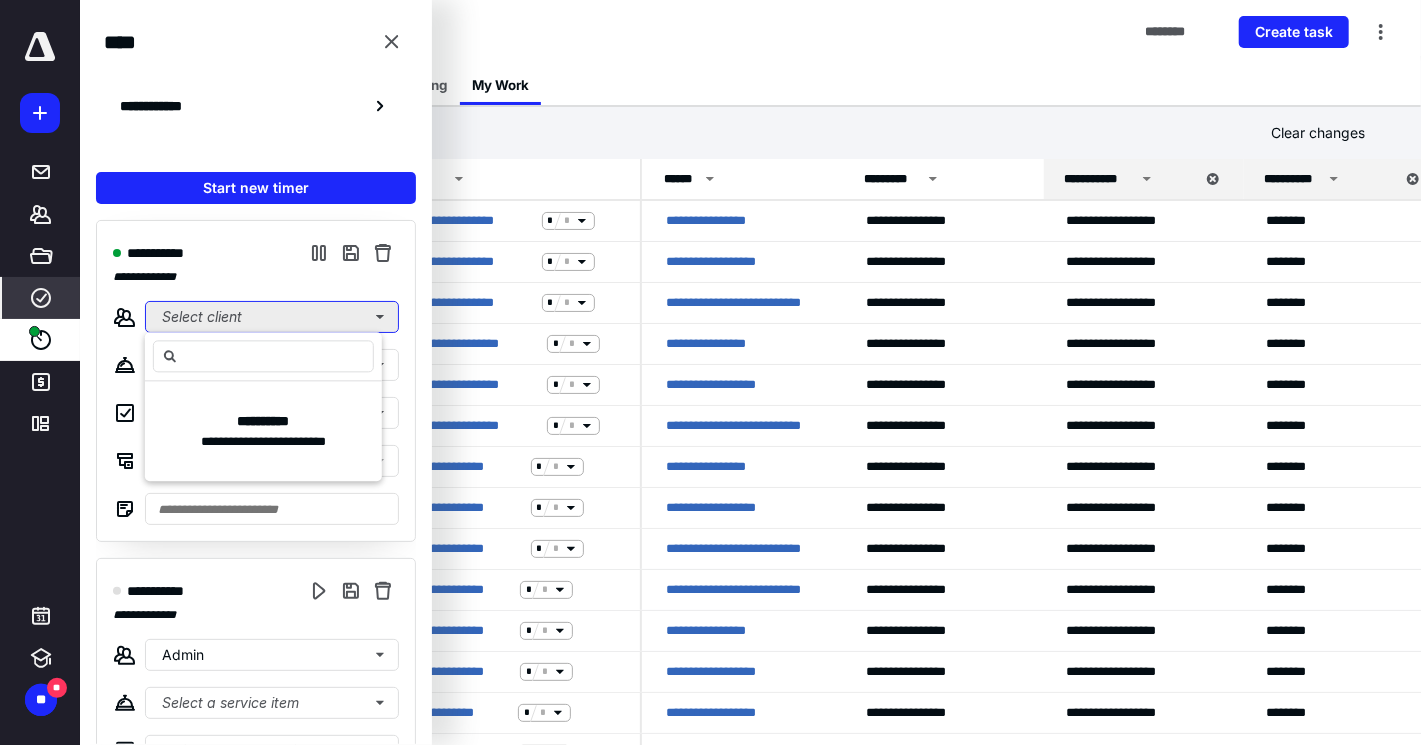 click on "Select client" at bounding box center (272, 317) 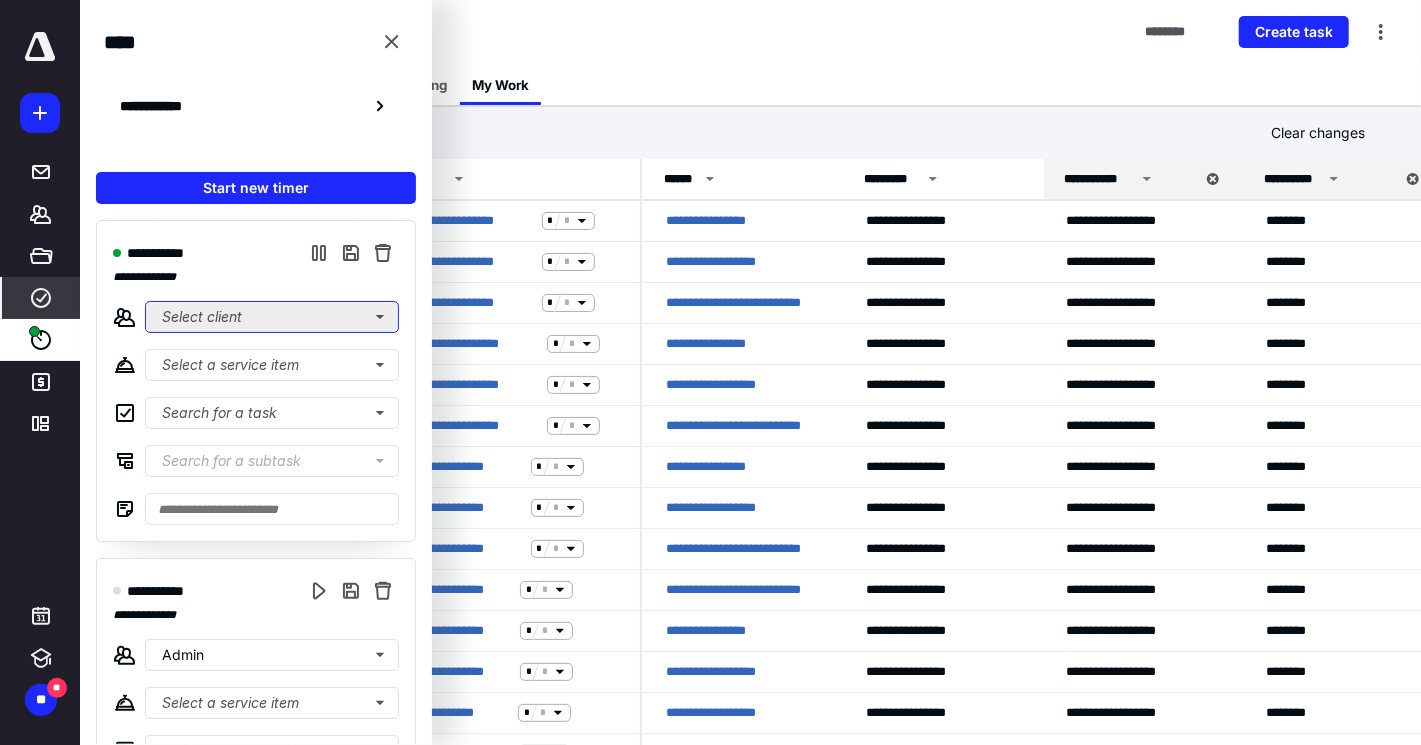 click on "Select client" at bounding box center [272, 317] 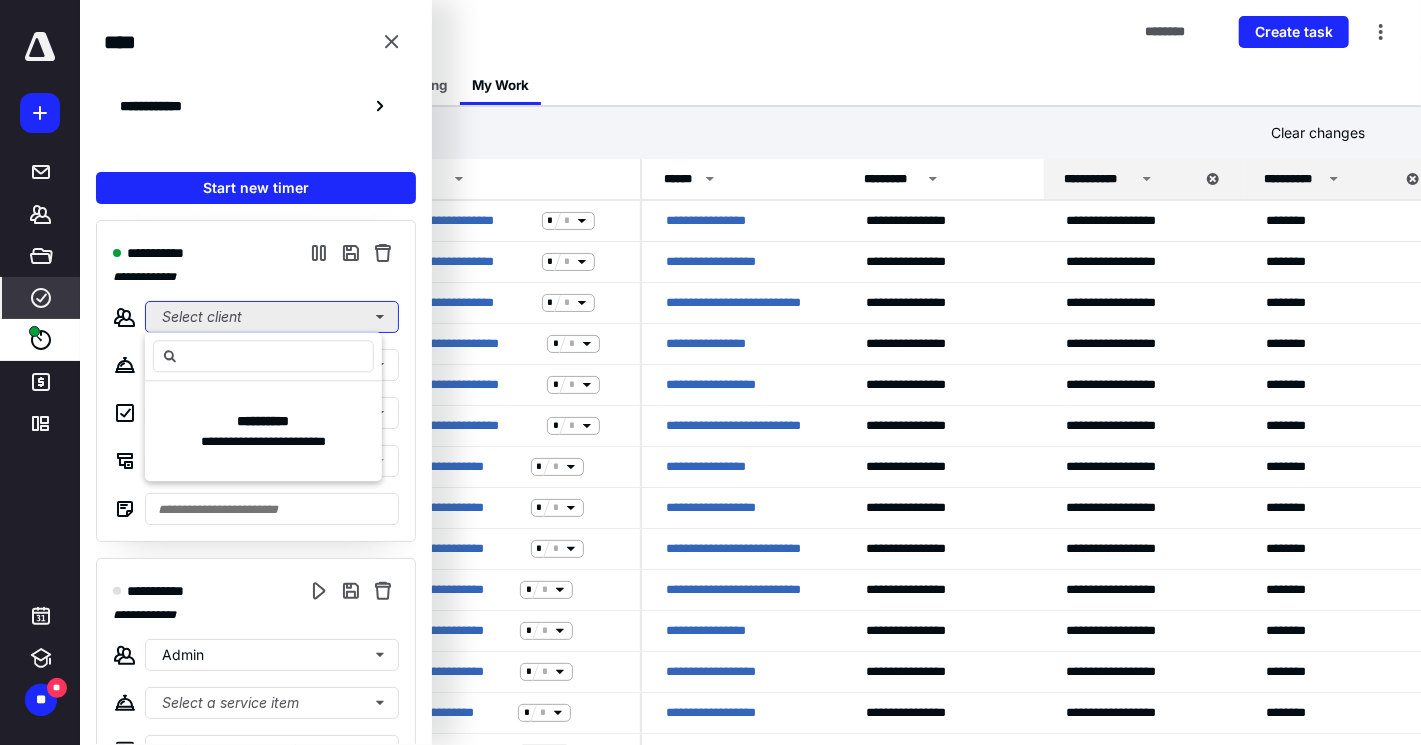 click on "Select client" at bounding box center (272, 317) 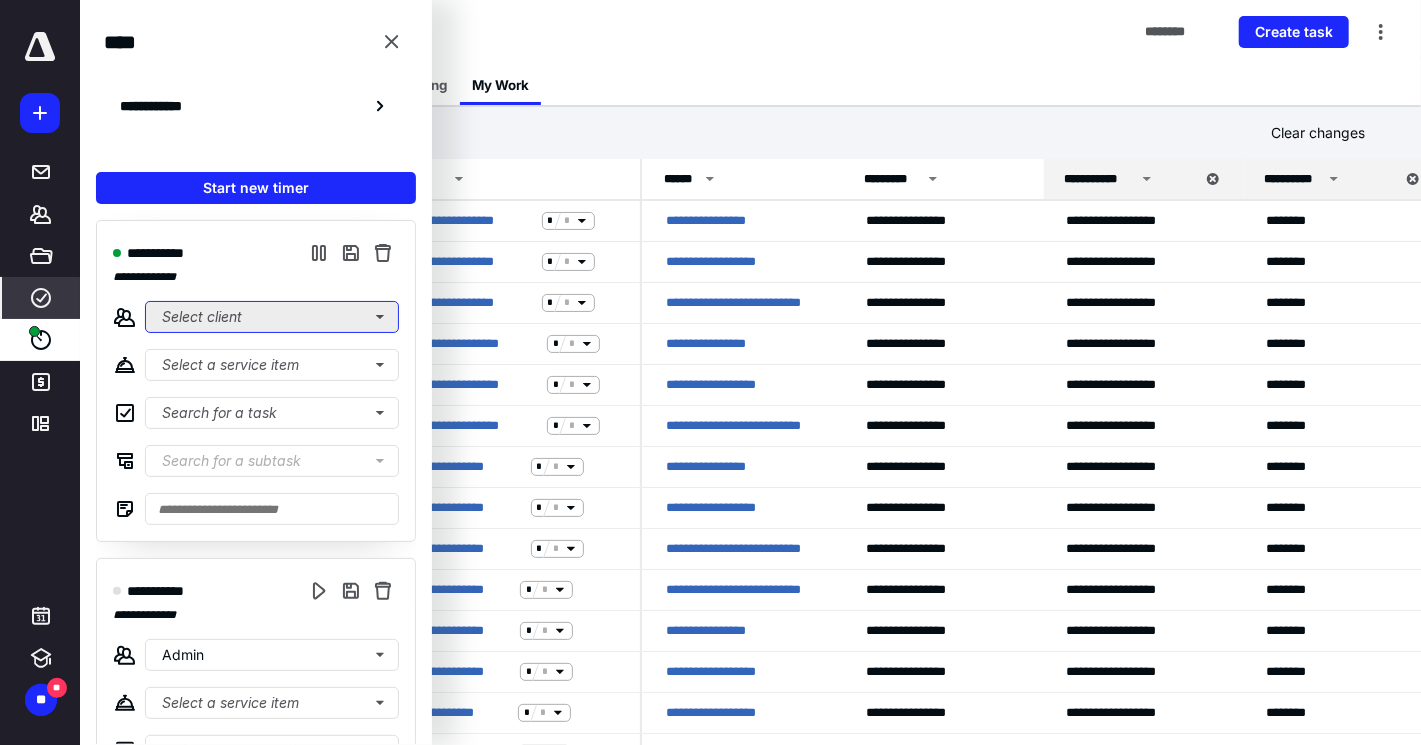 click on "Select client" at bounding box center [272, 317] 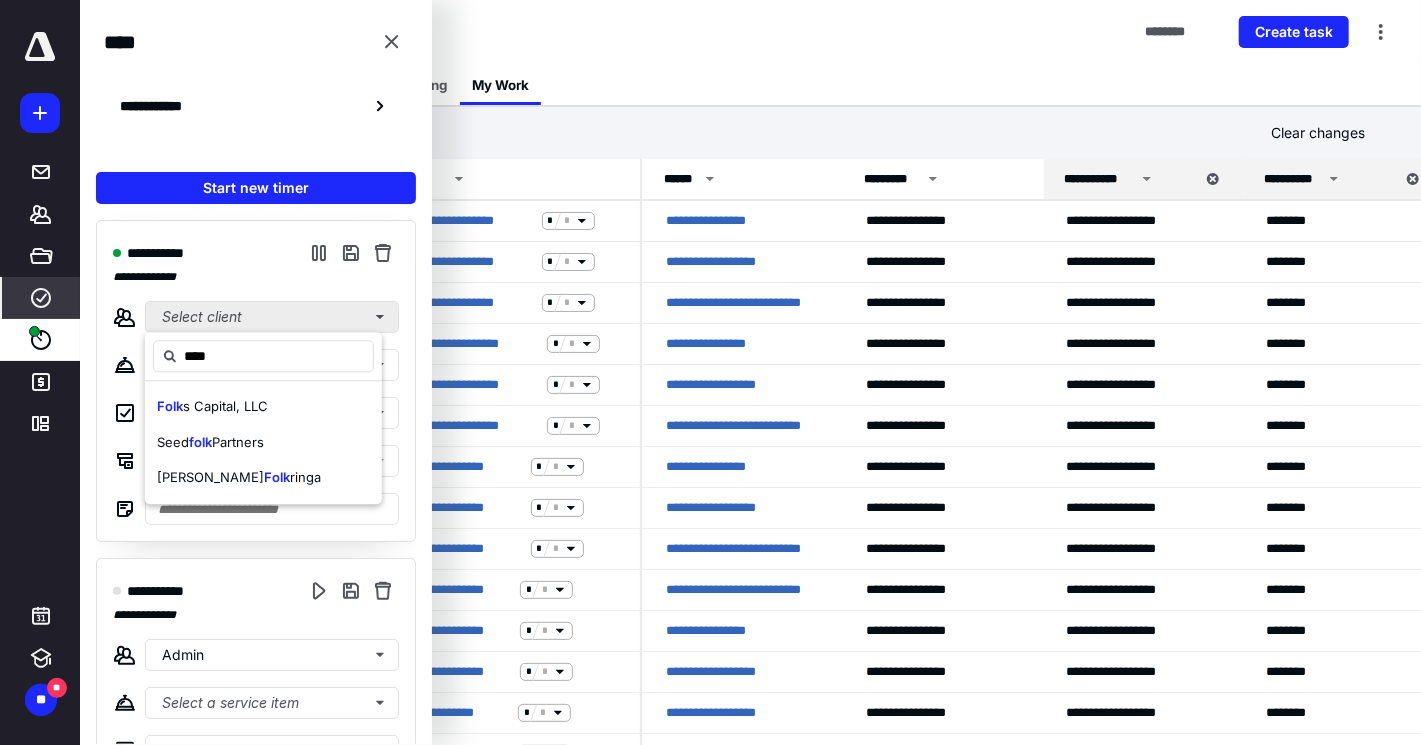 type on "****" 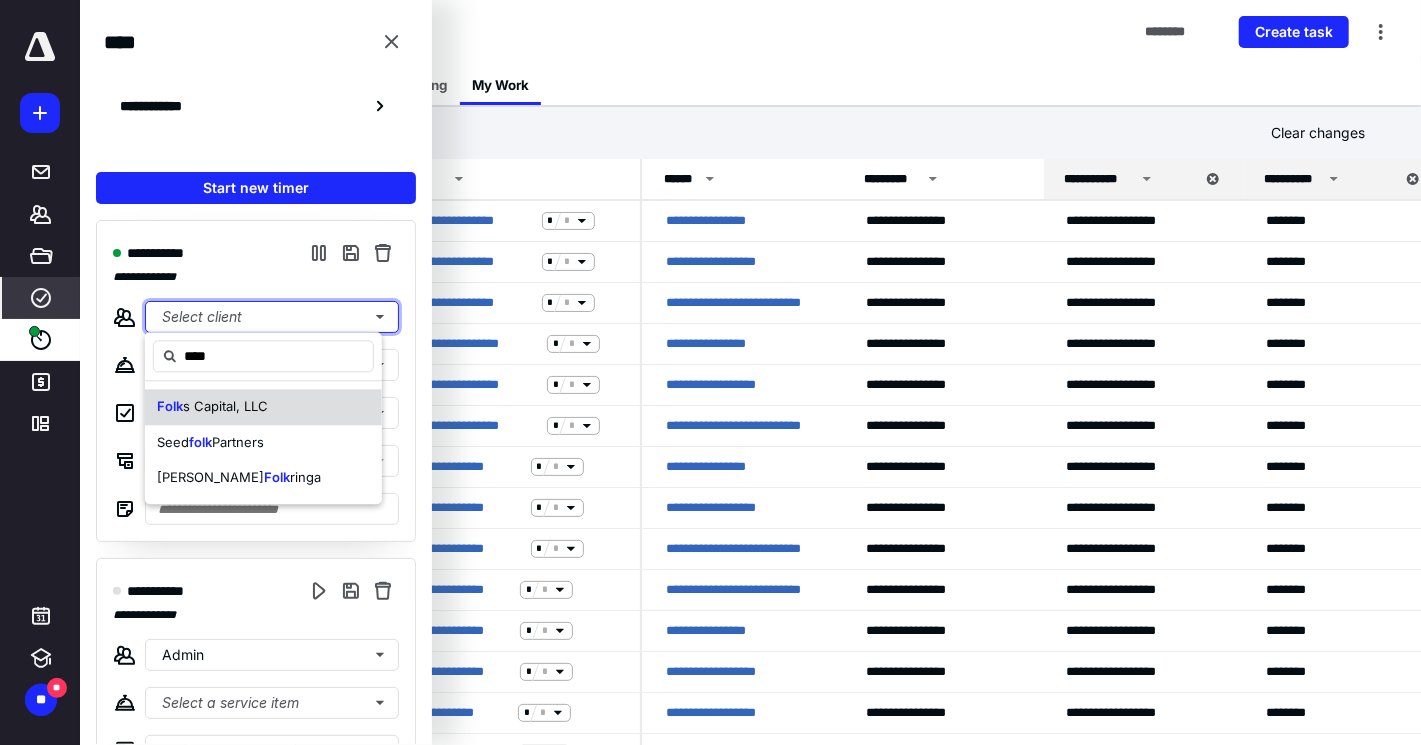 drag, startPoint x: 294, startPoint y: 318, endPoint x: 226, endPoint y: 406, distance: 111.21151 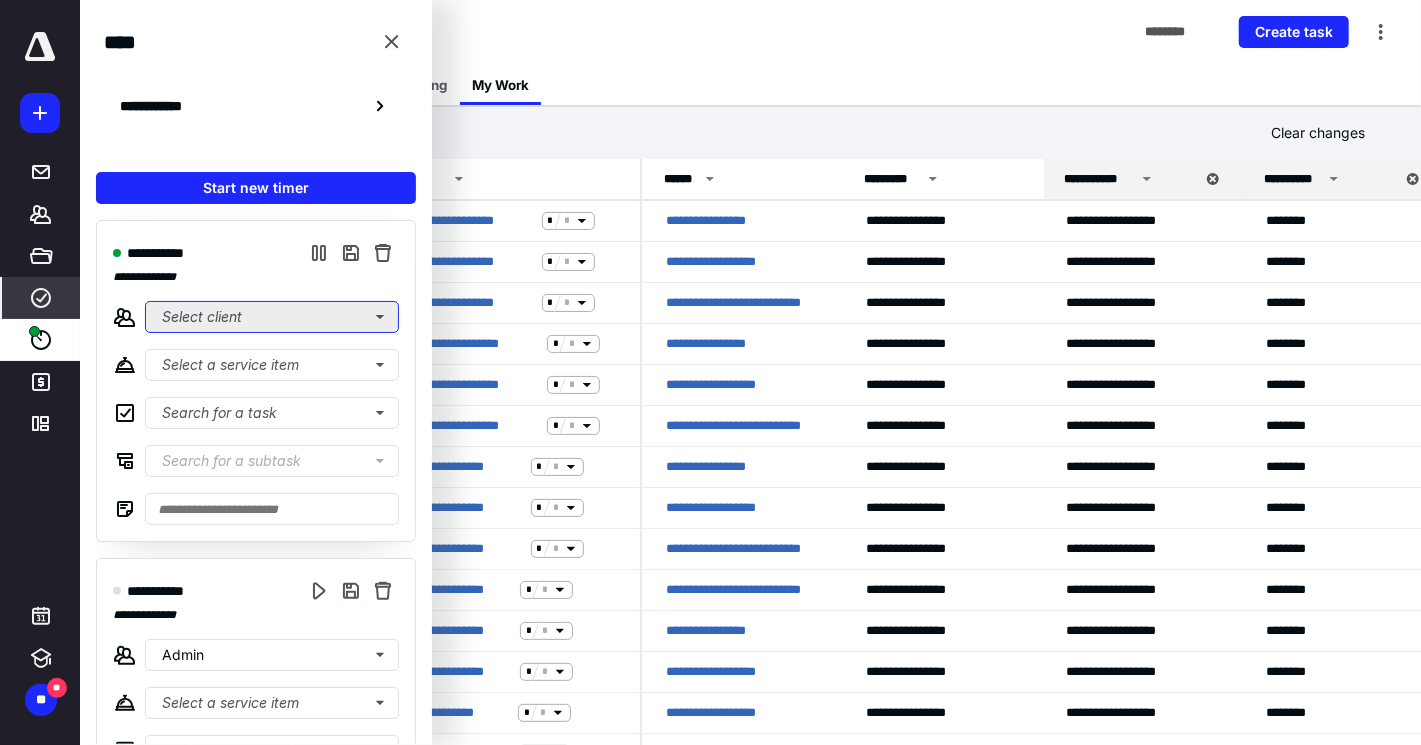 click on "Select client" at bounding box center (272, 317) 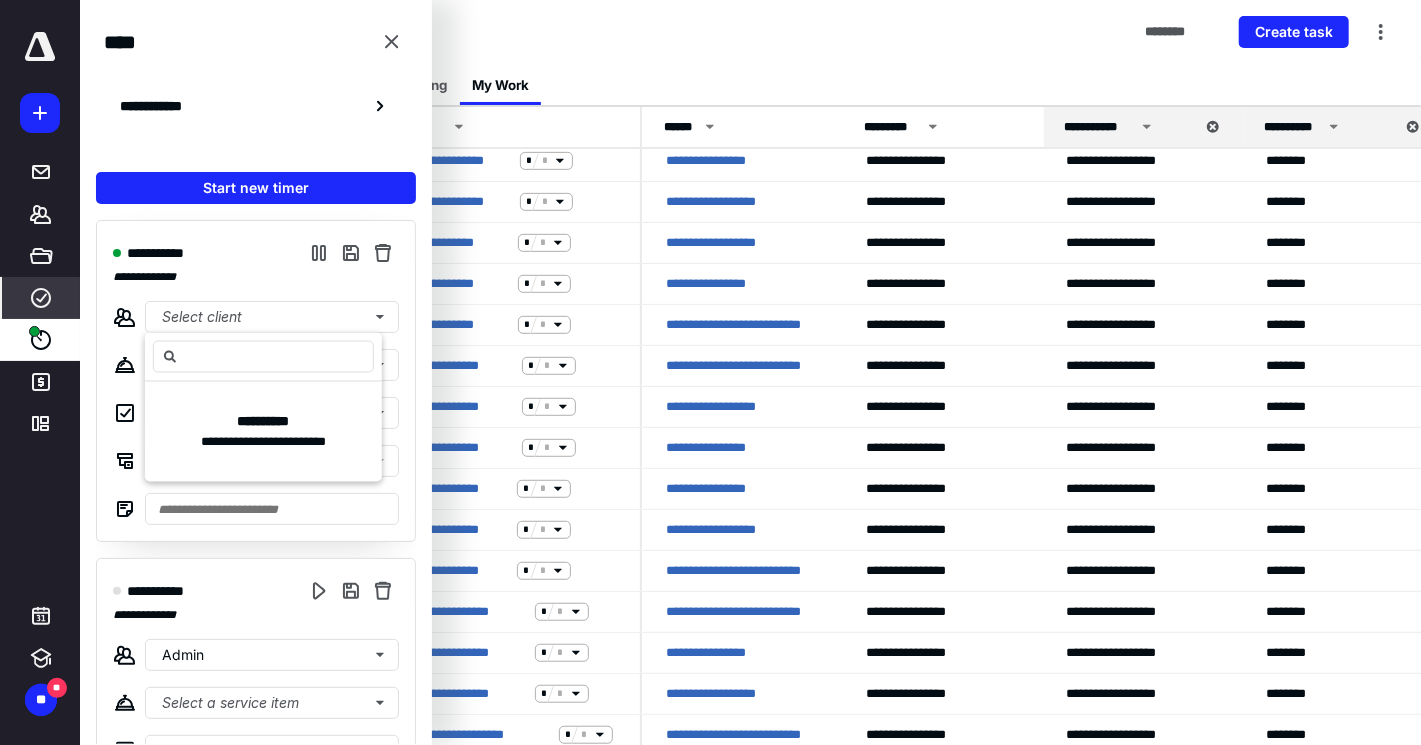 scroll, scrollTop: 471, scrollLeft: 0, axis: vertical 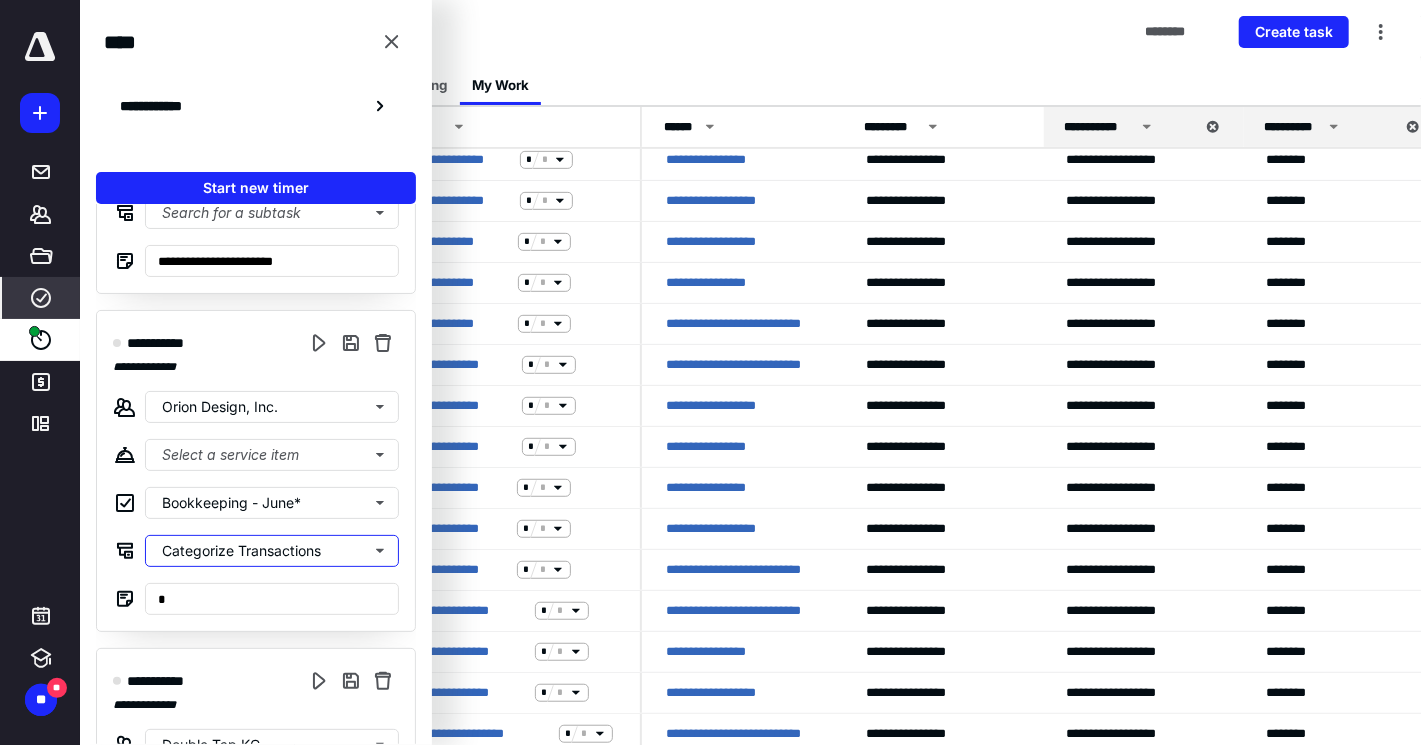 click on "Categorize Transactions" at bounding box center [272, 551] 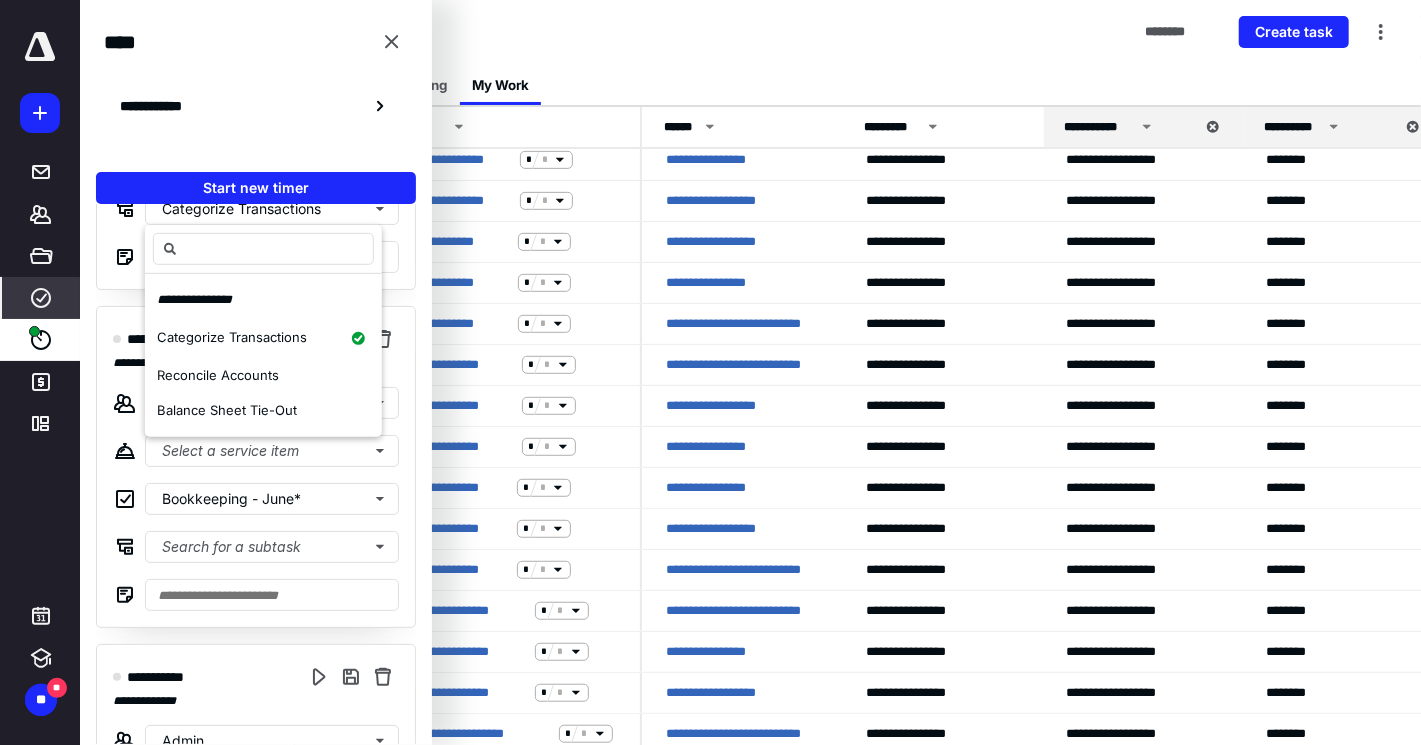 scroll, scrollTop: 927, scrollLeft: 0, axis: vertical 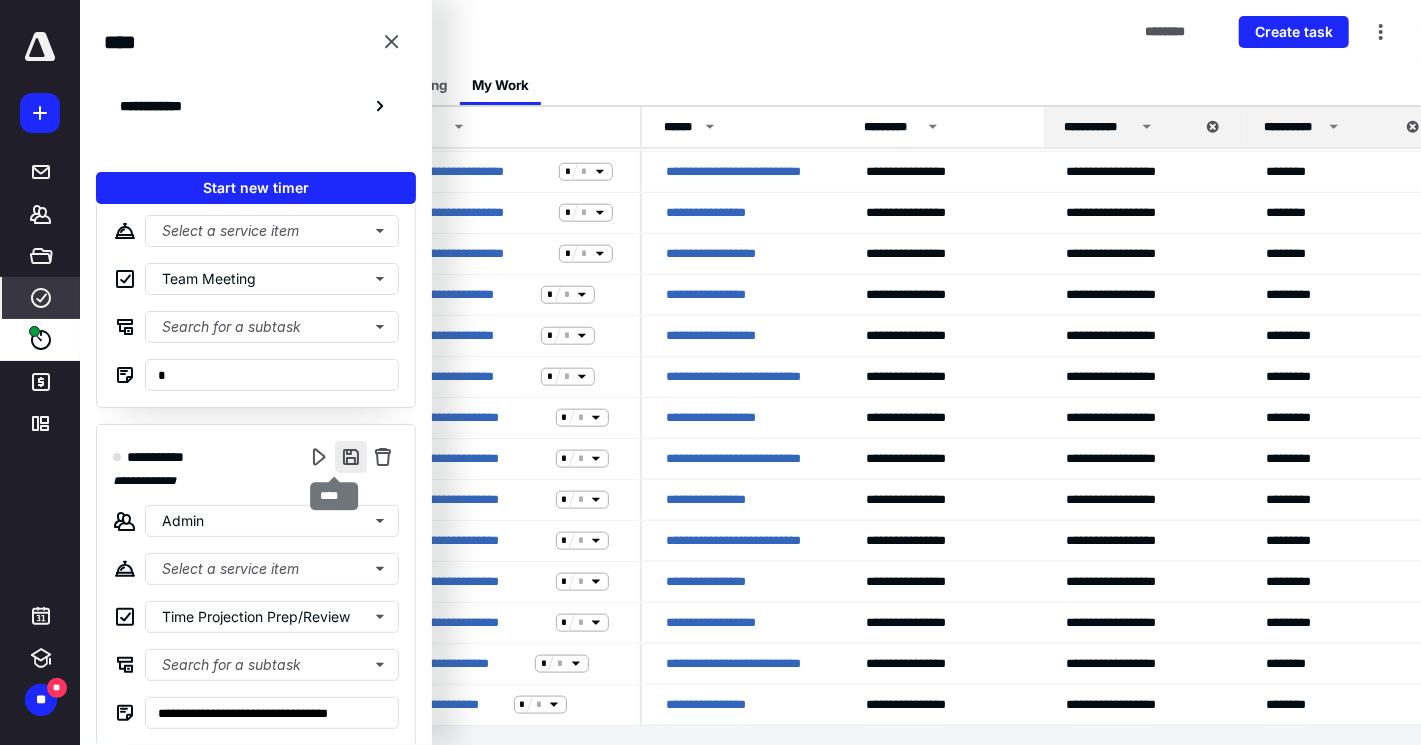 click at bounding box center [351, 457] 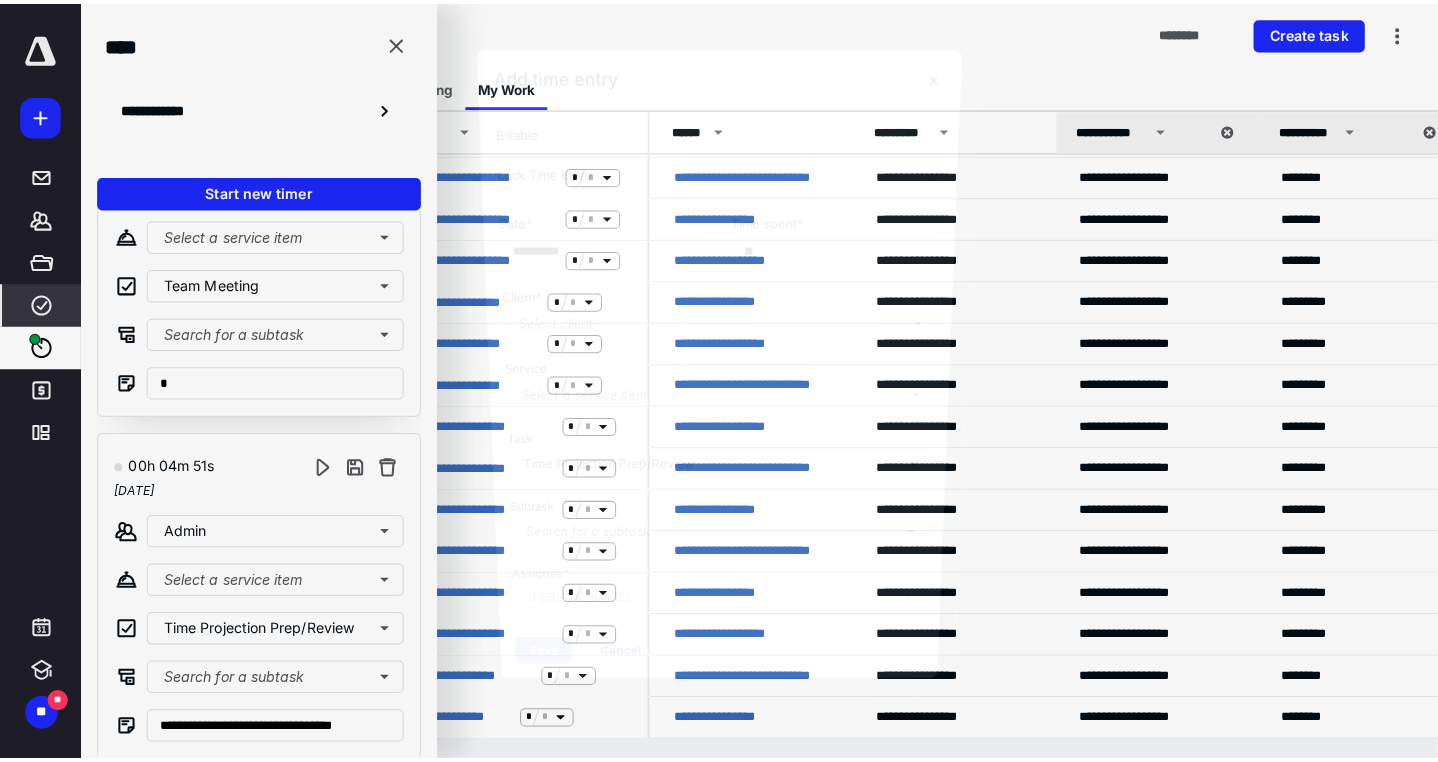 scroll, scrollTop: 1016, scrollLeft: 0, axis: vertical 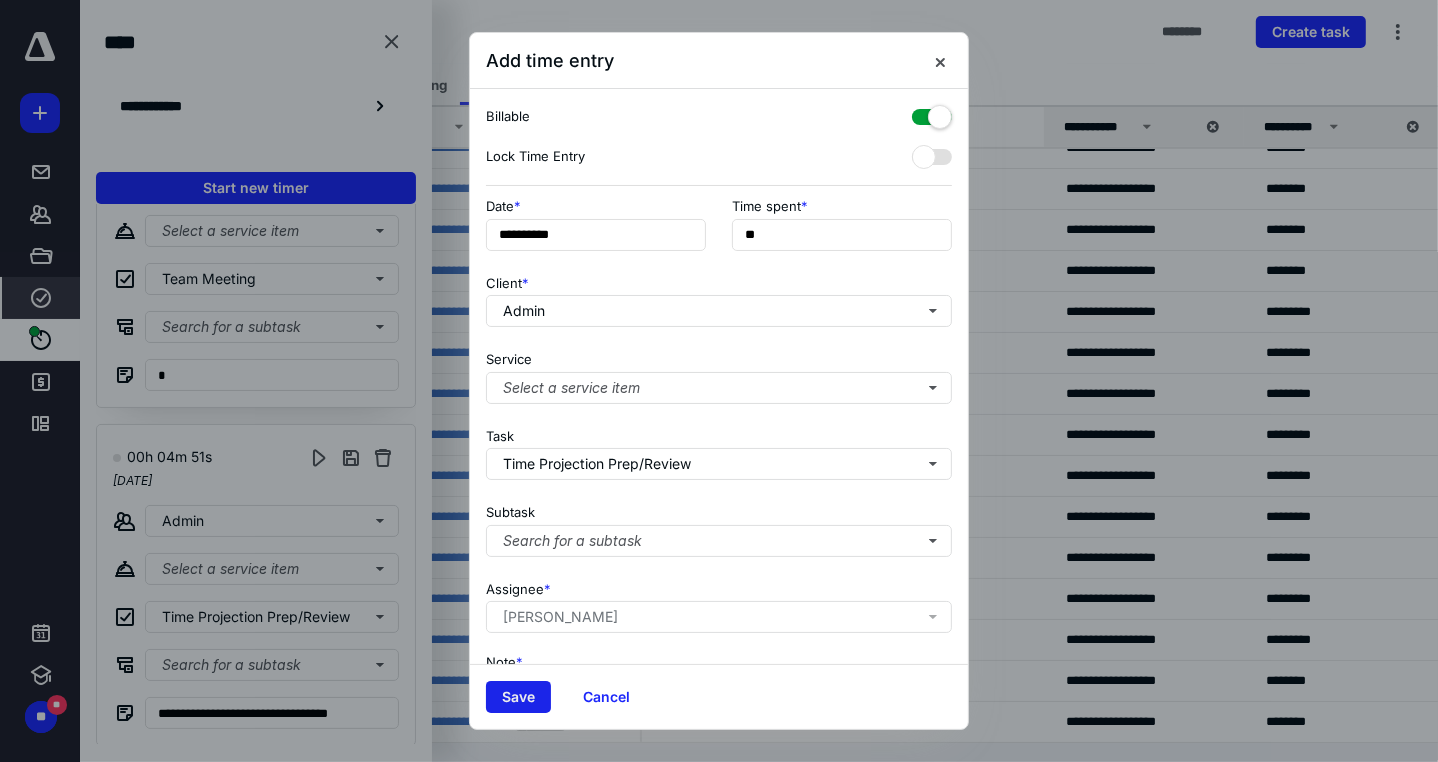 click on "Save" at bounding box center [518, 697] 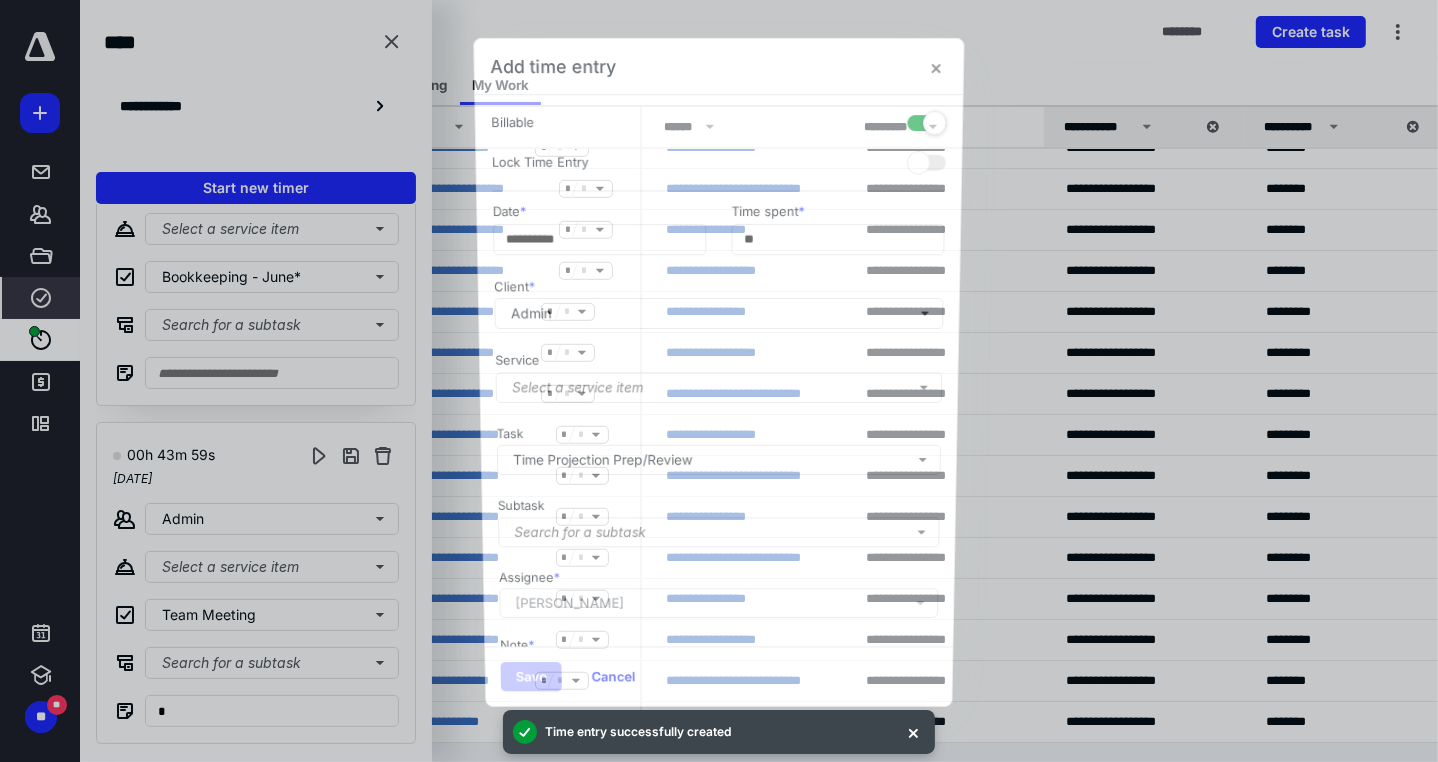 scroll, scrollTop: 1148, scrollLeft: 0, axis: vertical 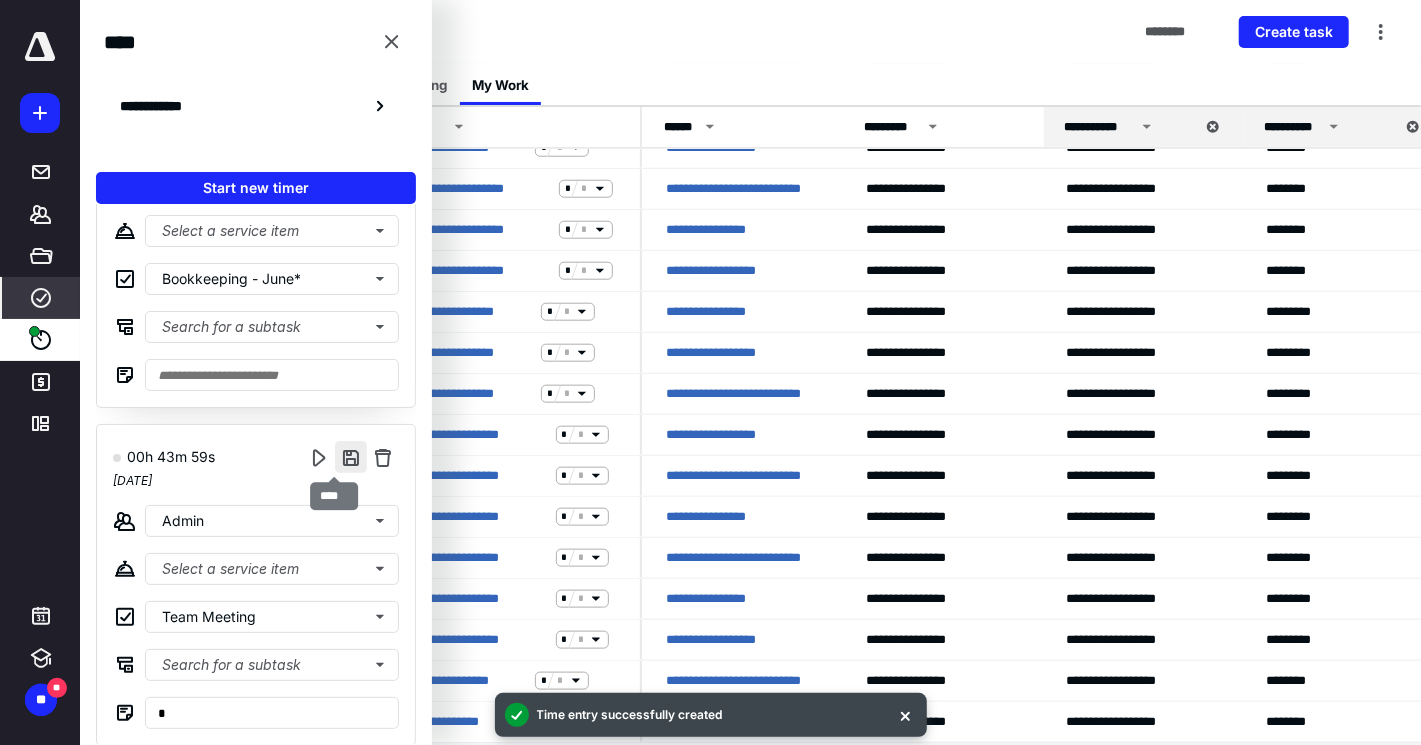 click at bounding box center (351, 457) 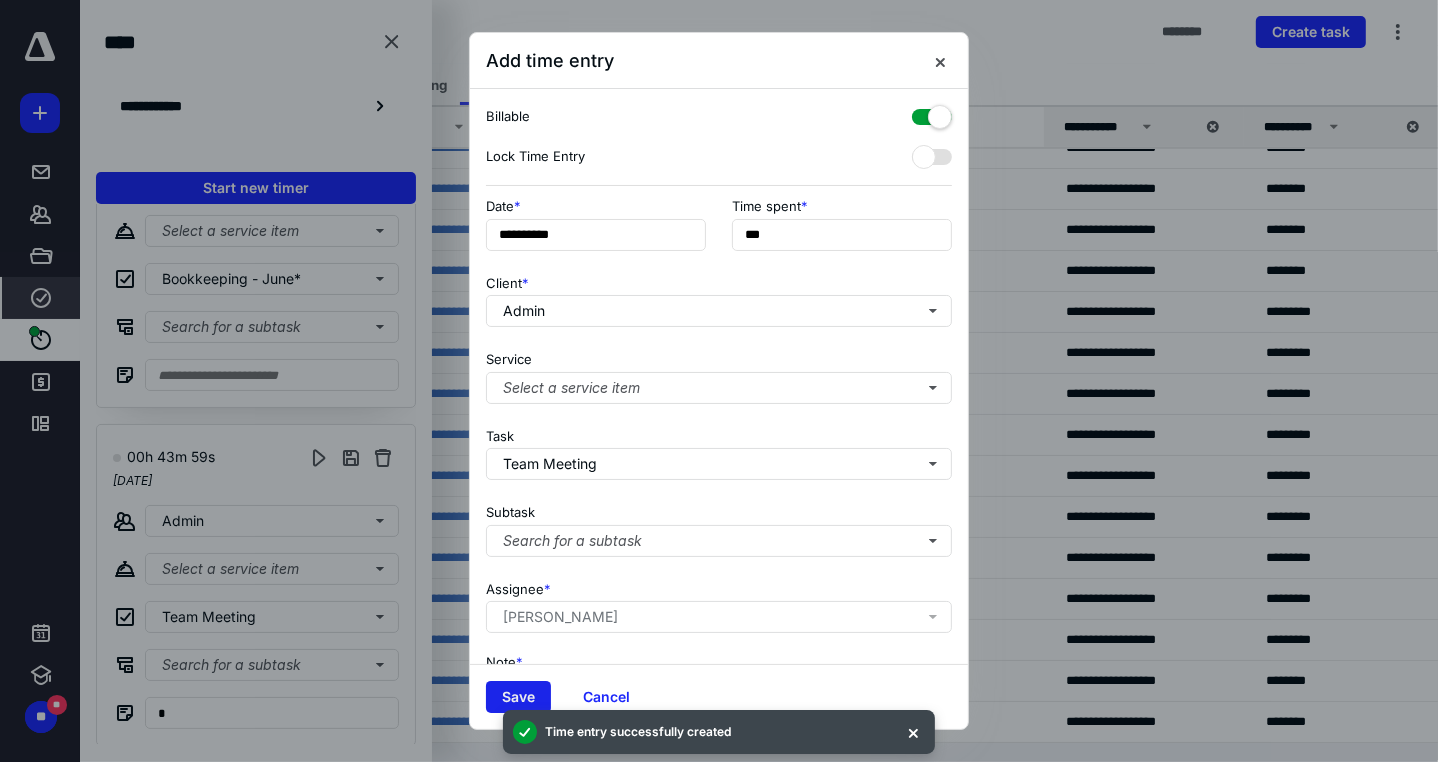 click on "Save" at bounding box center [518, 697] 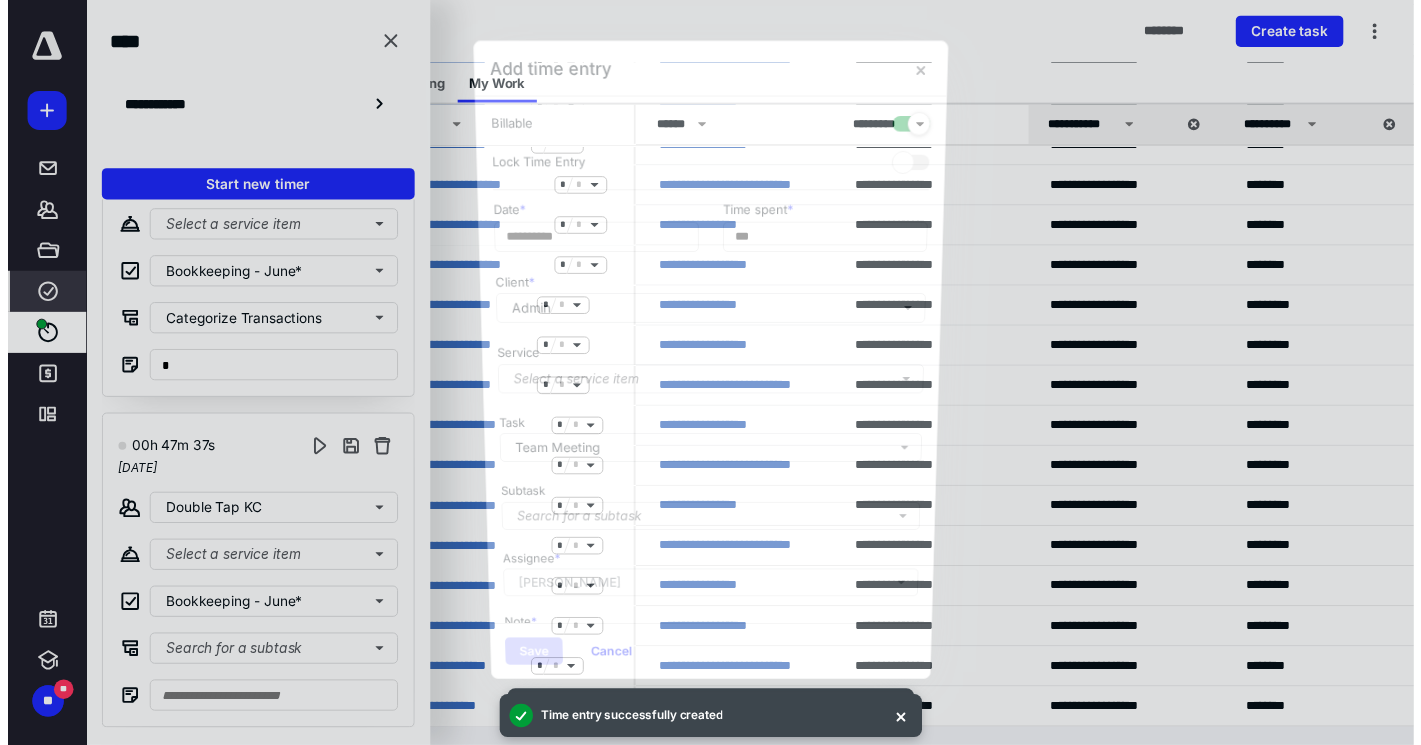 scroll, scrollTop: 810, scrollLeft: 0, axis: vertical 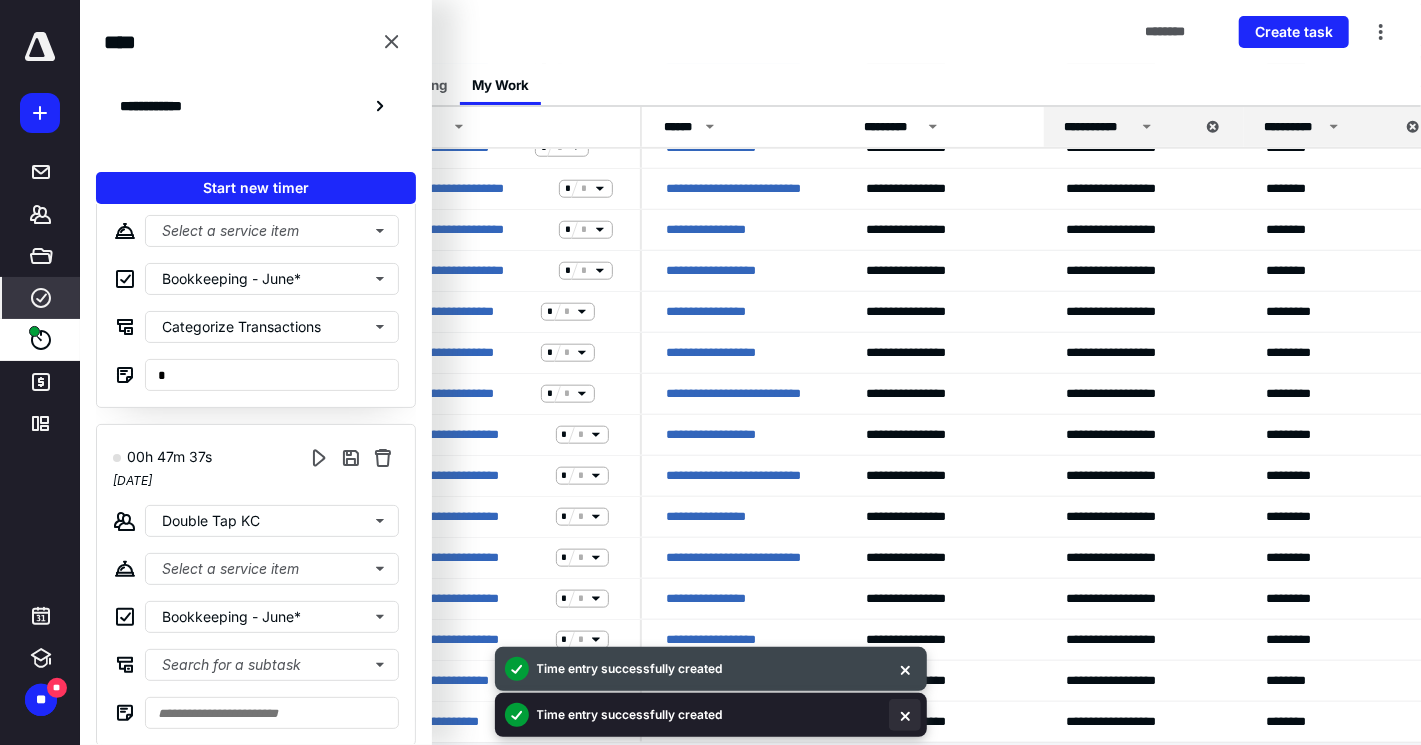 click at bounding box center [905, 715] 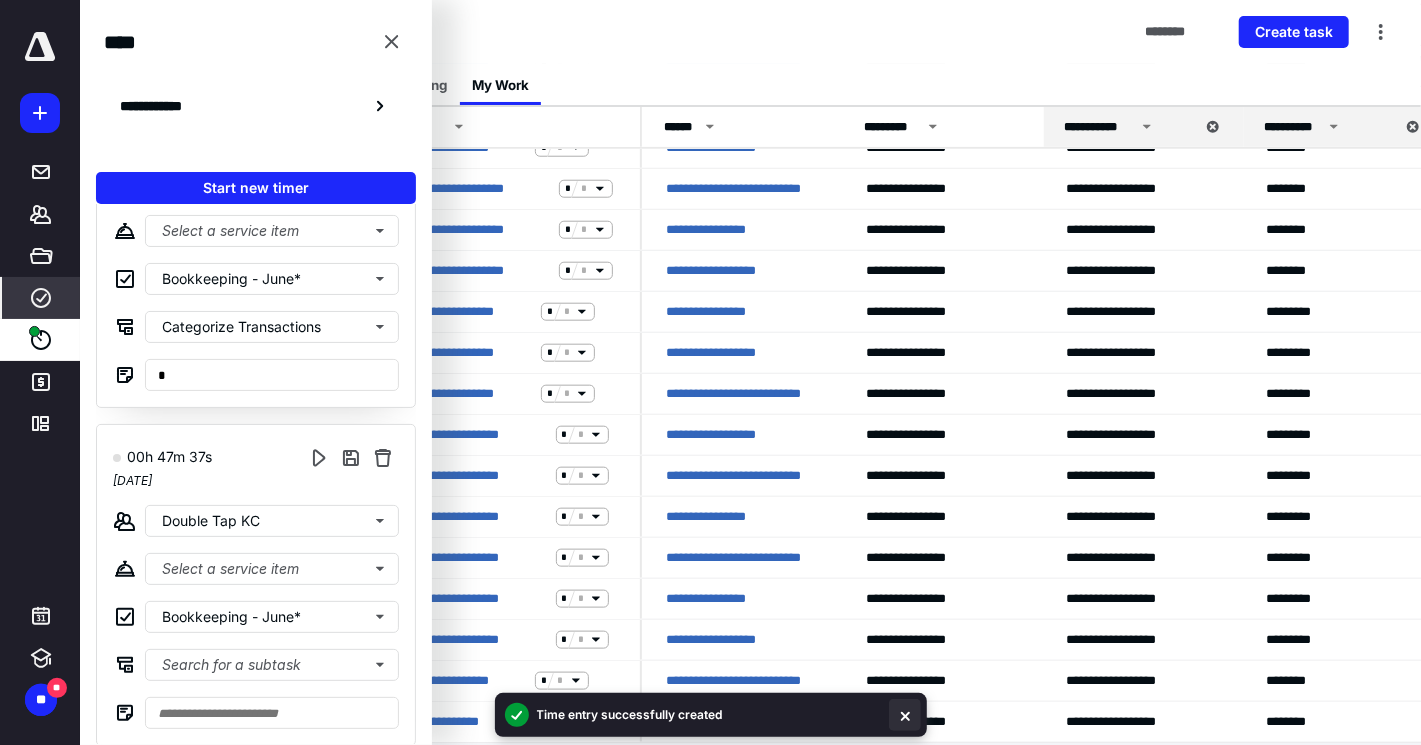 click at bounding box center (905, 715) 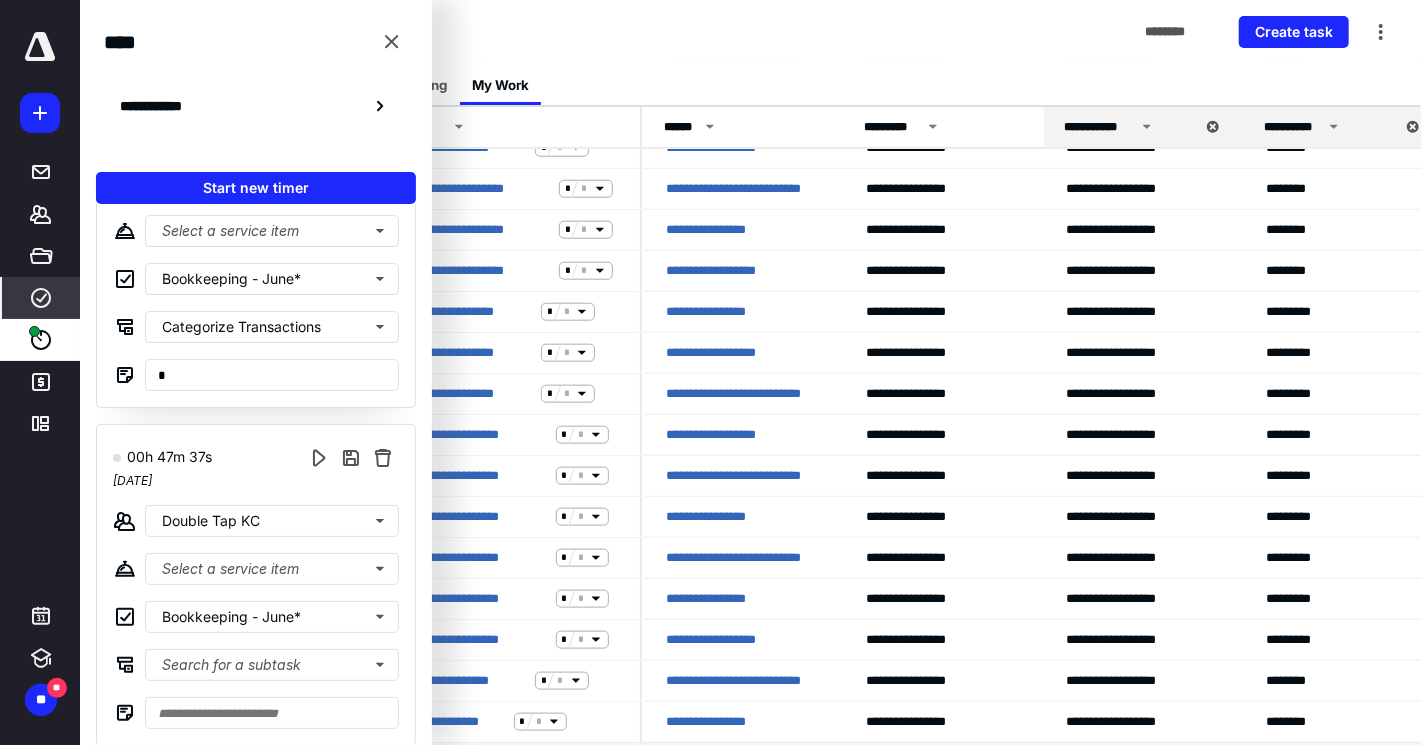 scroll, scrollTop: 629, scrollLeft: 0, axis: vertical 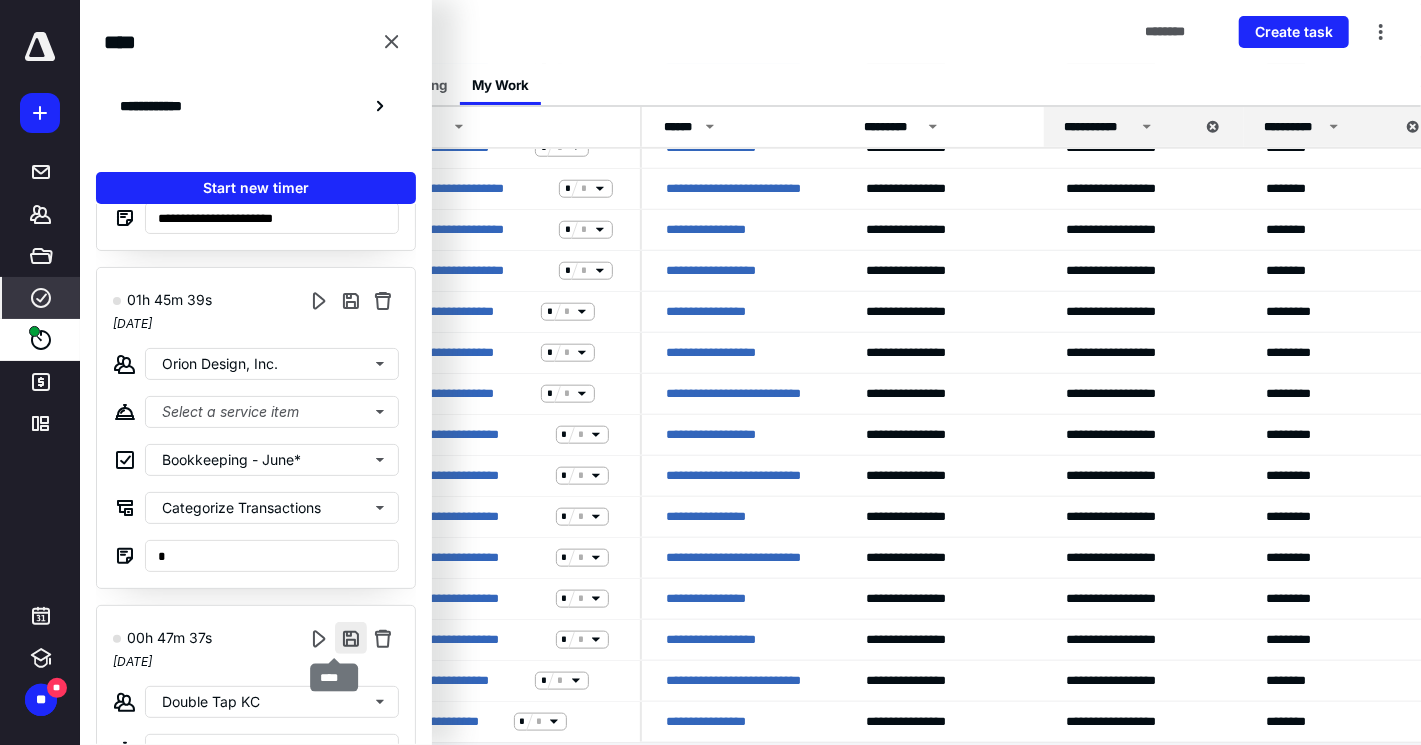 click at bounding box center [351, 638] 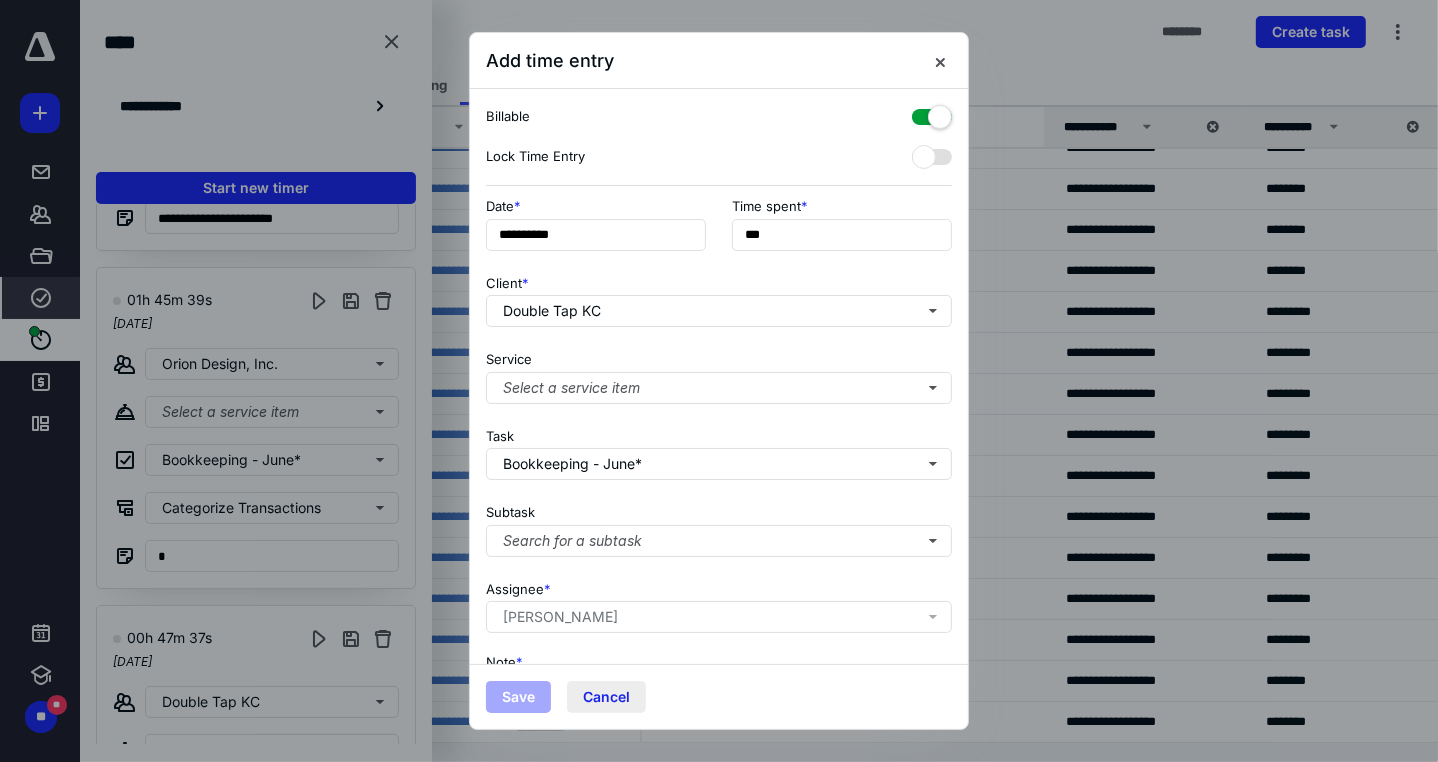 click on "Cancel" at bounding box center (606, 697) 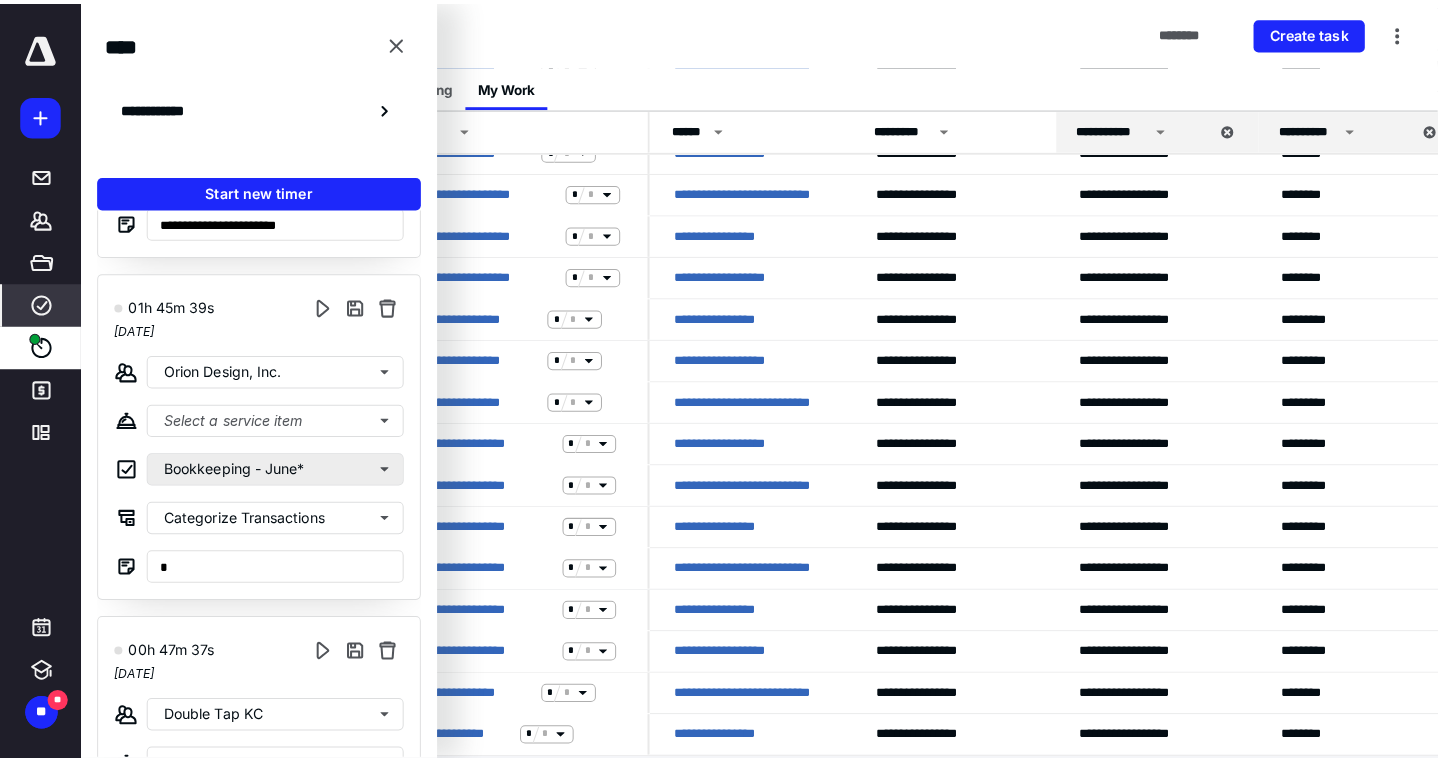 scroll, scrollTop: 810, scrollLeft: 0, axis: vertical 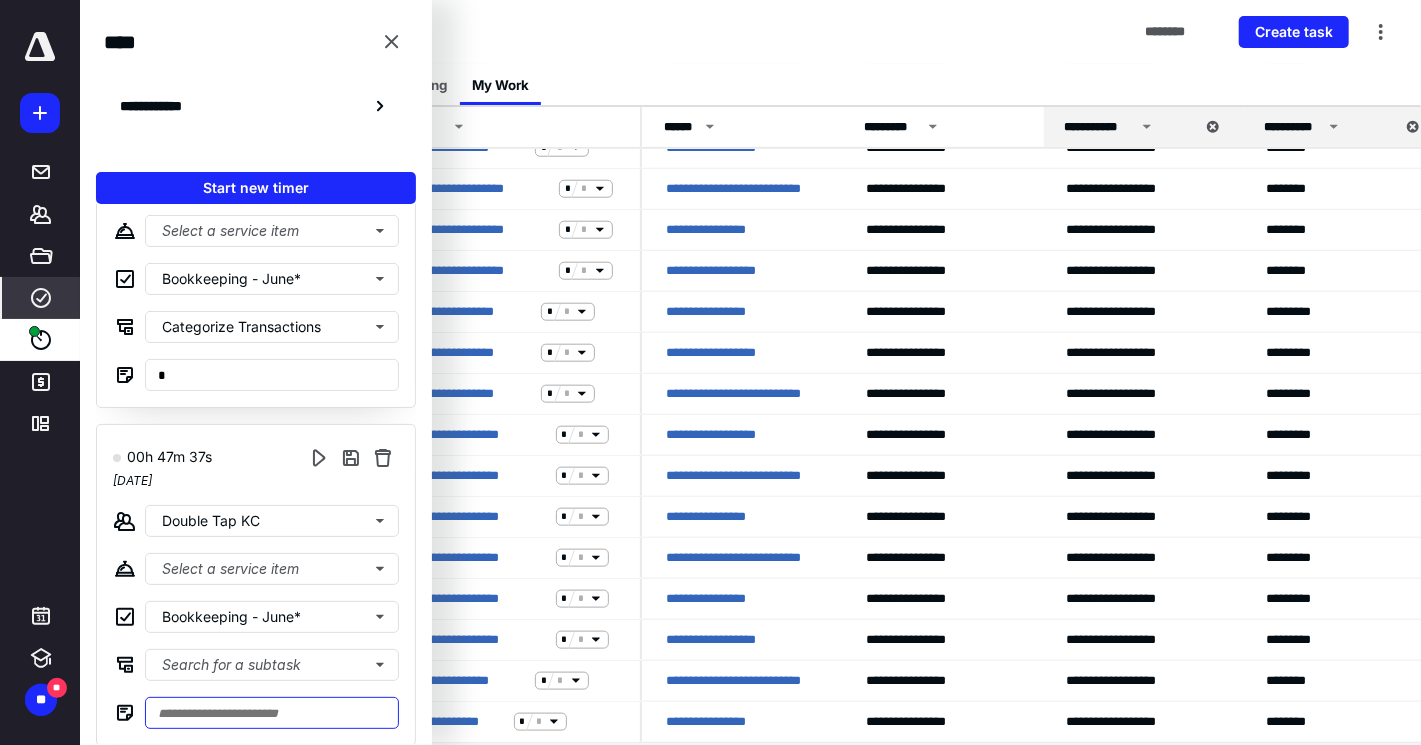 click at bounding box center [272, 713] 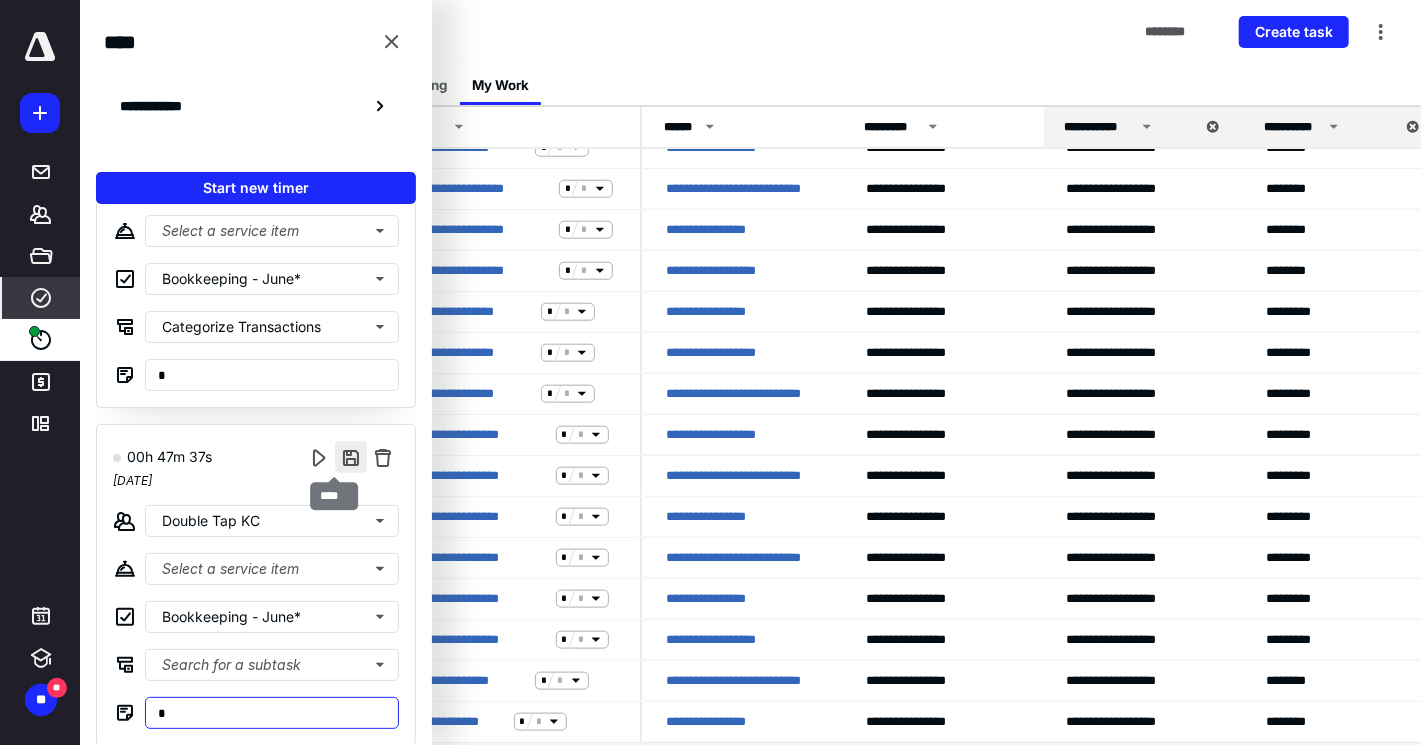 type on "*" 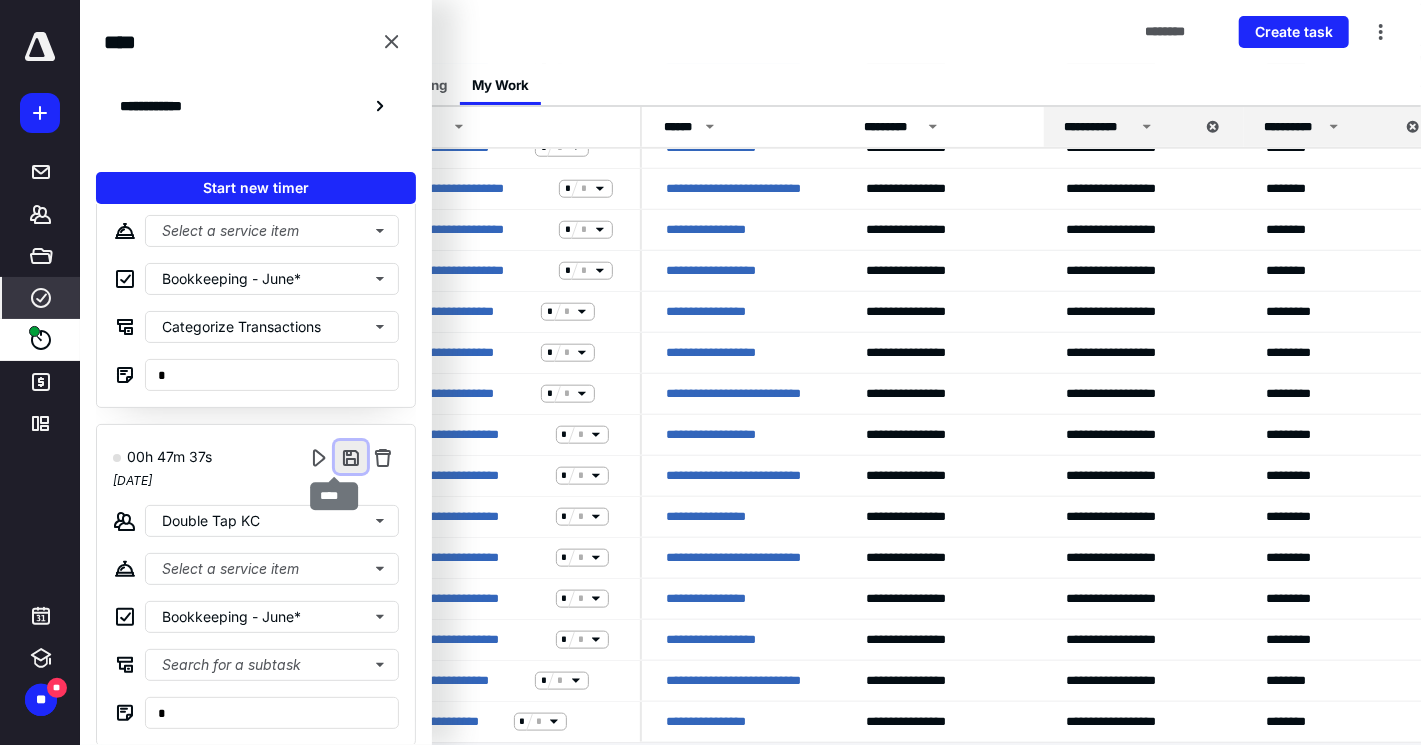 click at bounding box center [351, 457] 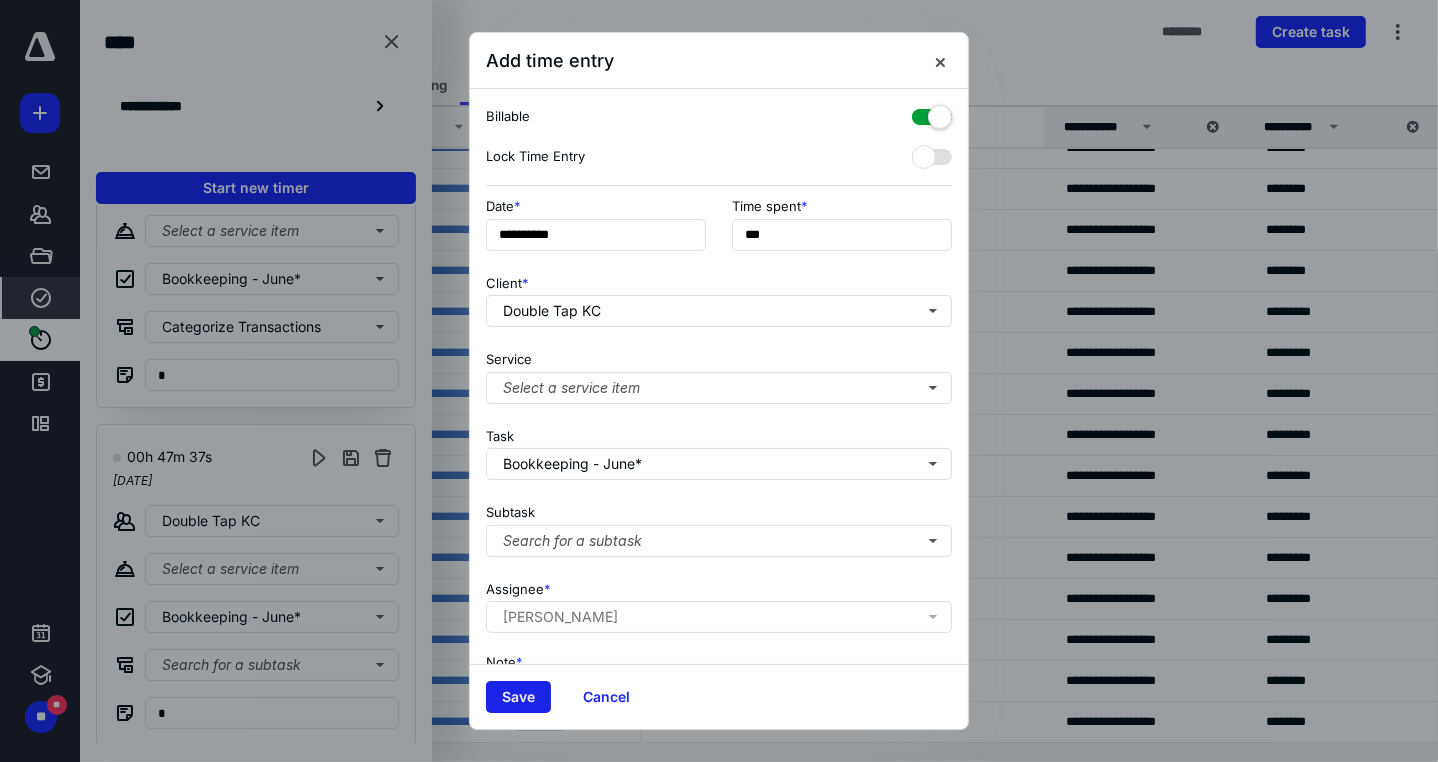 click on "Save" at bounding box center [518, 697] 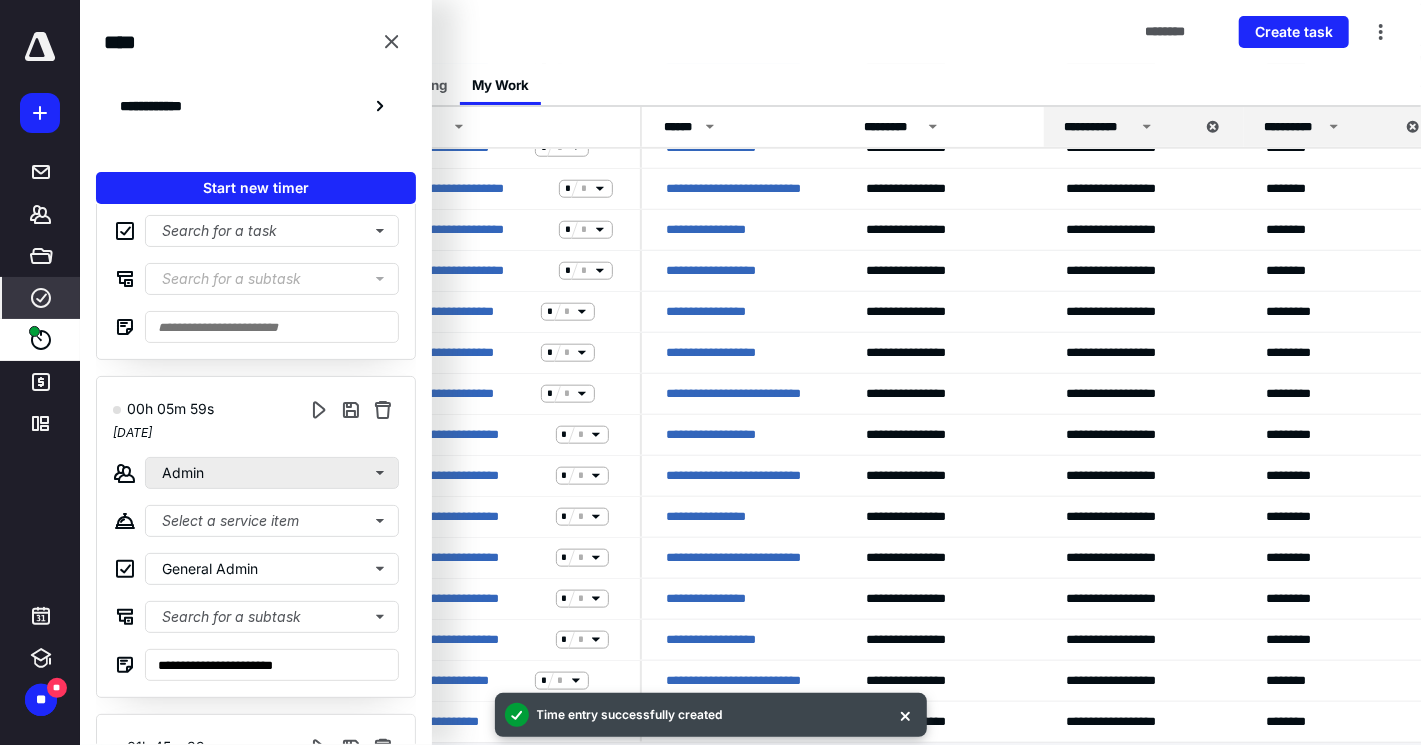 scroll, scrollTop: 0, scrollLeft: 0, axis: both 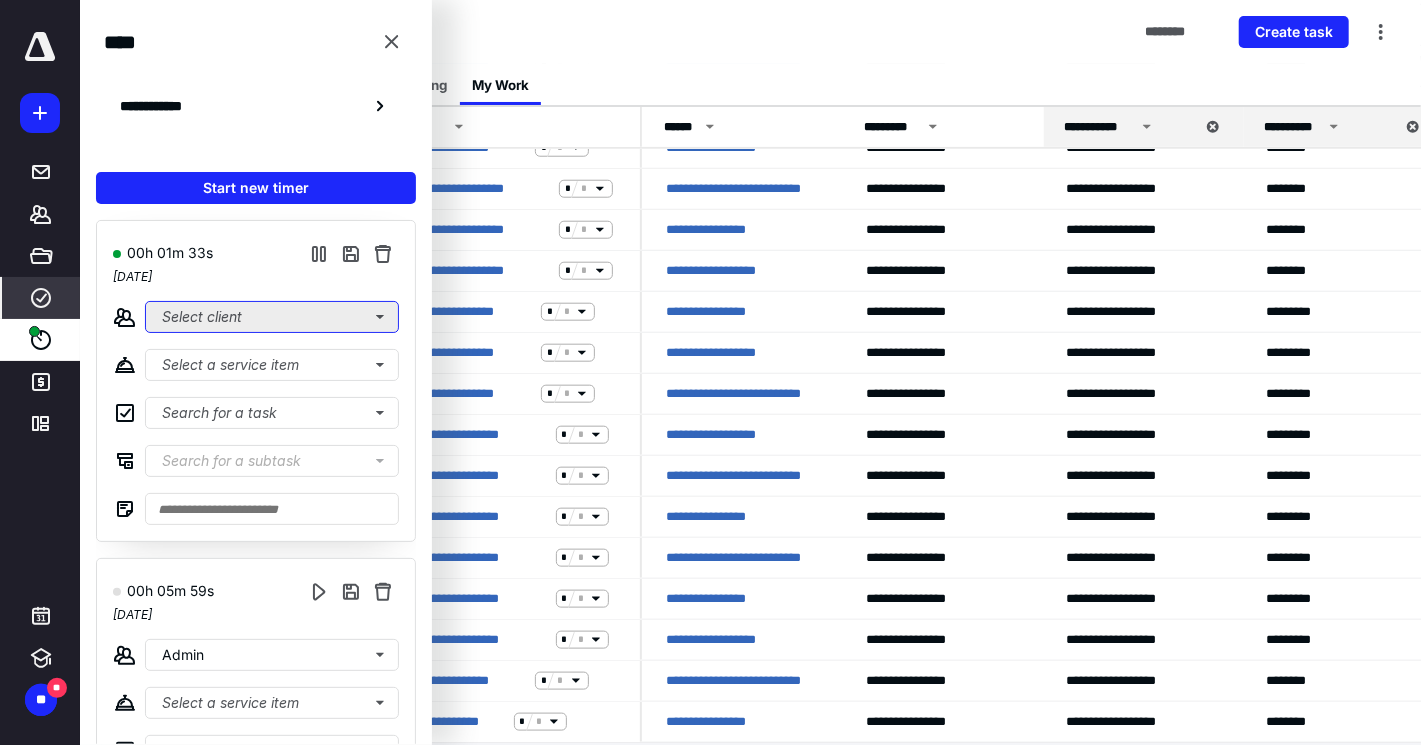 click on "Select client" at bounding box center (272, 317) 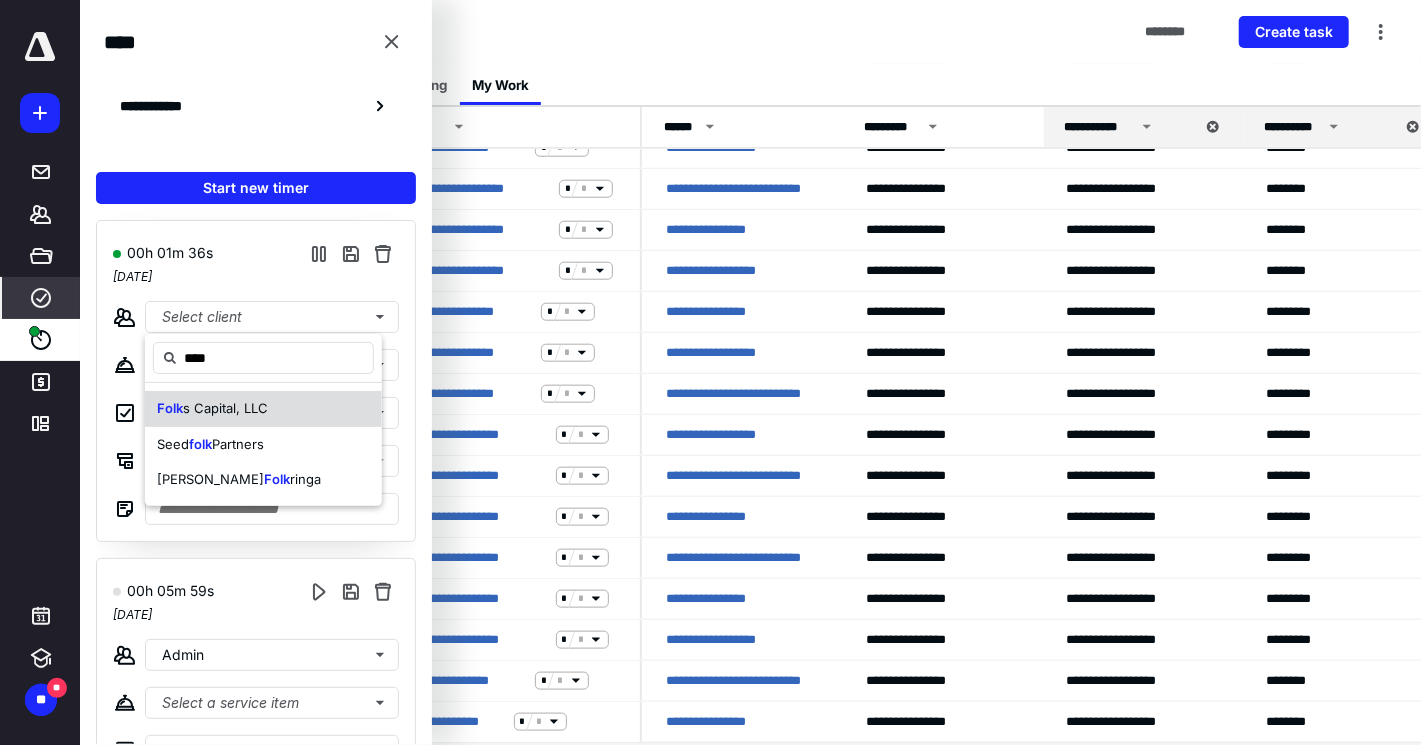 click on "s Capital, LLC" at bounding box center (225, 408) 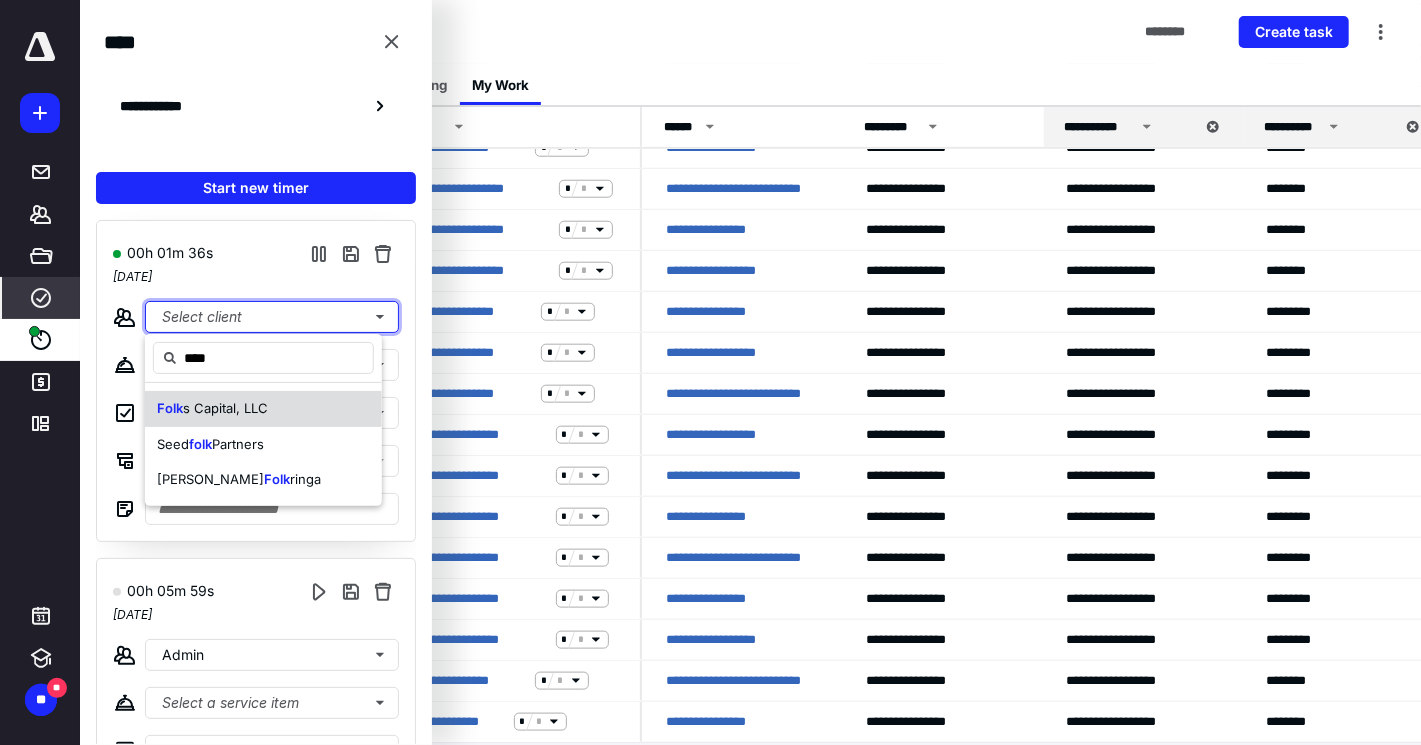 type 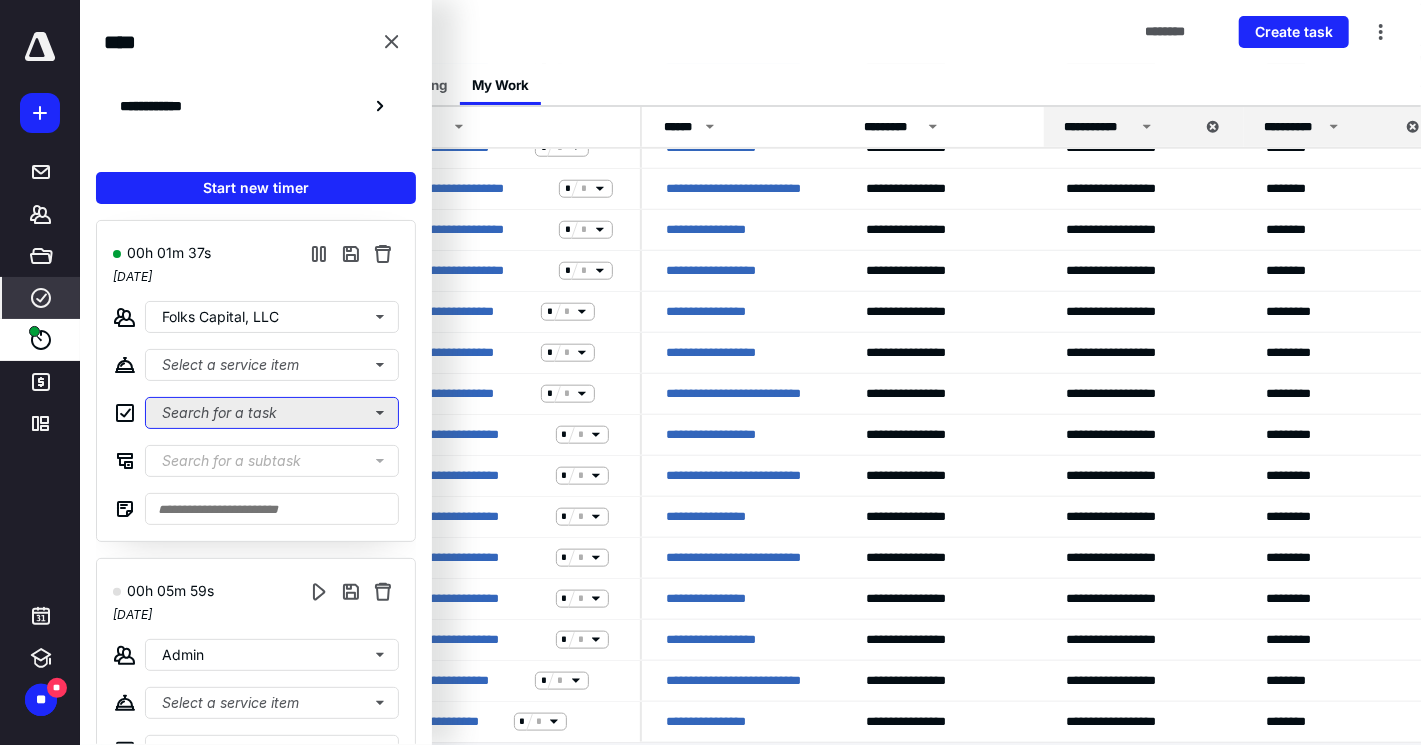 click on "Search for a task" at bounding box center [272, 413] 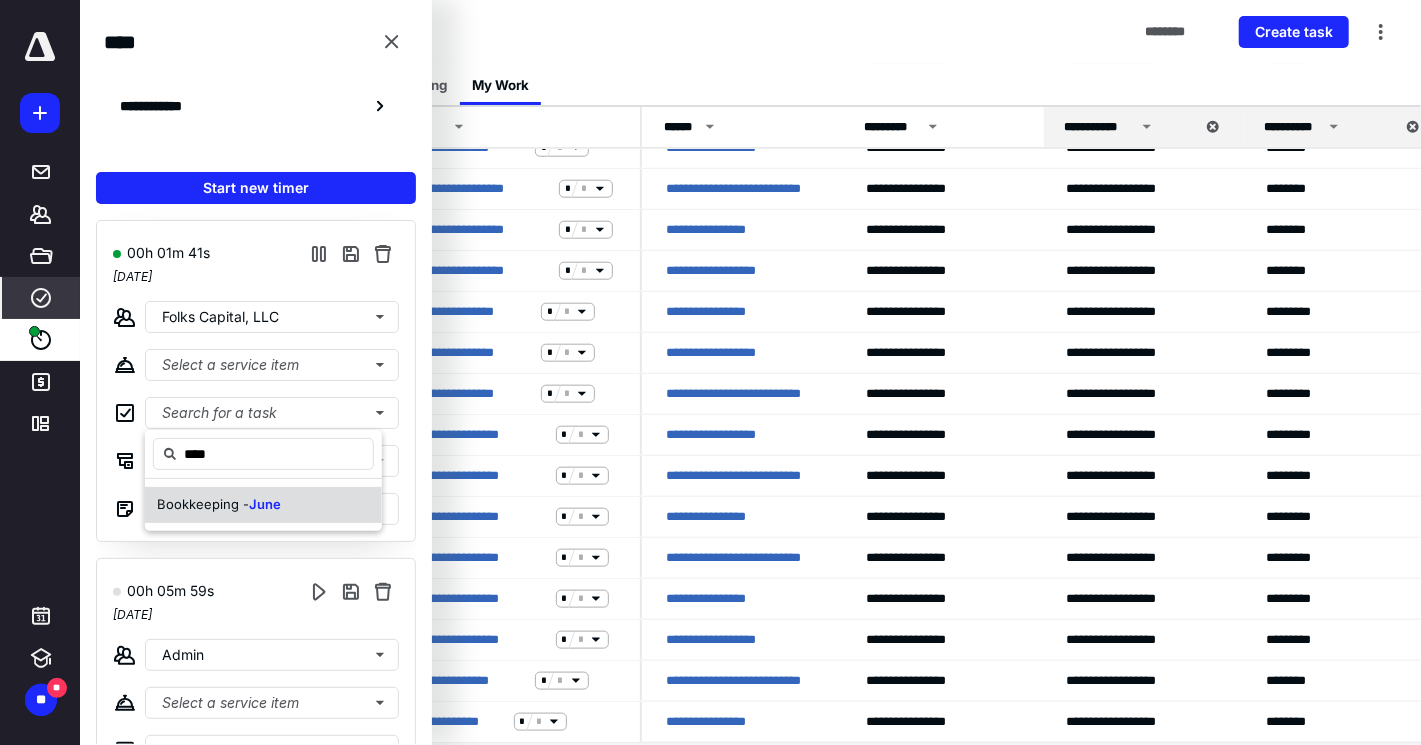 click on "Bookkeeping -  June" at bounding box center (219, 505) 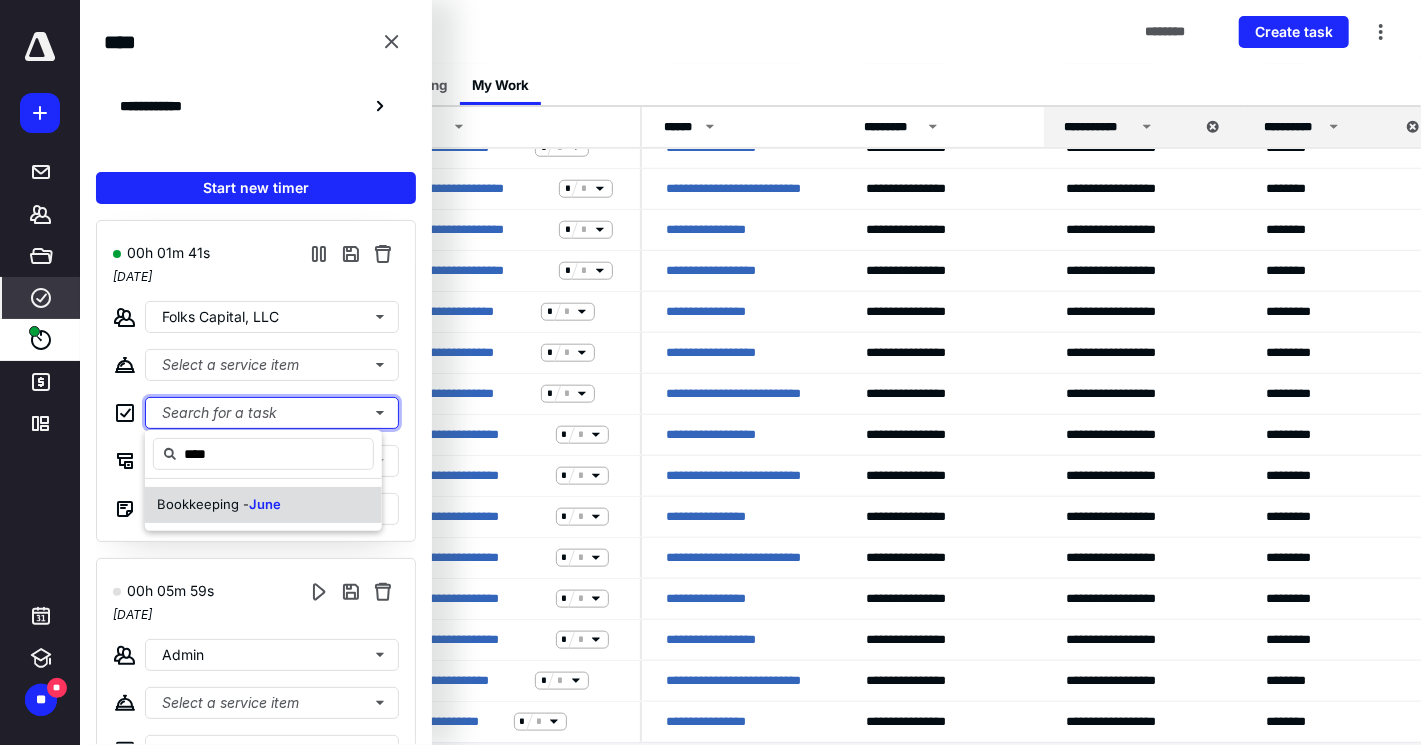 type 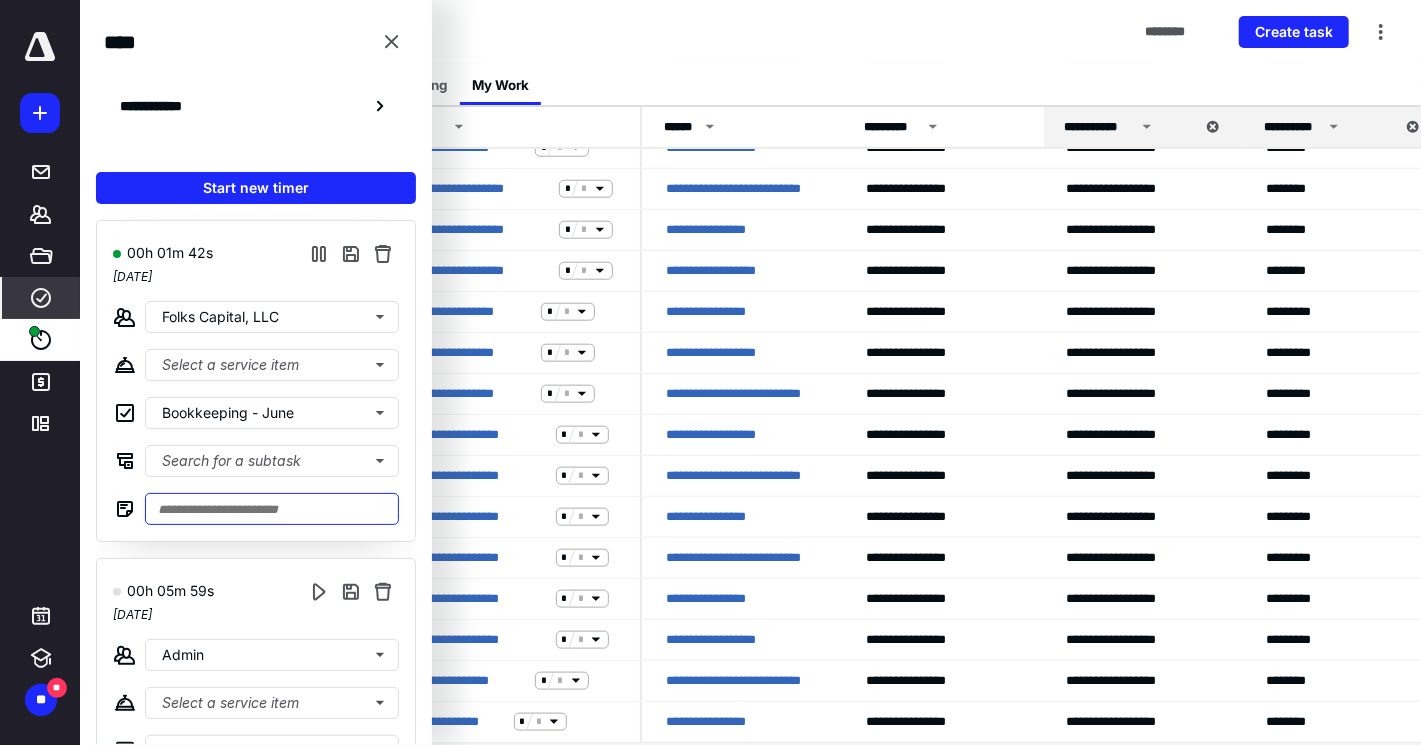 click at bounding box center (272, 509) 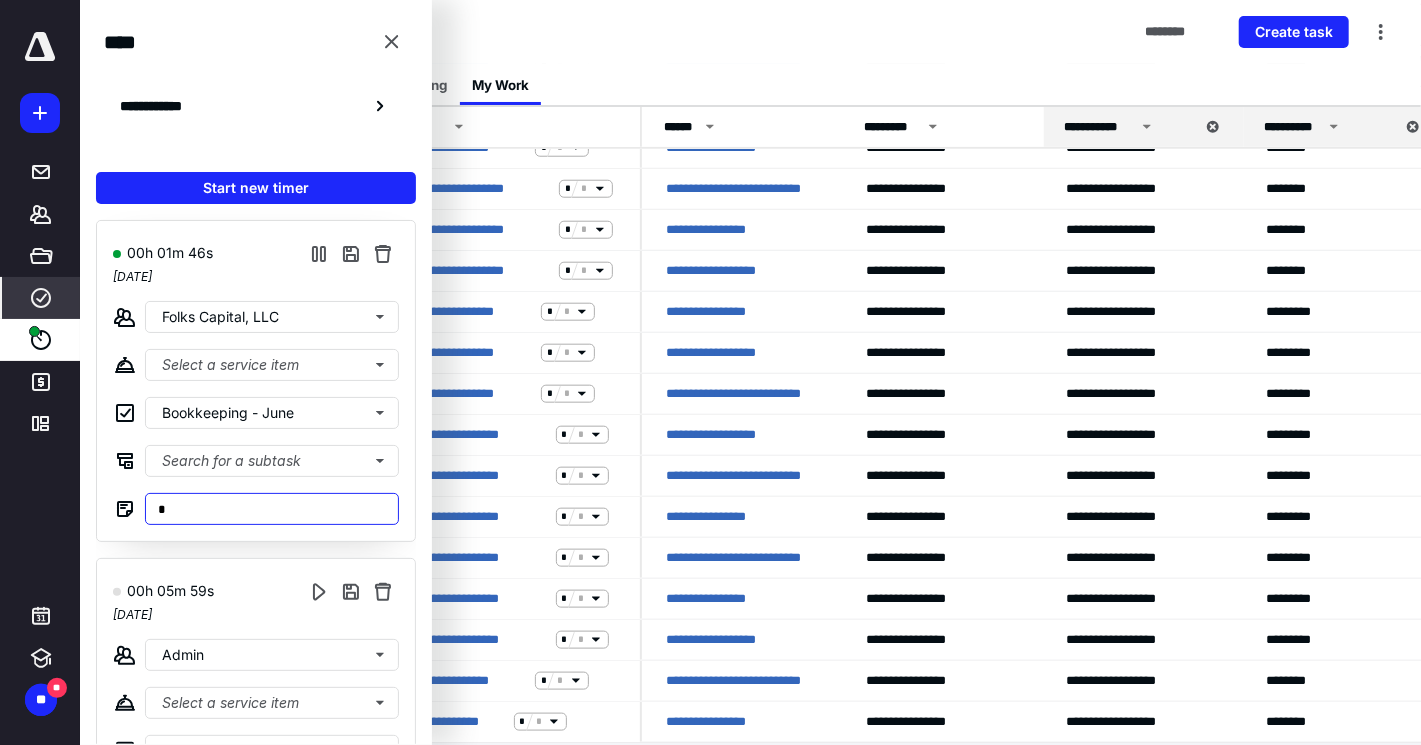 type on "*" 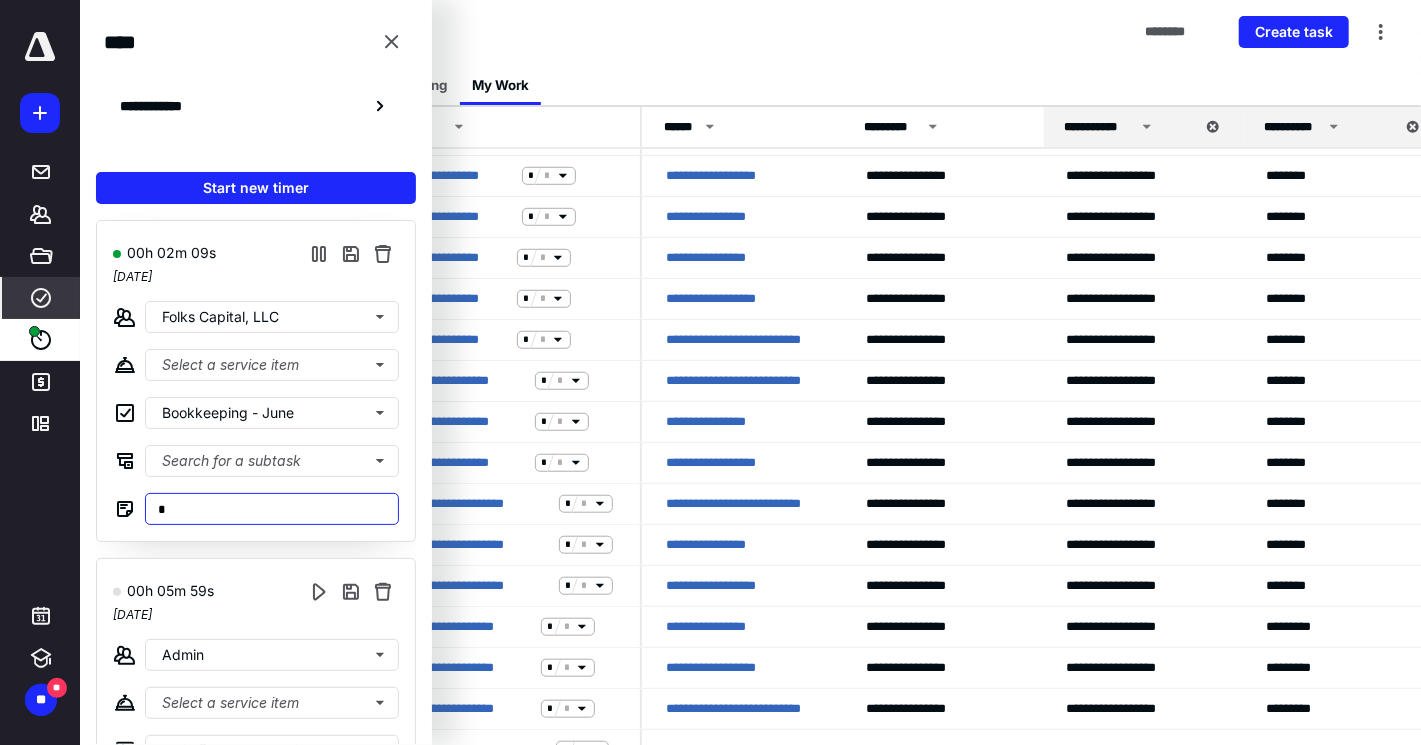 scroll, scrollTop: 699, scrollLeft: 0, axis: vertical 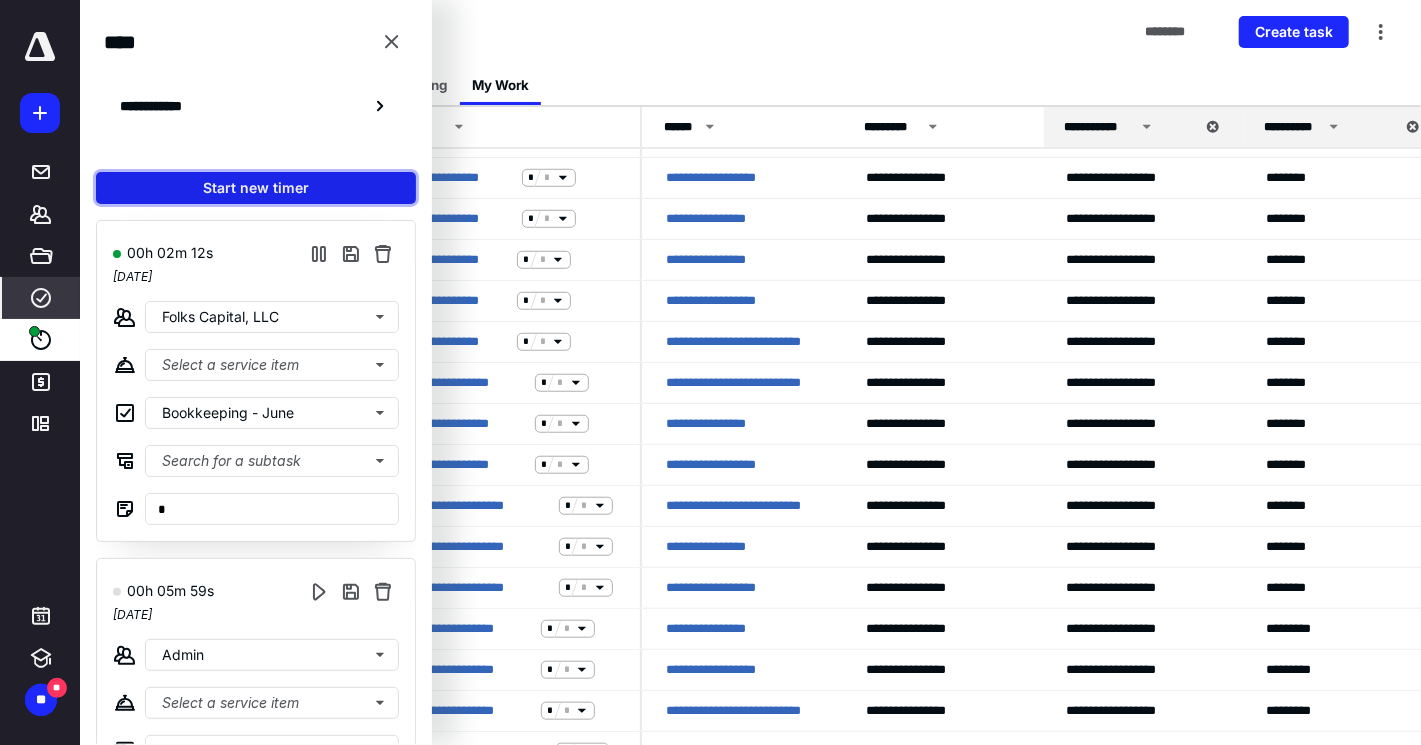click on "Start new timer" at bounding box center [256, 188] 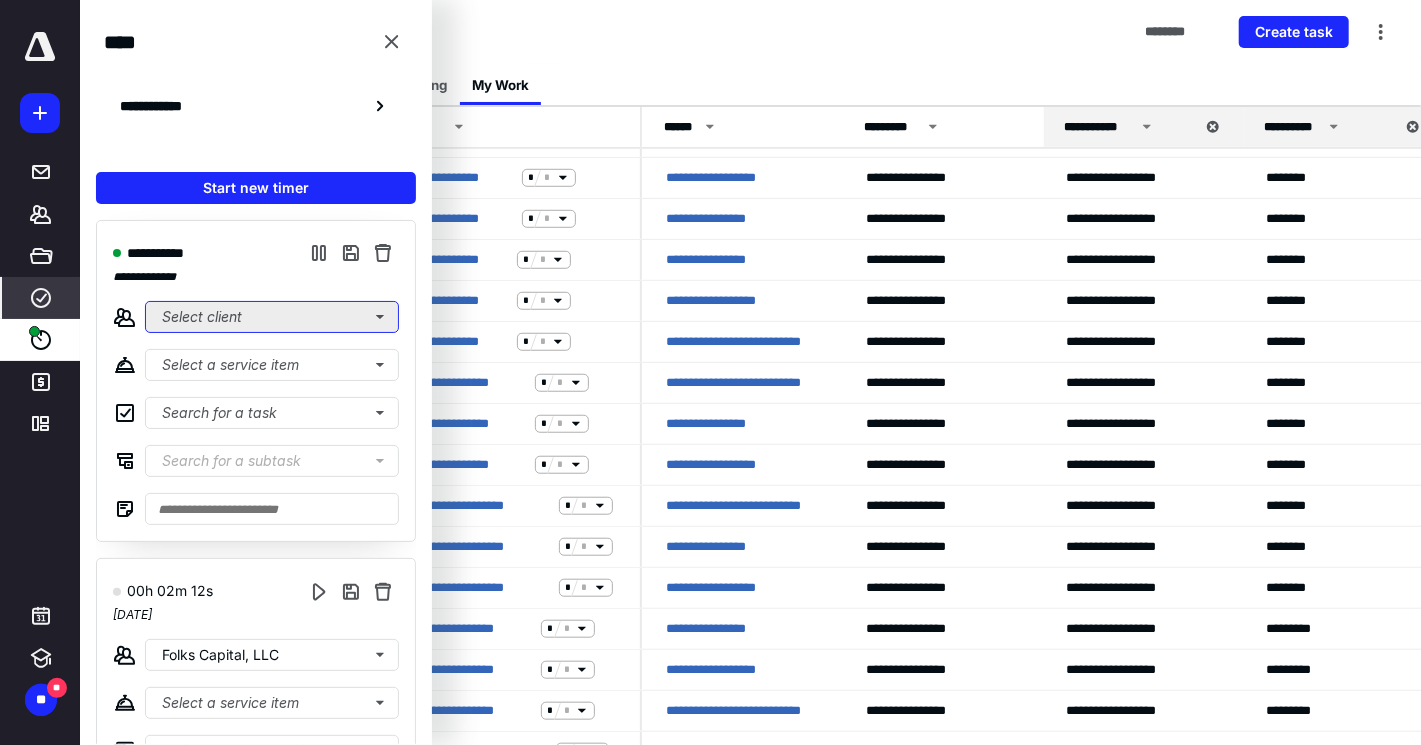 click on "Select client" at bounding box center [272, 317] 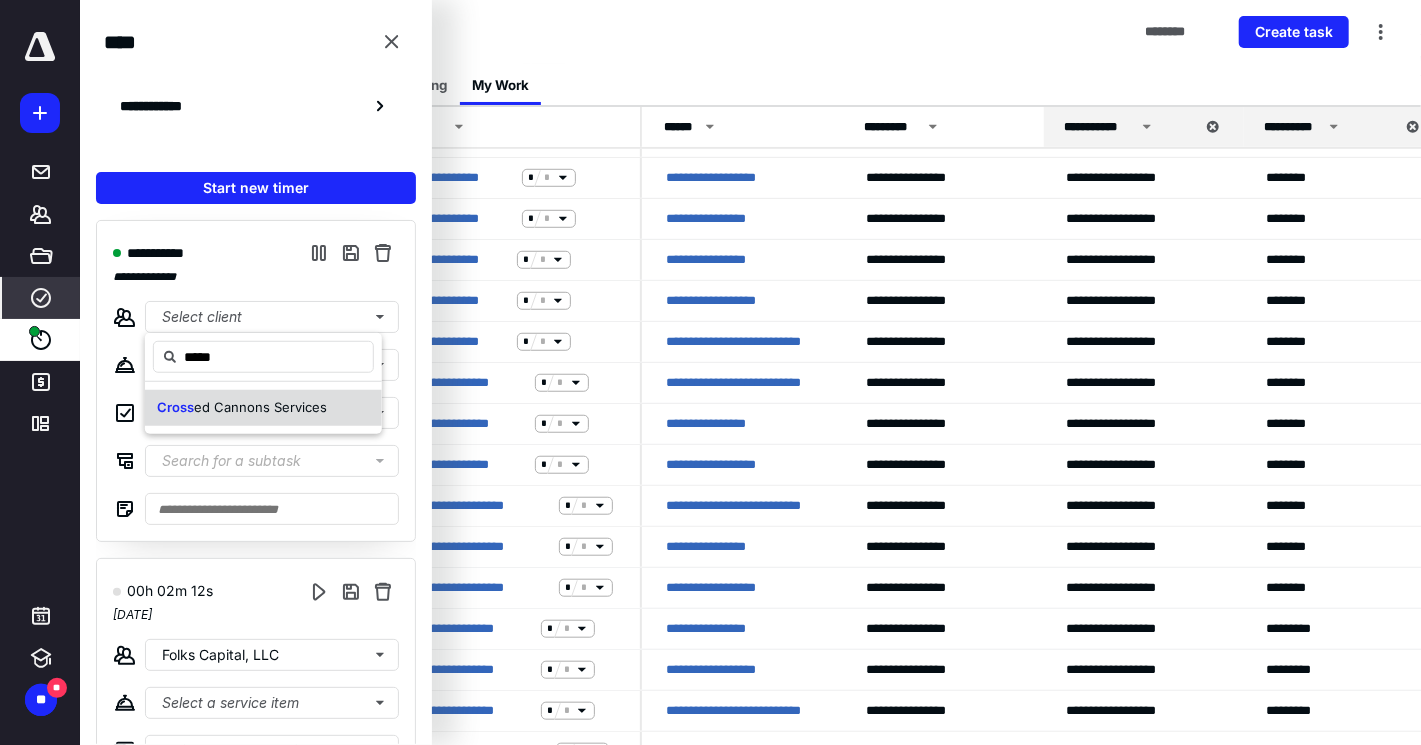 click on "ed Cannons Services" at bounding box center (260, 407) 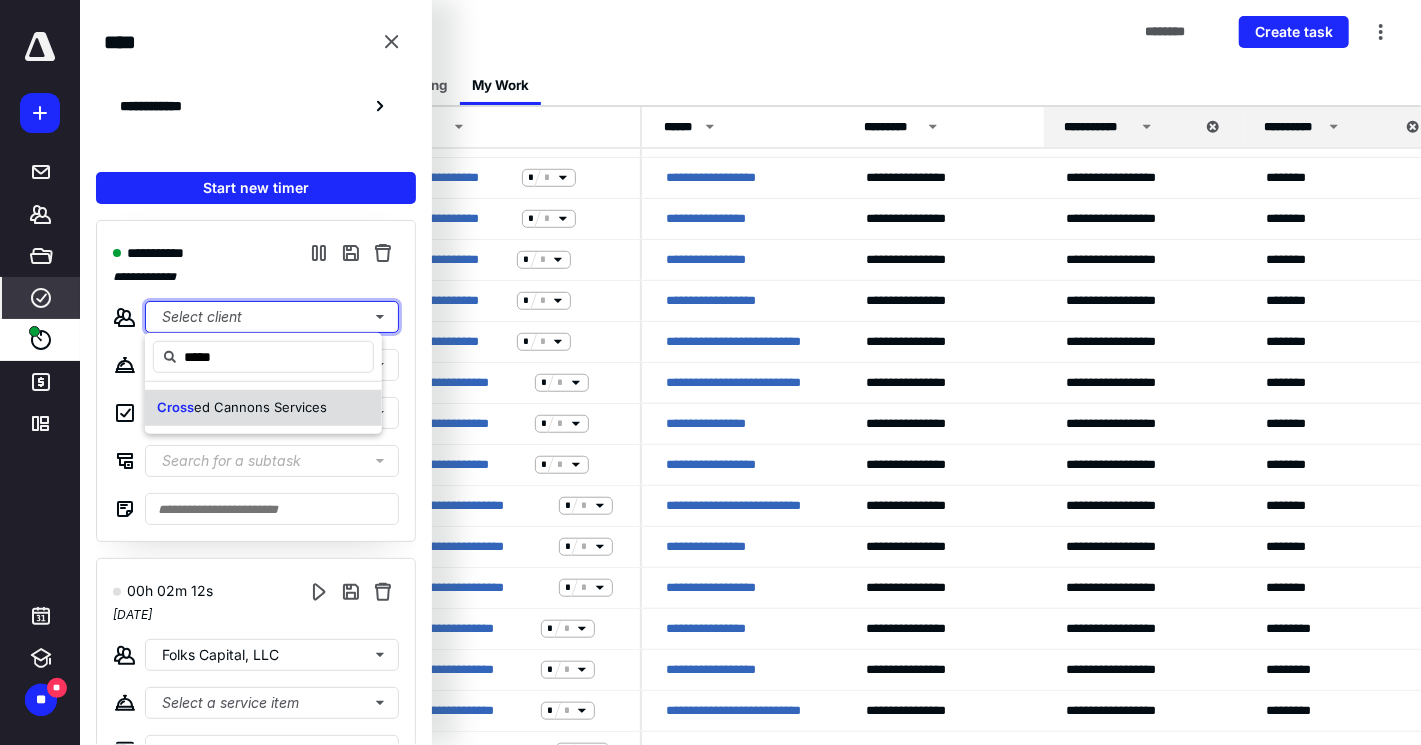 type 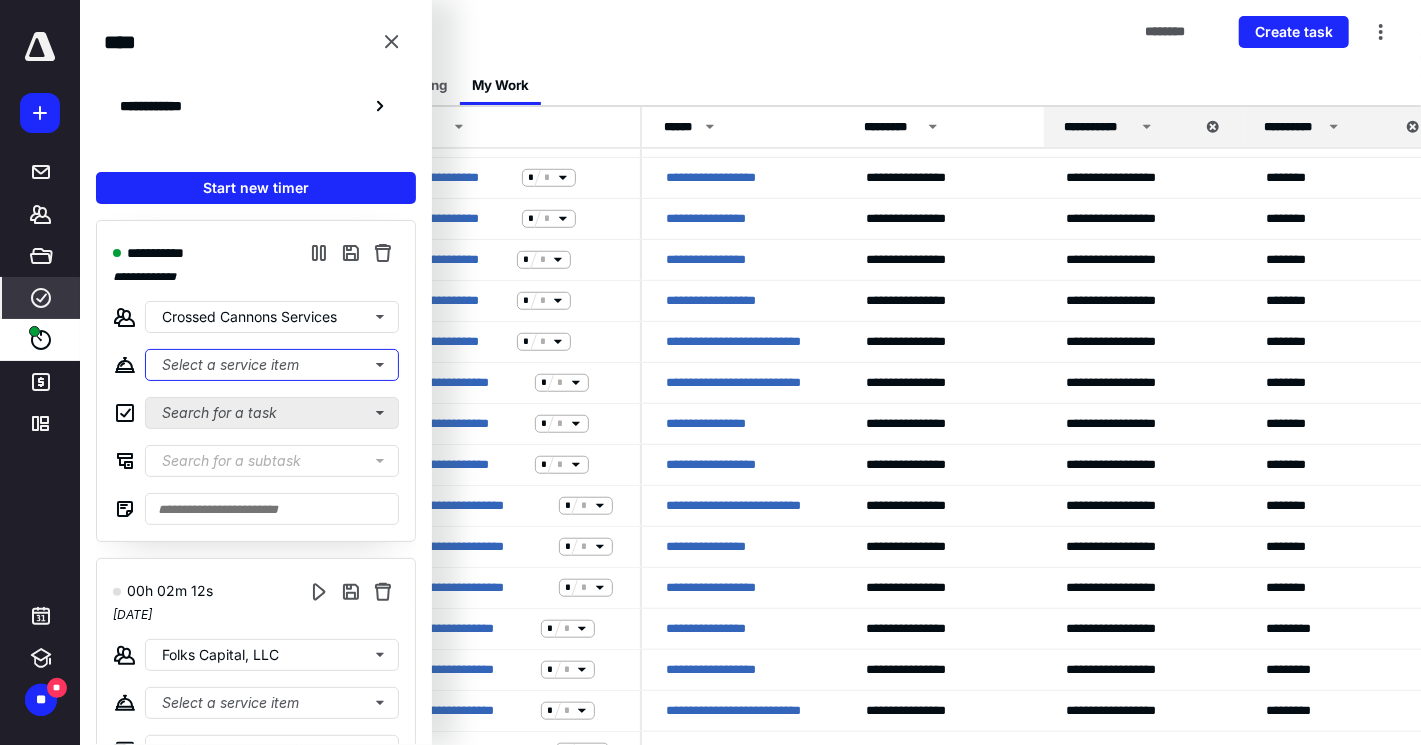 drag, startPoint x: 331, startPoint y: 366, endPoint x: 334, endPoint y: 408, distance: 42.107006 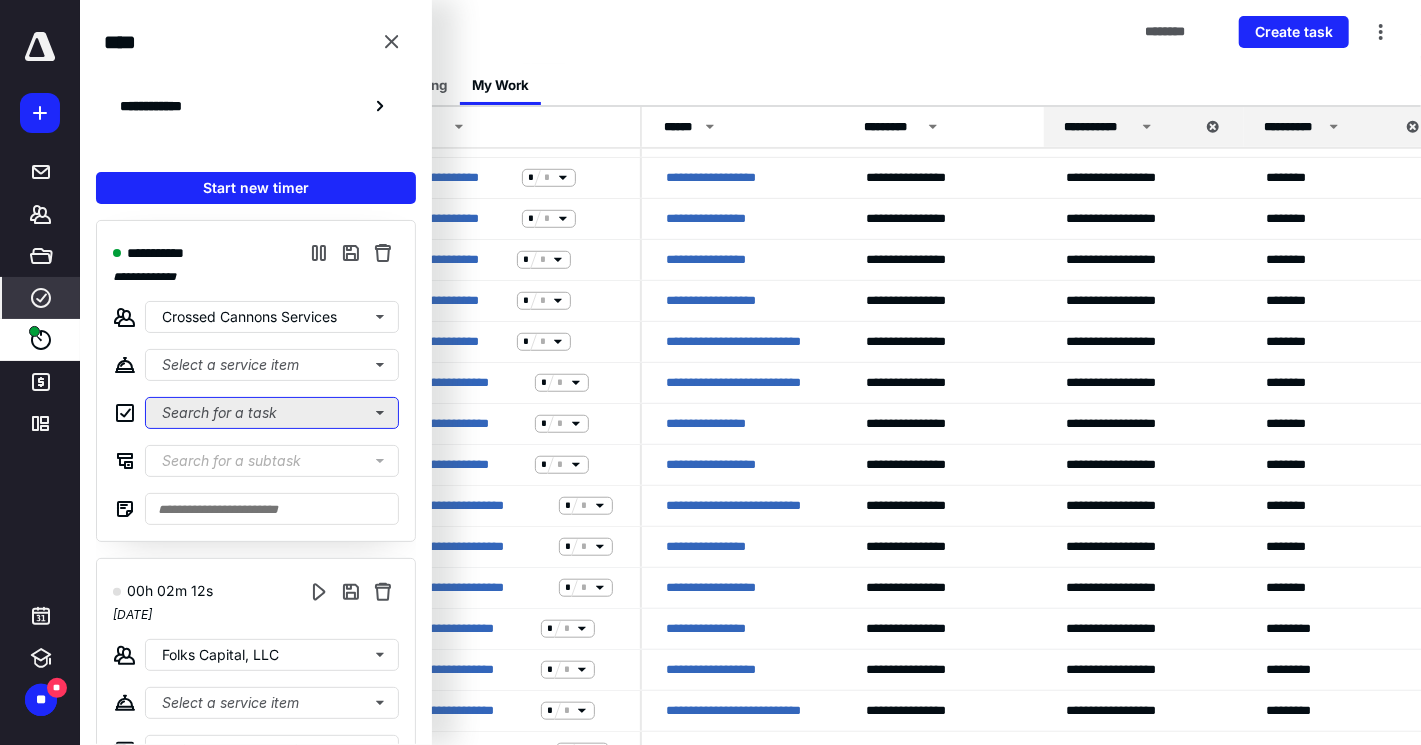 click on "Search for a task" at bounding box center (272, 413) 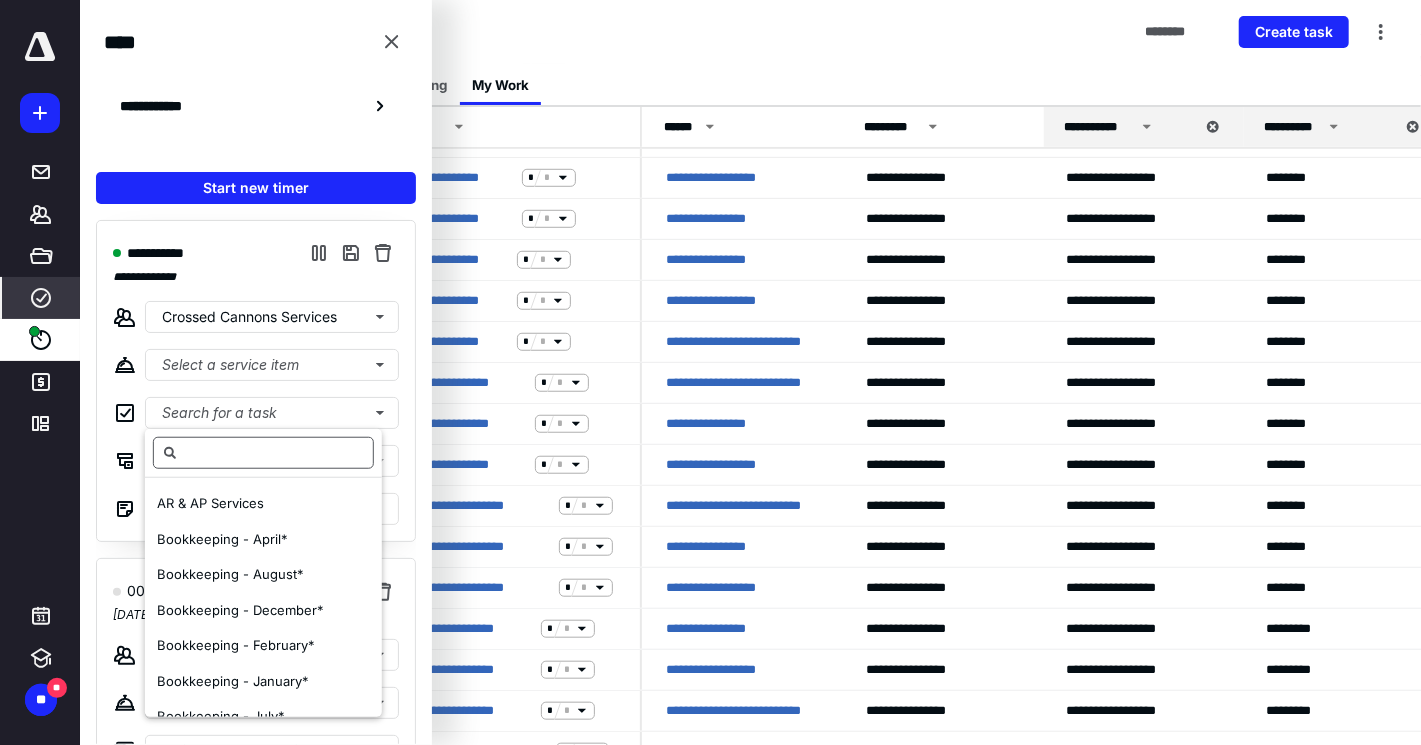 type on "*" 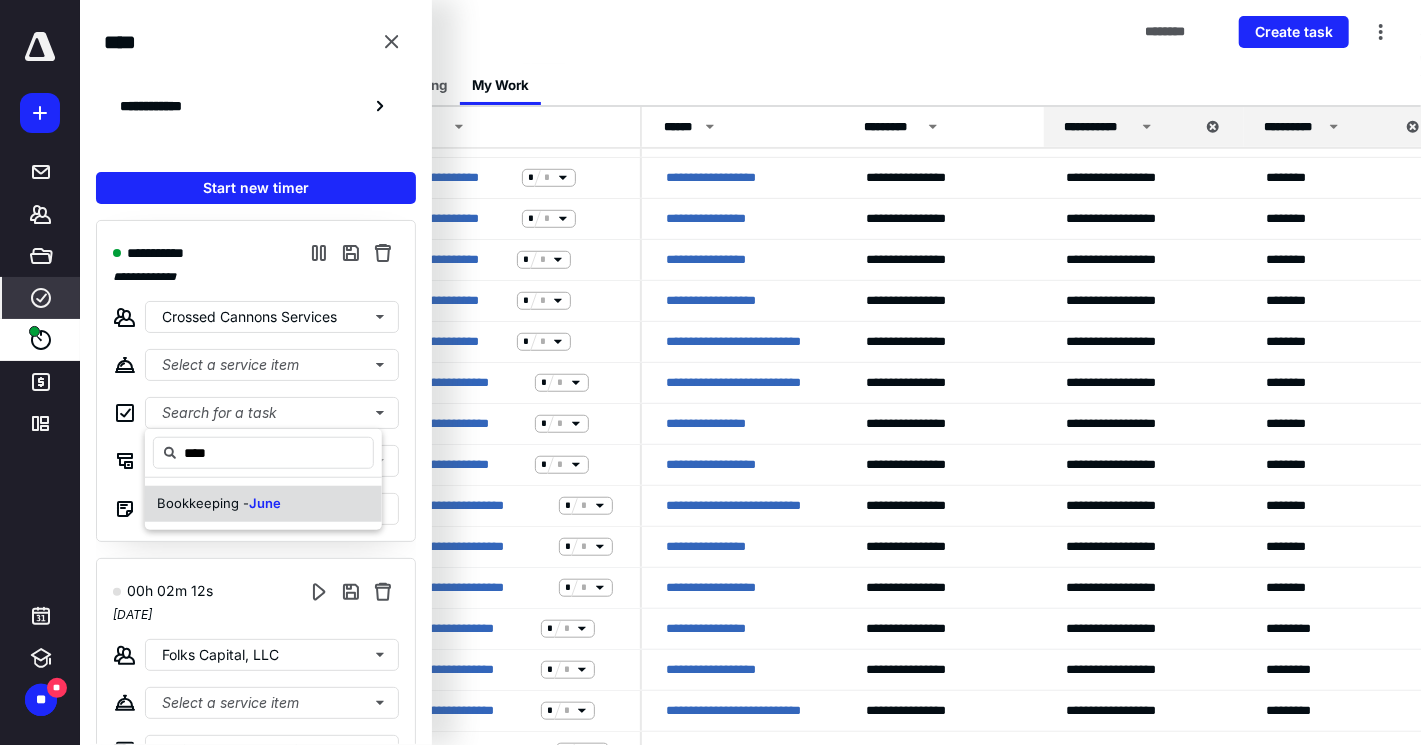click on "Bookkeeping -  June" at bounding box center (219, 504) 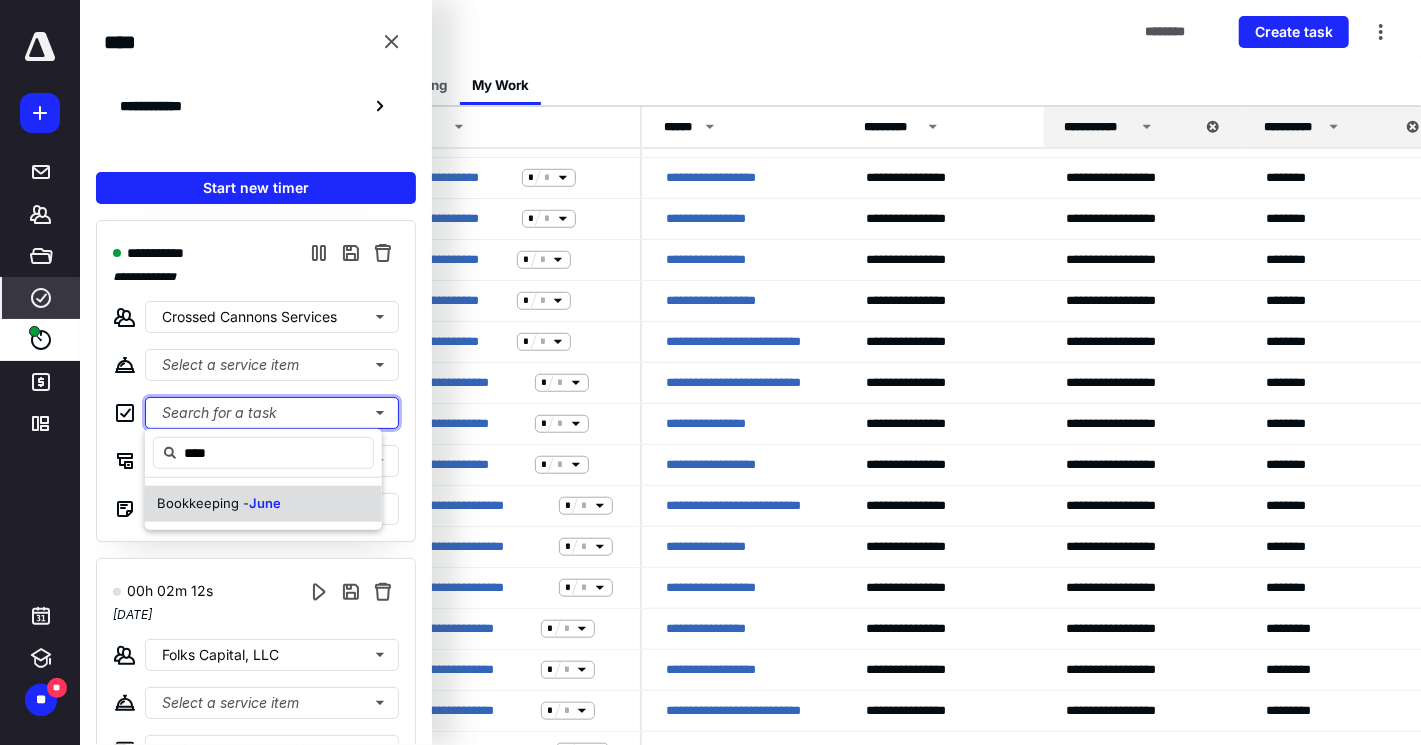 type 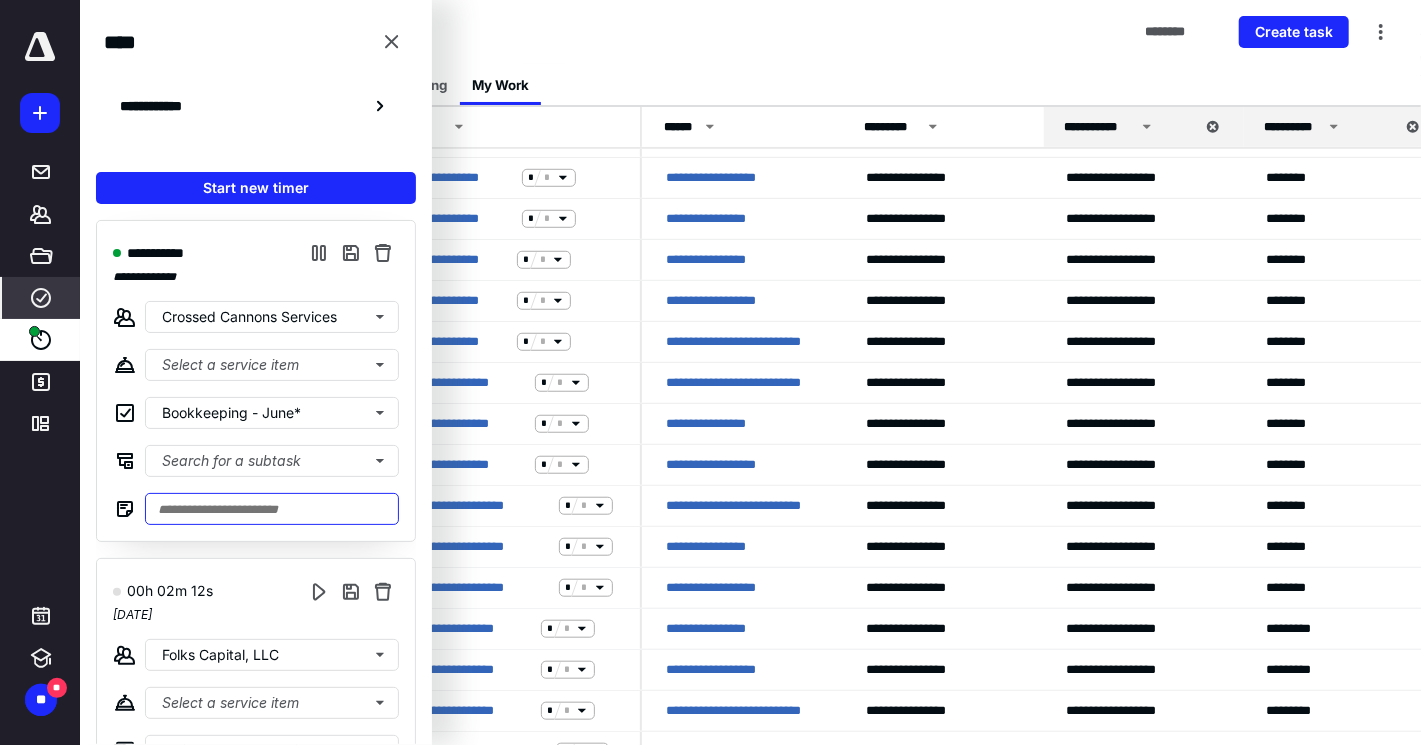 click at bounding box center (272, 509) 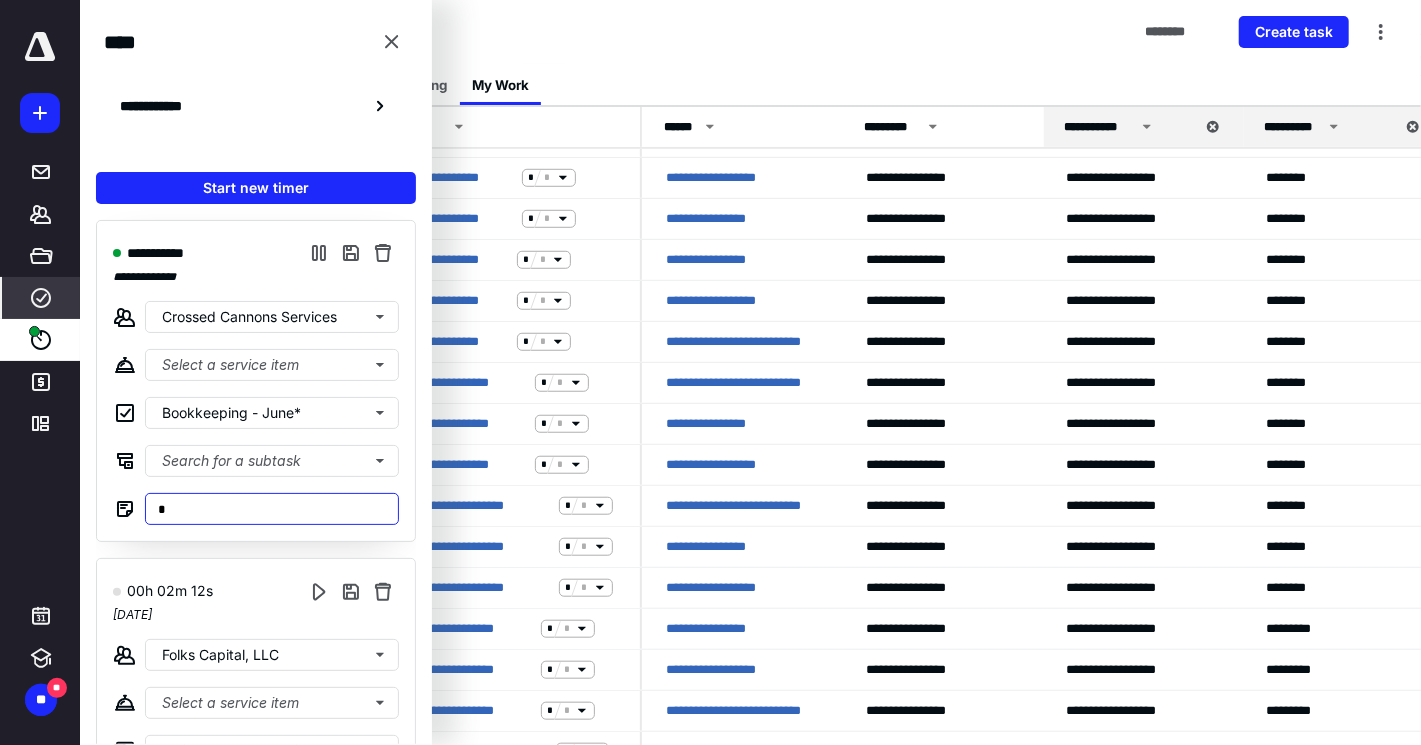 type on "*" 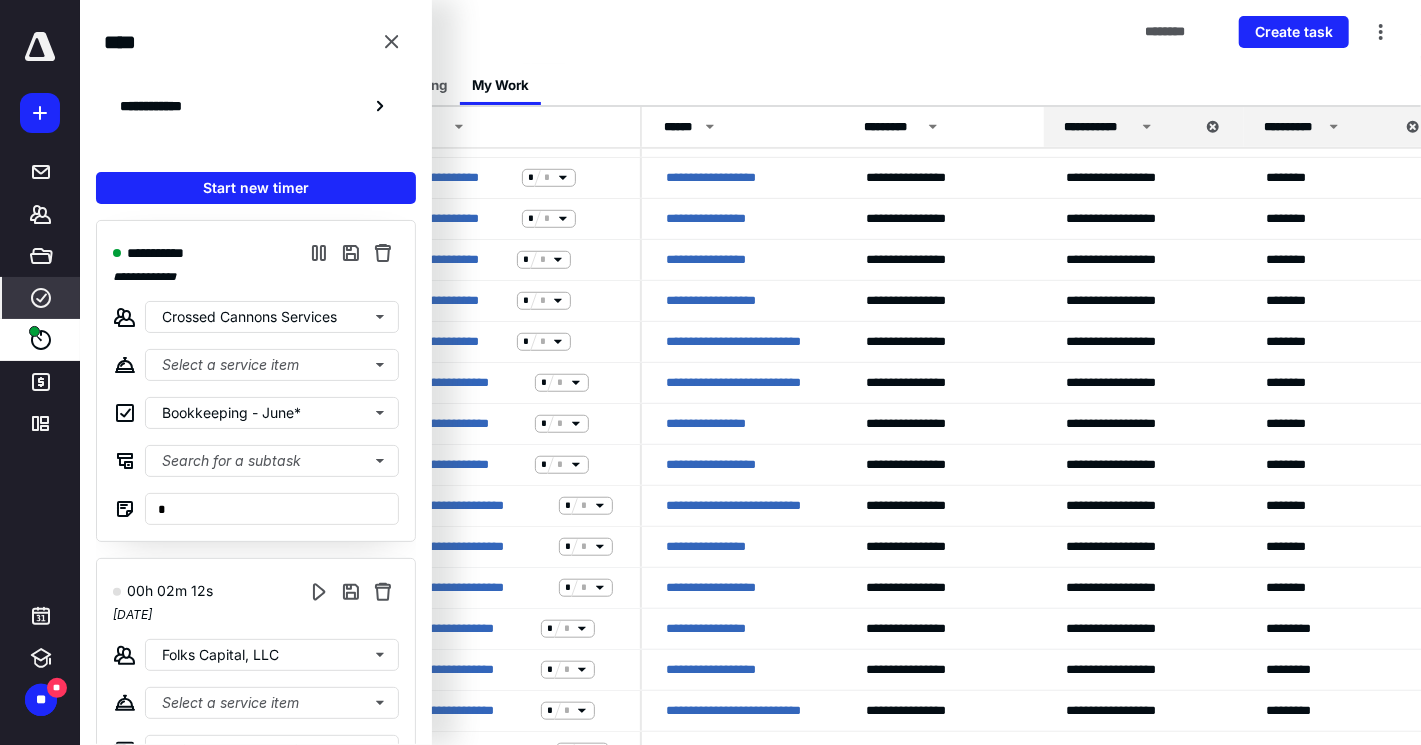 click on "**********" at bounding box center [256, 372] 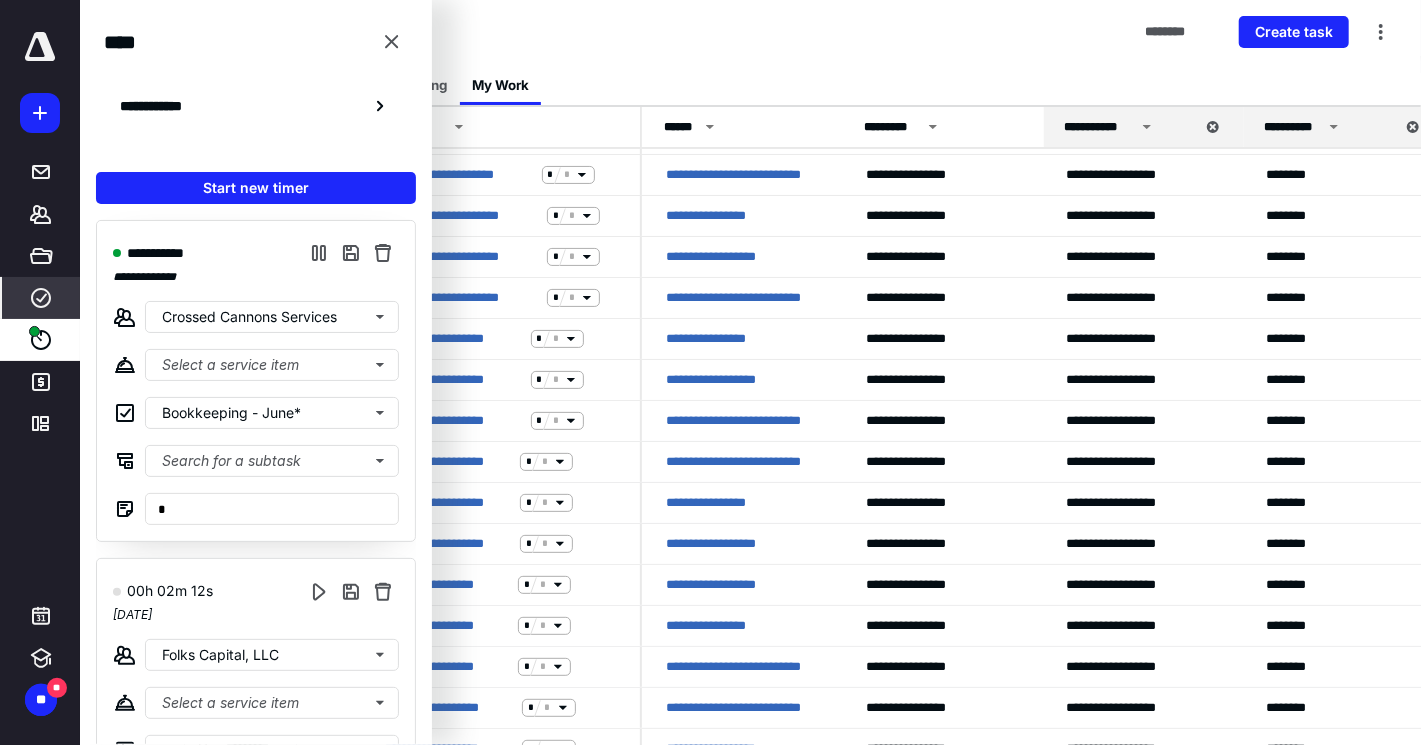 scroll, scrollTop: 114, scrollLeft: 0, axis: vertical 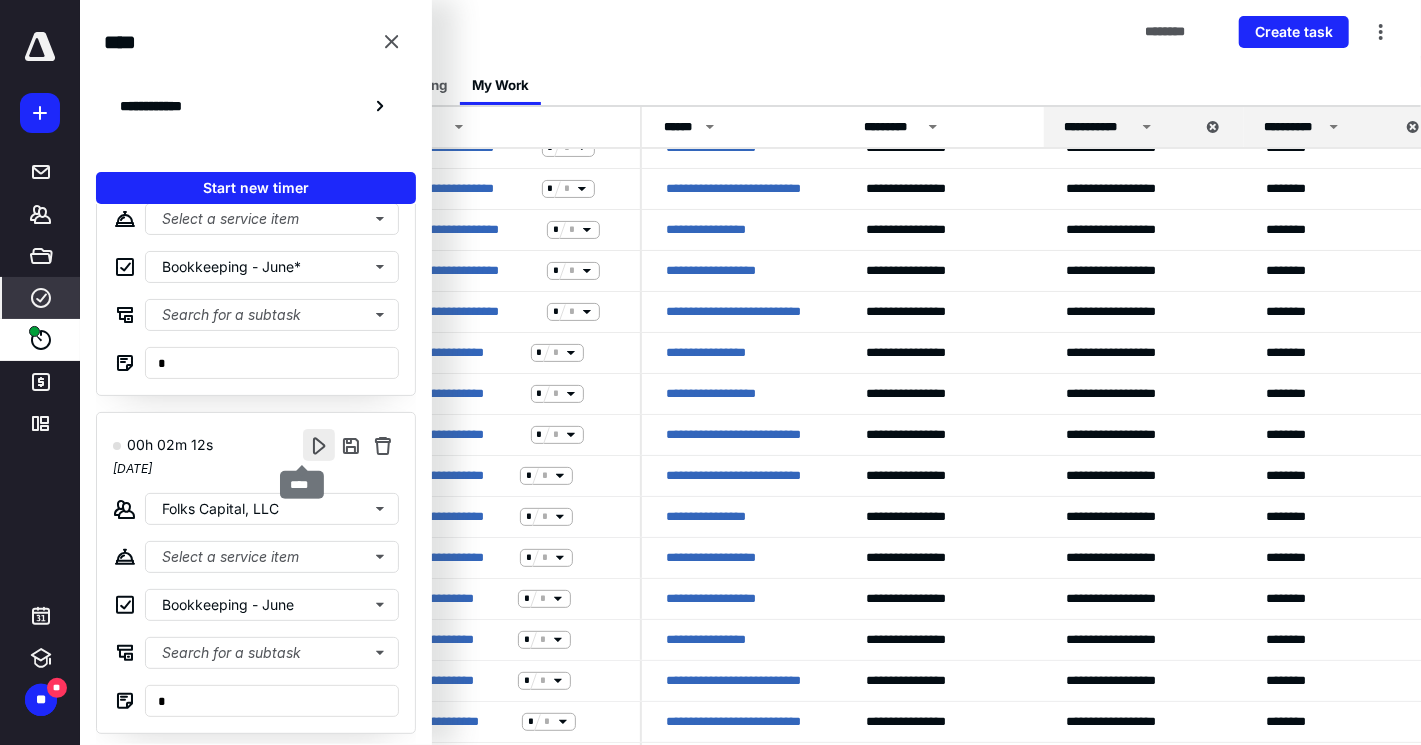 click at bounding box center (319, 445) 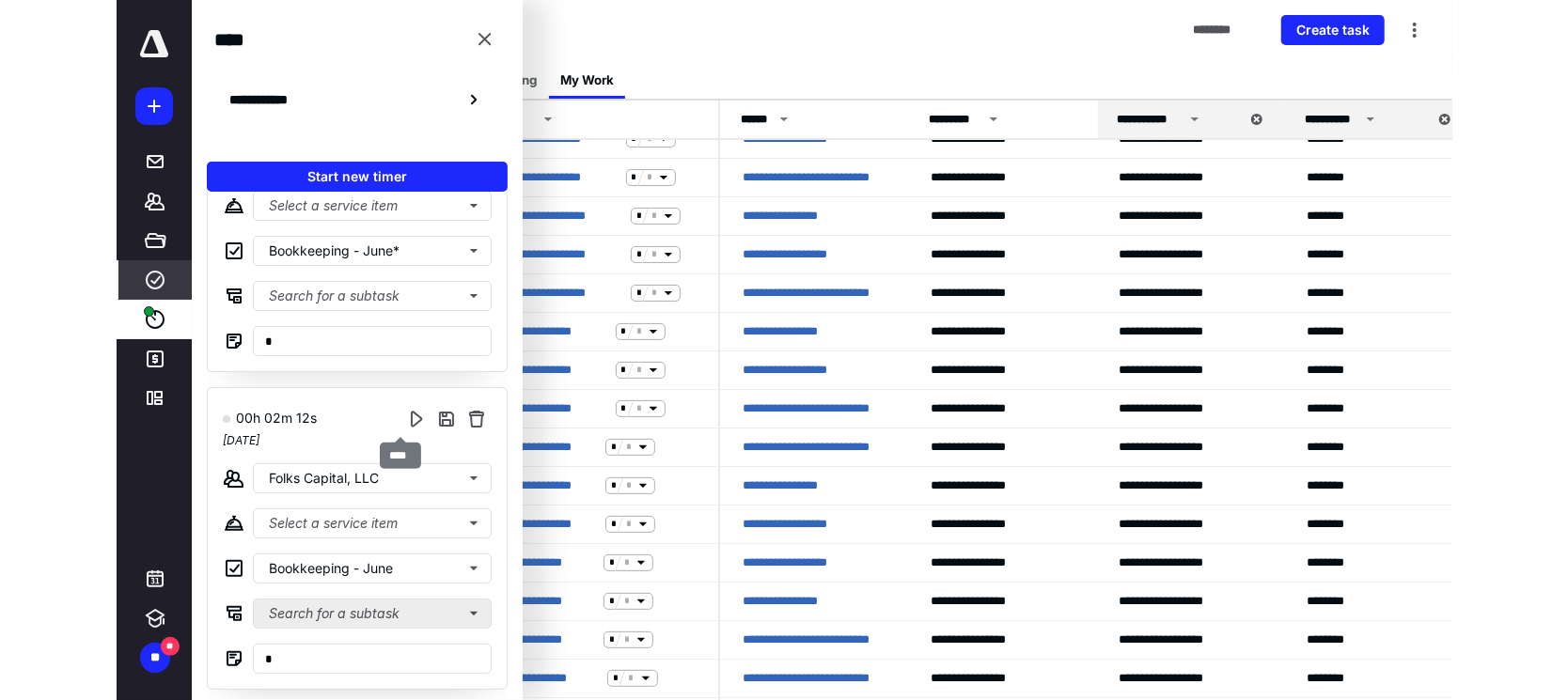 scroll, scrollTop: 0, scrollLeft: 0, axis: both 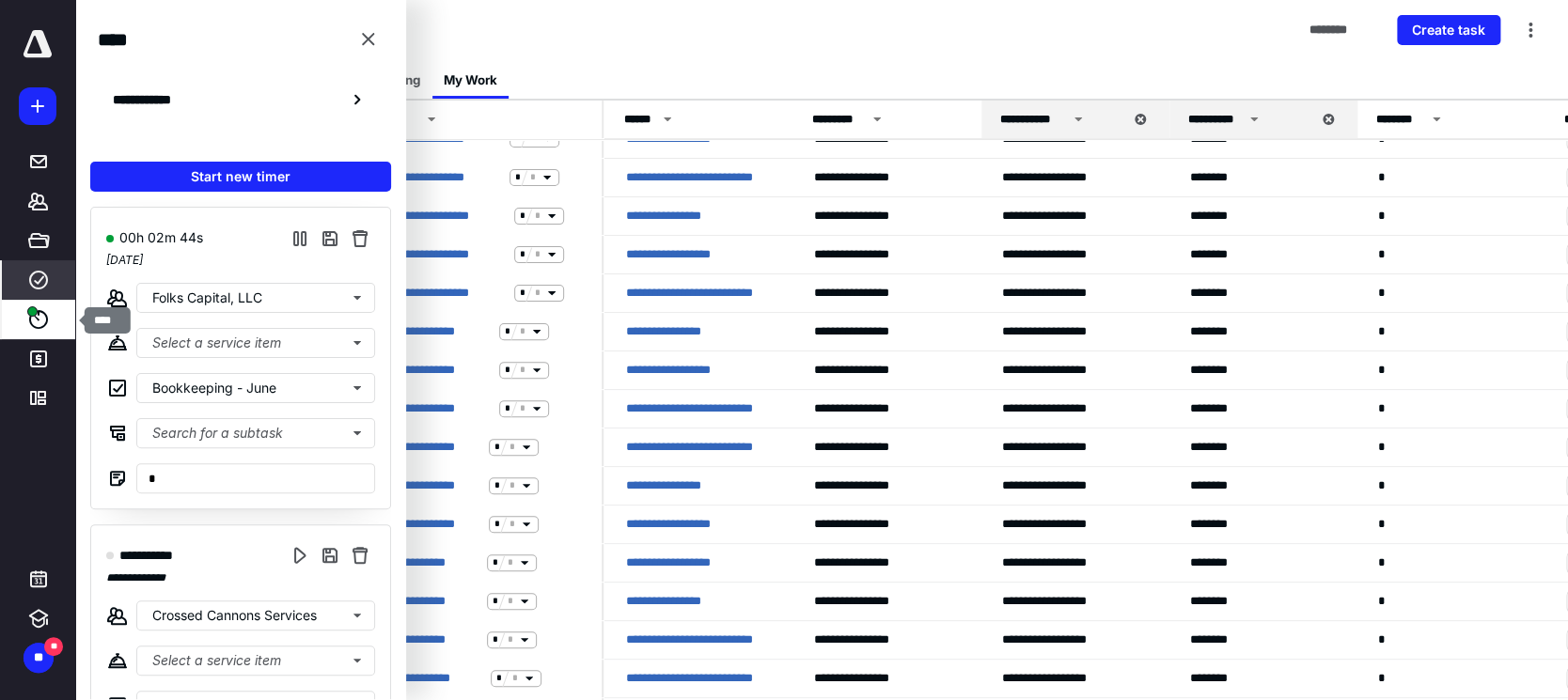 click 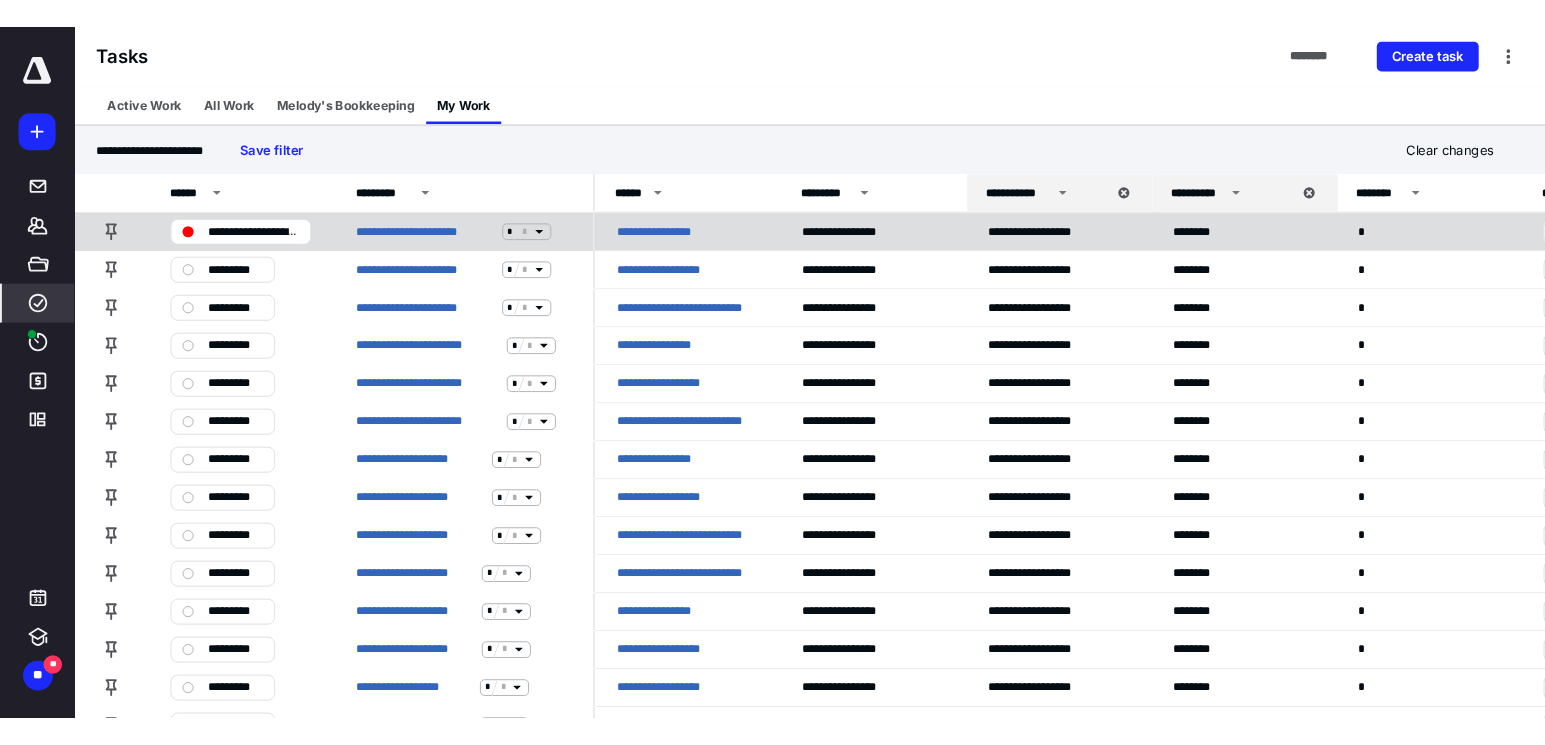 scroll, scrollTop: 0, scrollLeft: 0, axis: both 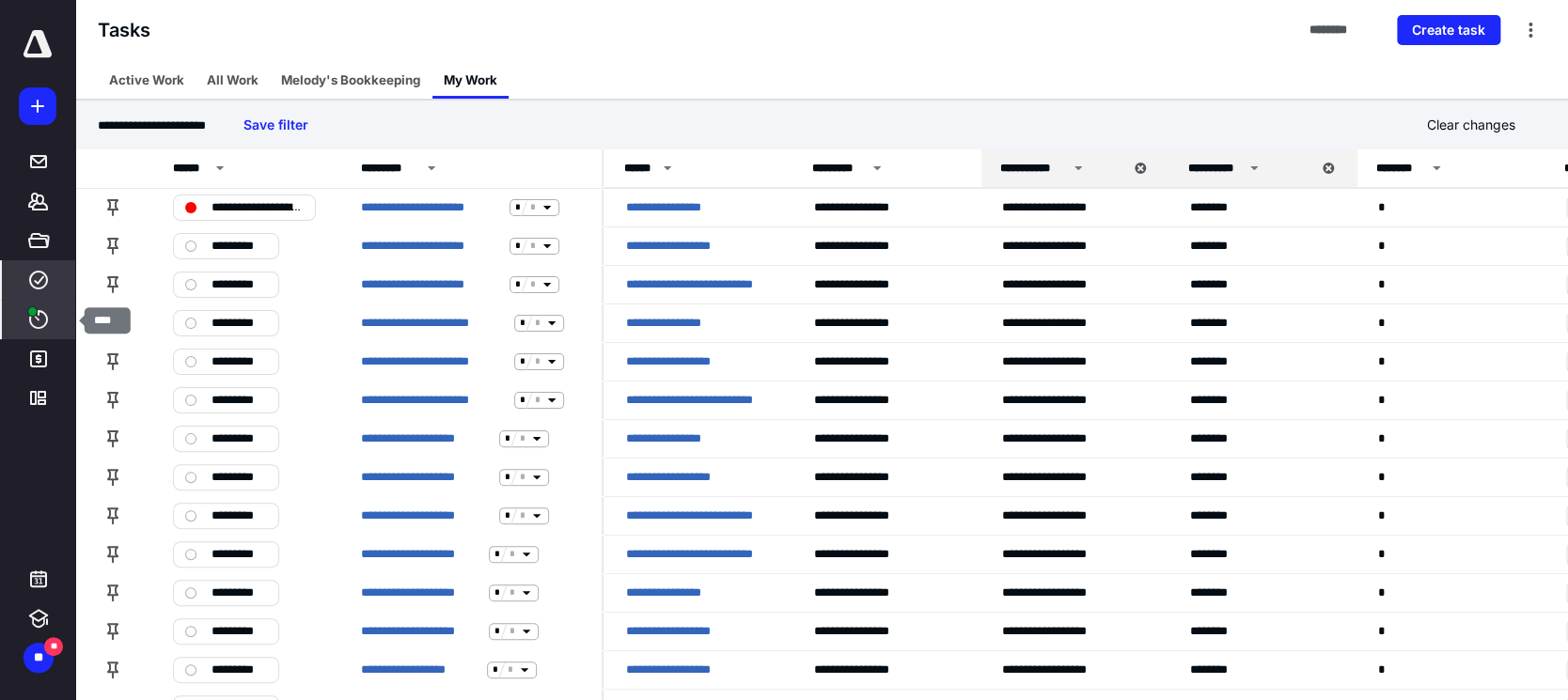 click 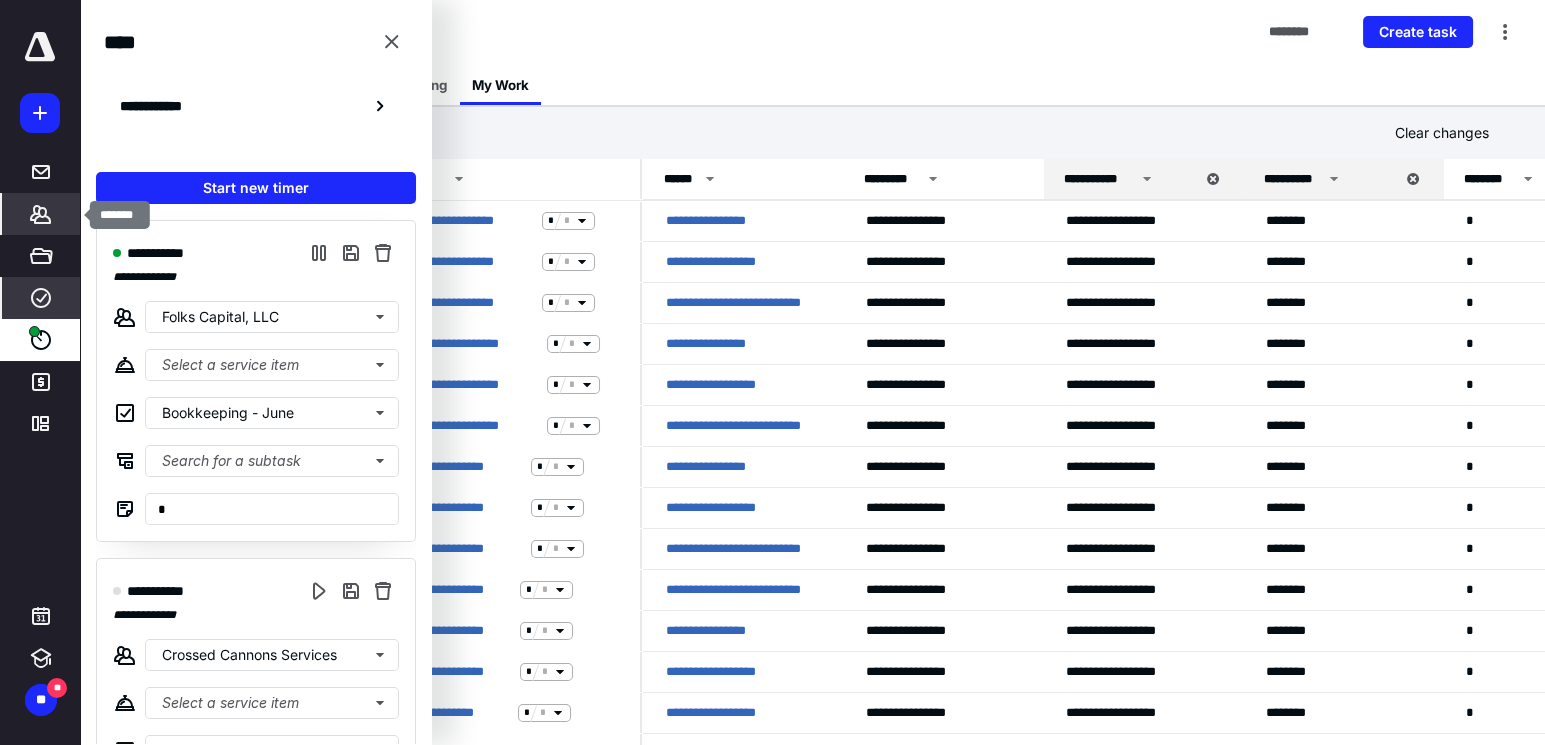 click 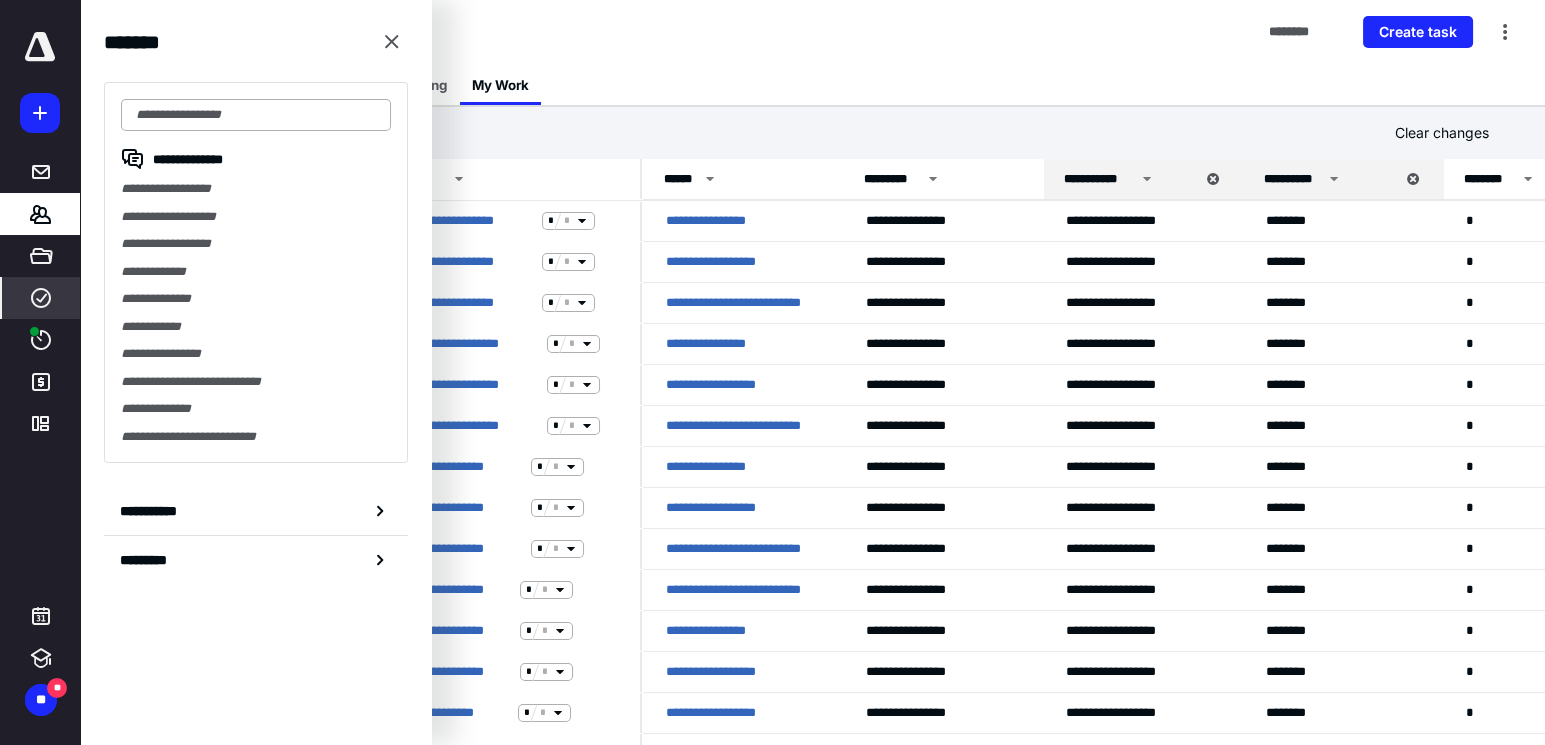 click at bounding box center (256, 115) 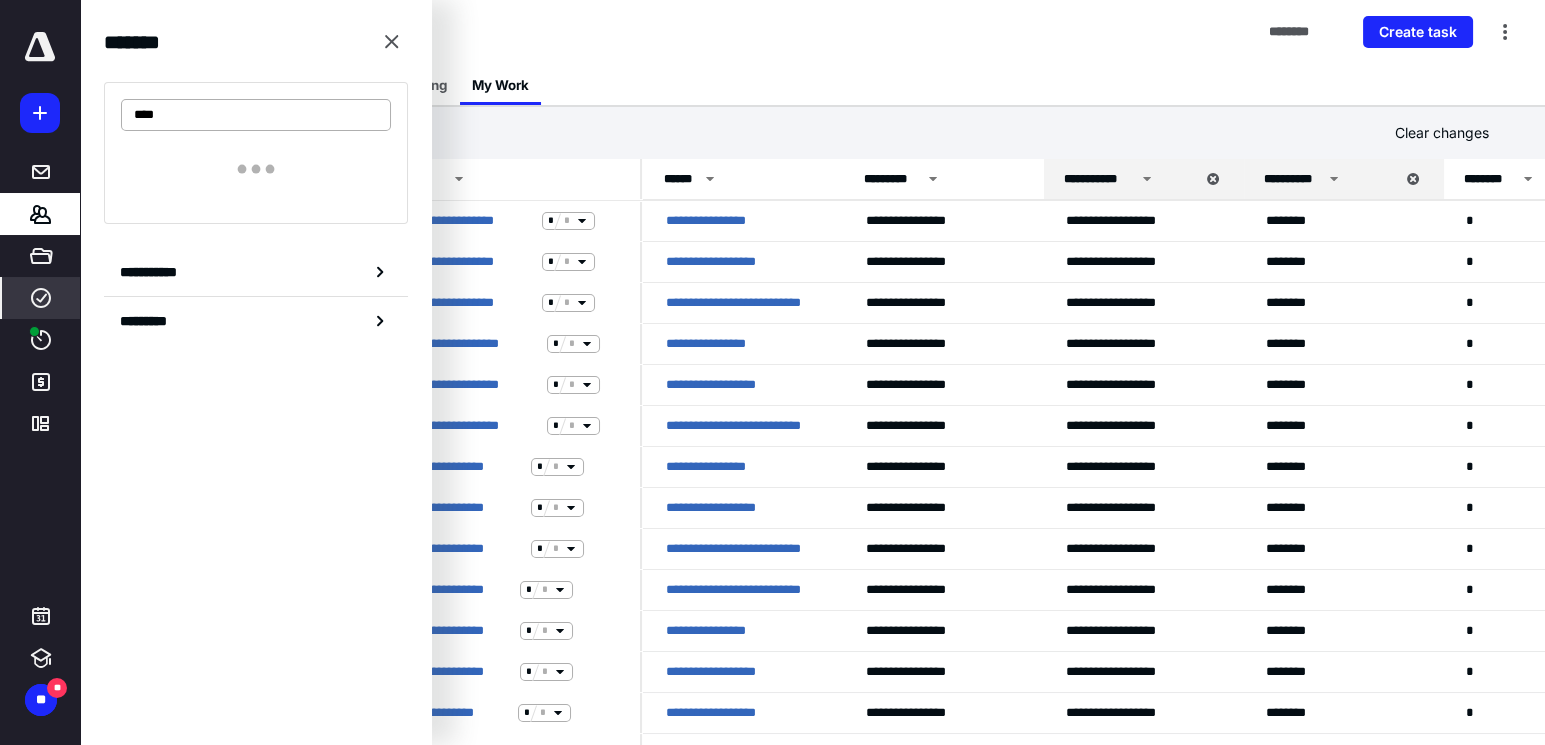 type on "****" 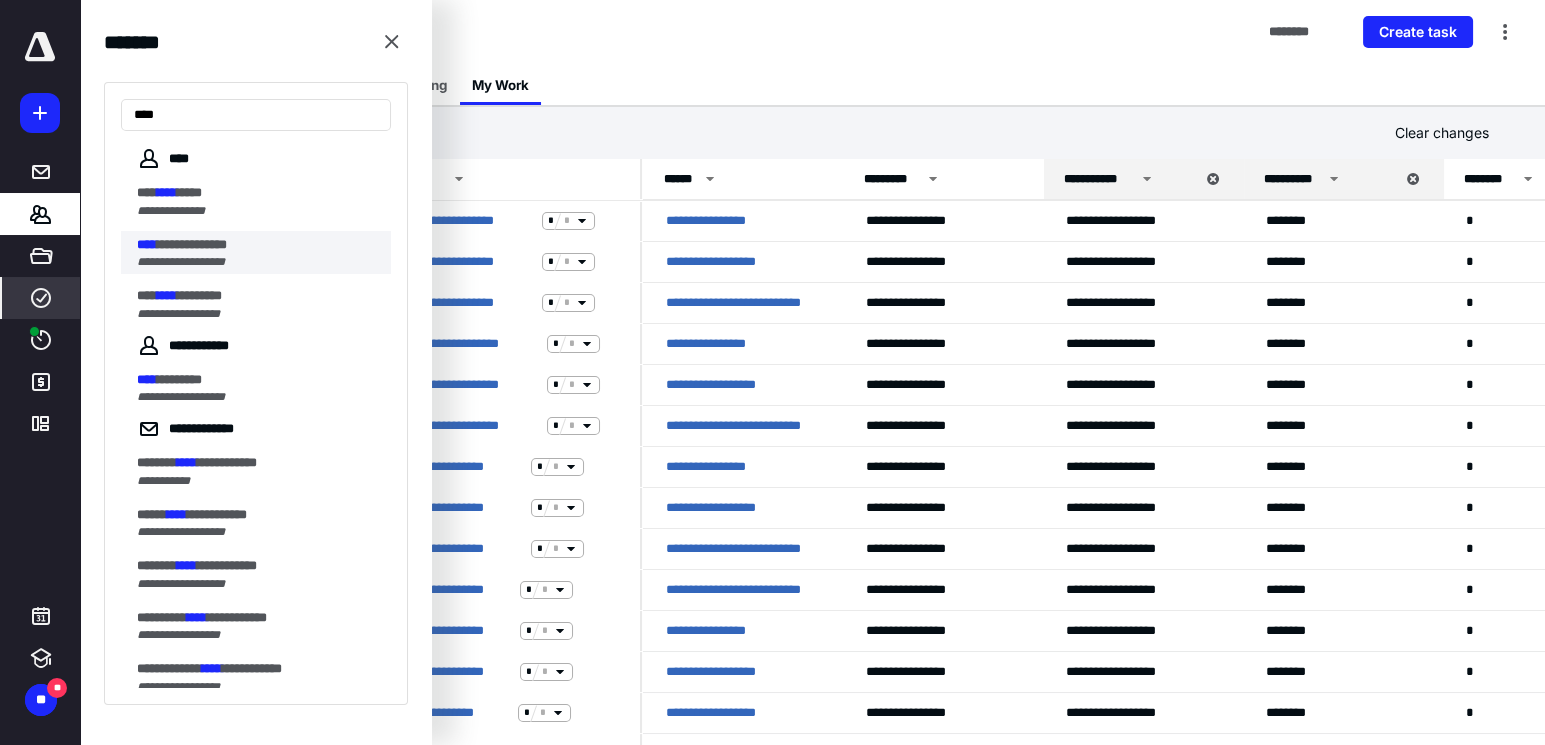 click on "**********" at bounding box center [192, 244] 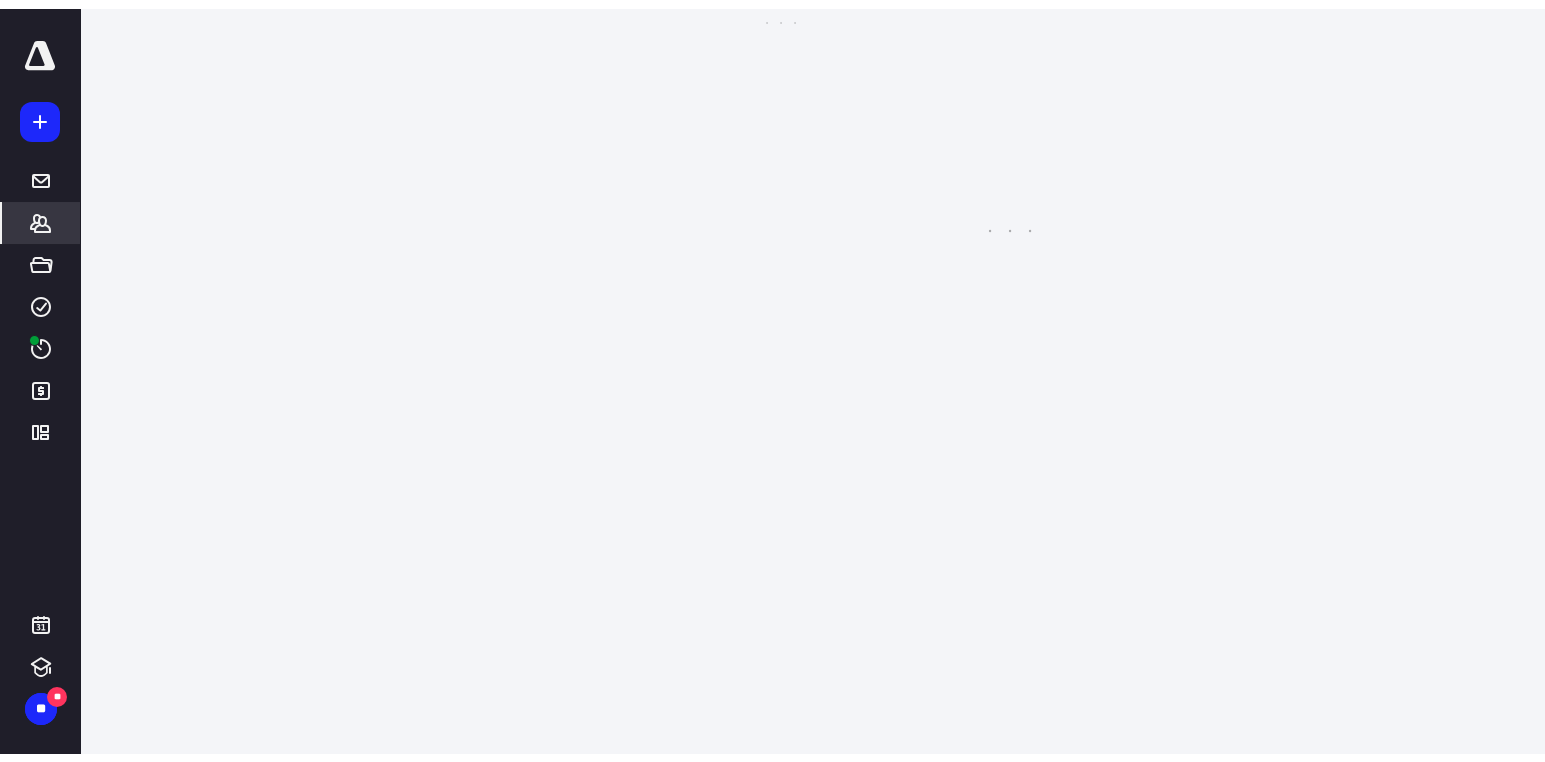 scroll, scrollTop: 0, scrollLeft: 0, axis: both 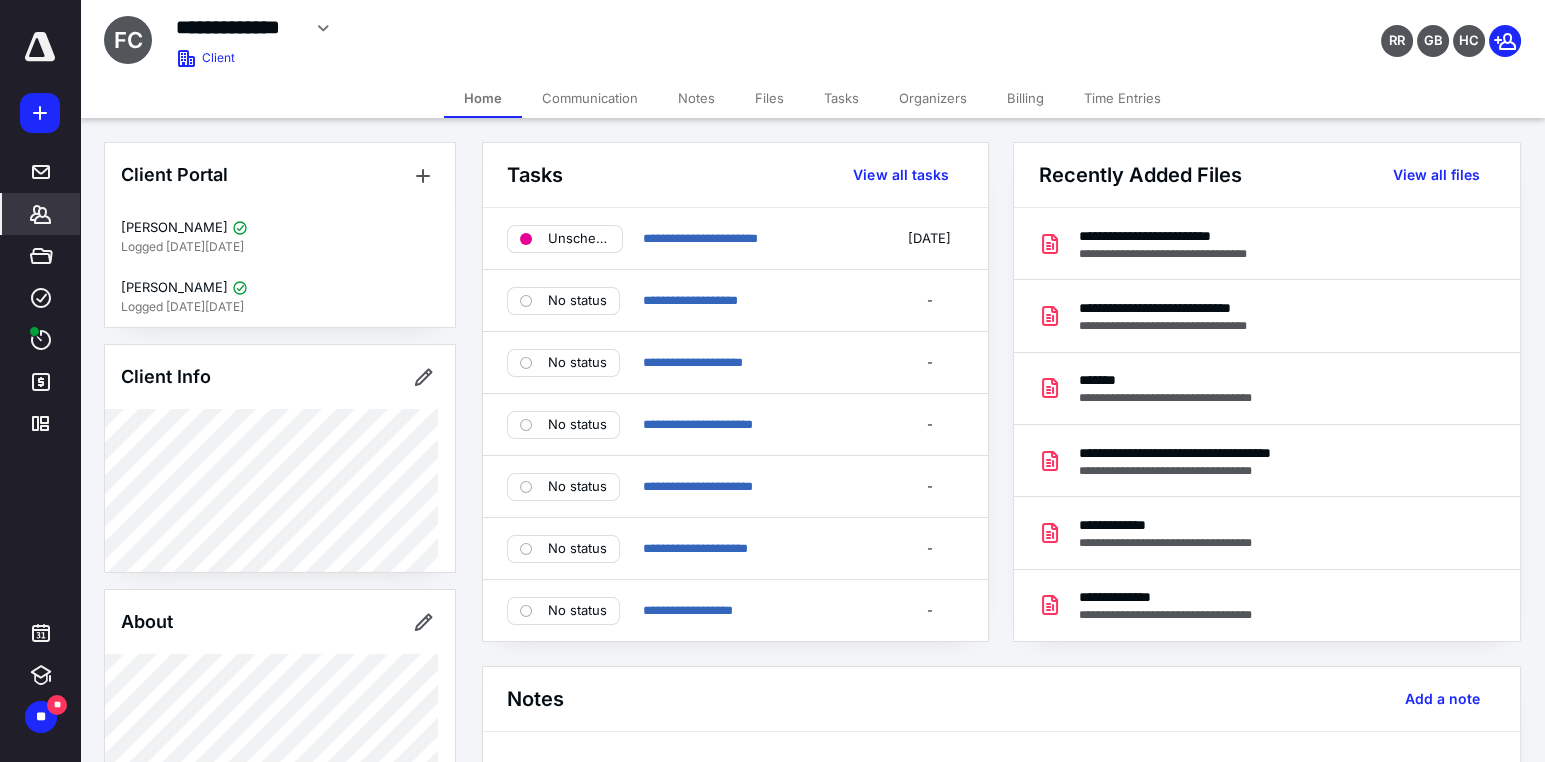 click on "Files" at bounding box center (769, 98) 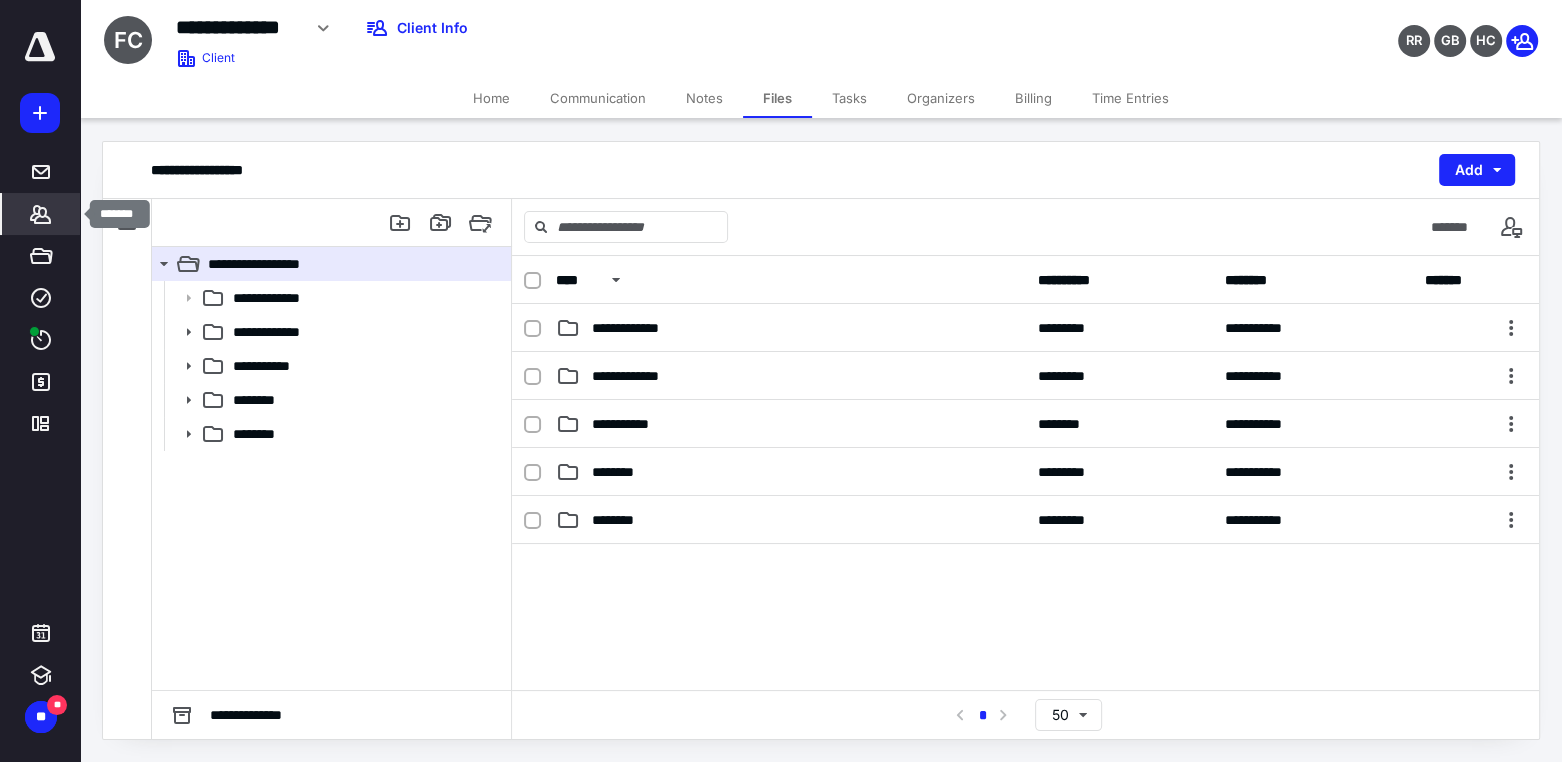 click 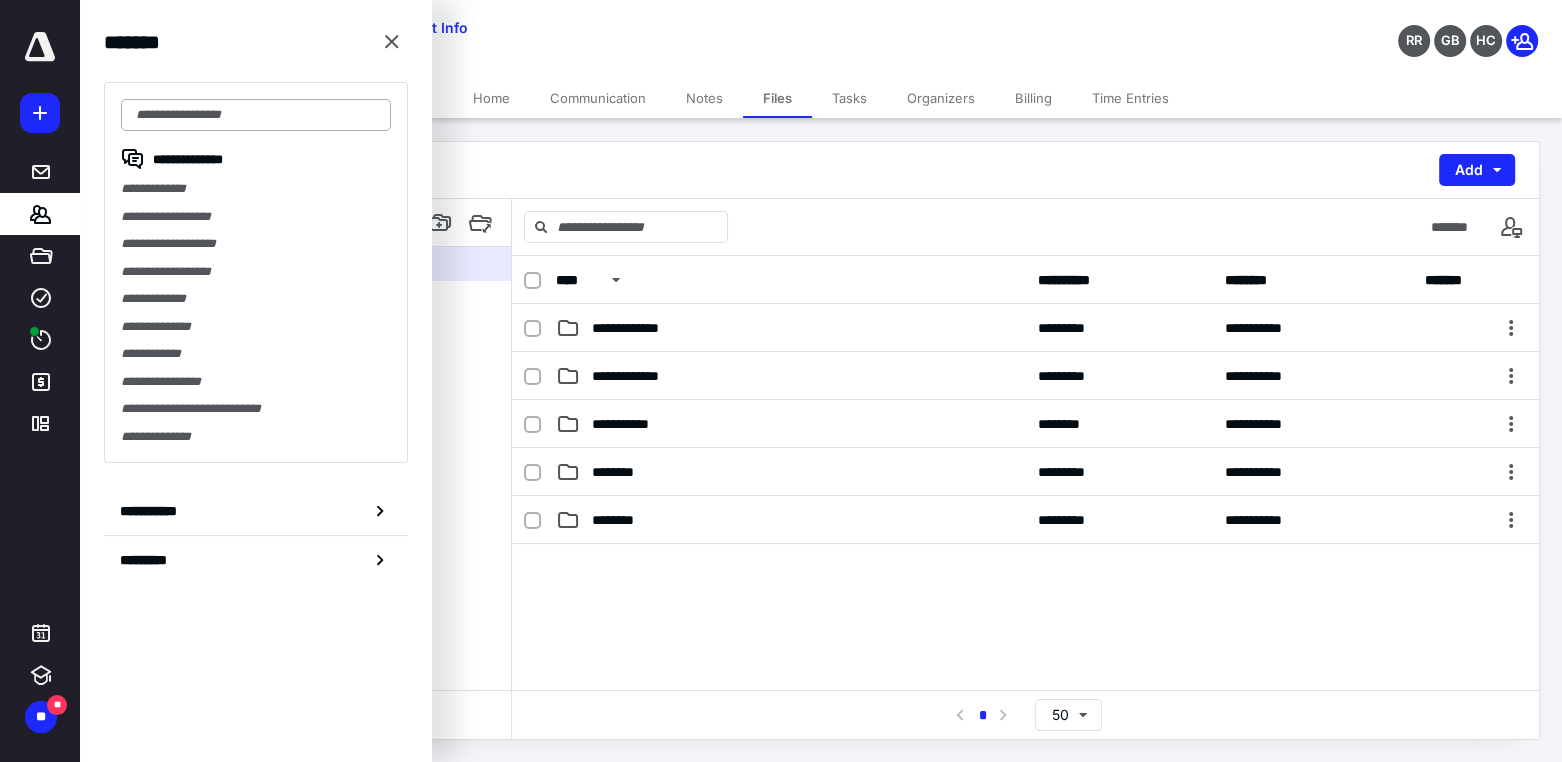 click at bounding box center [256, 115] 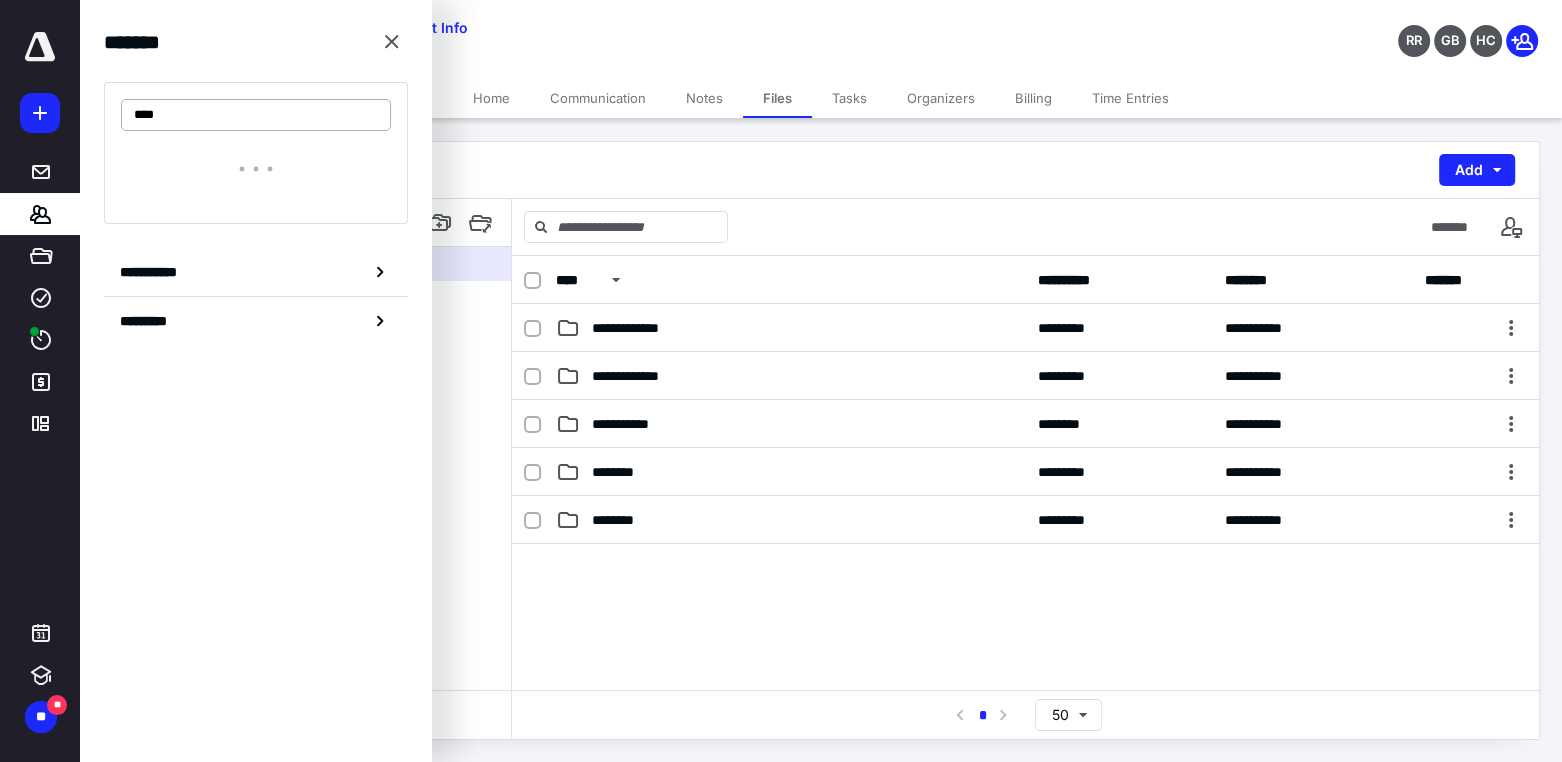 type on "****" 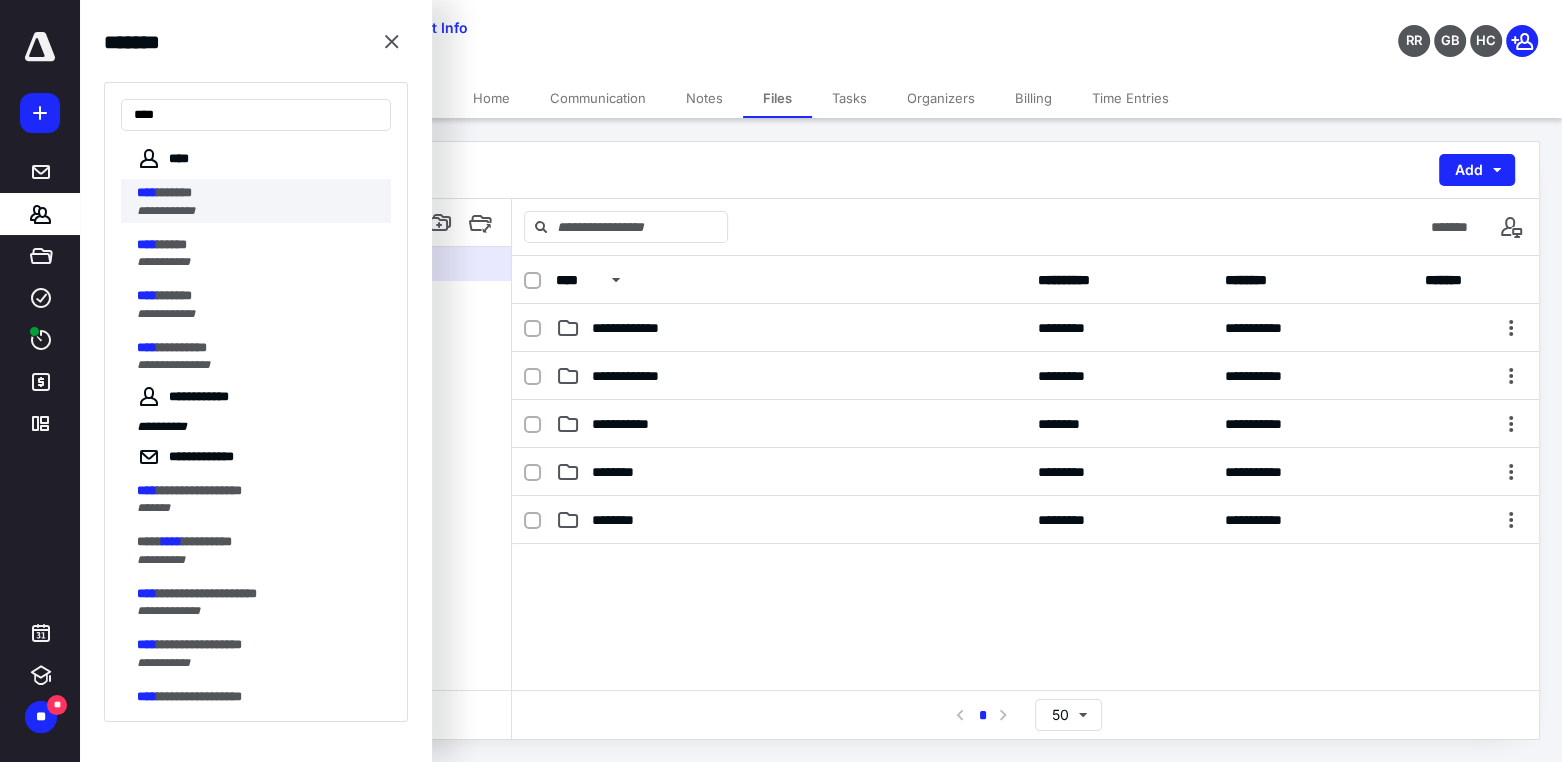 click on "****" at bounding box center [147, 192] 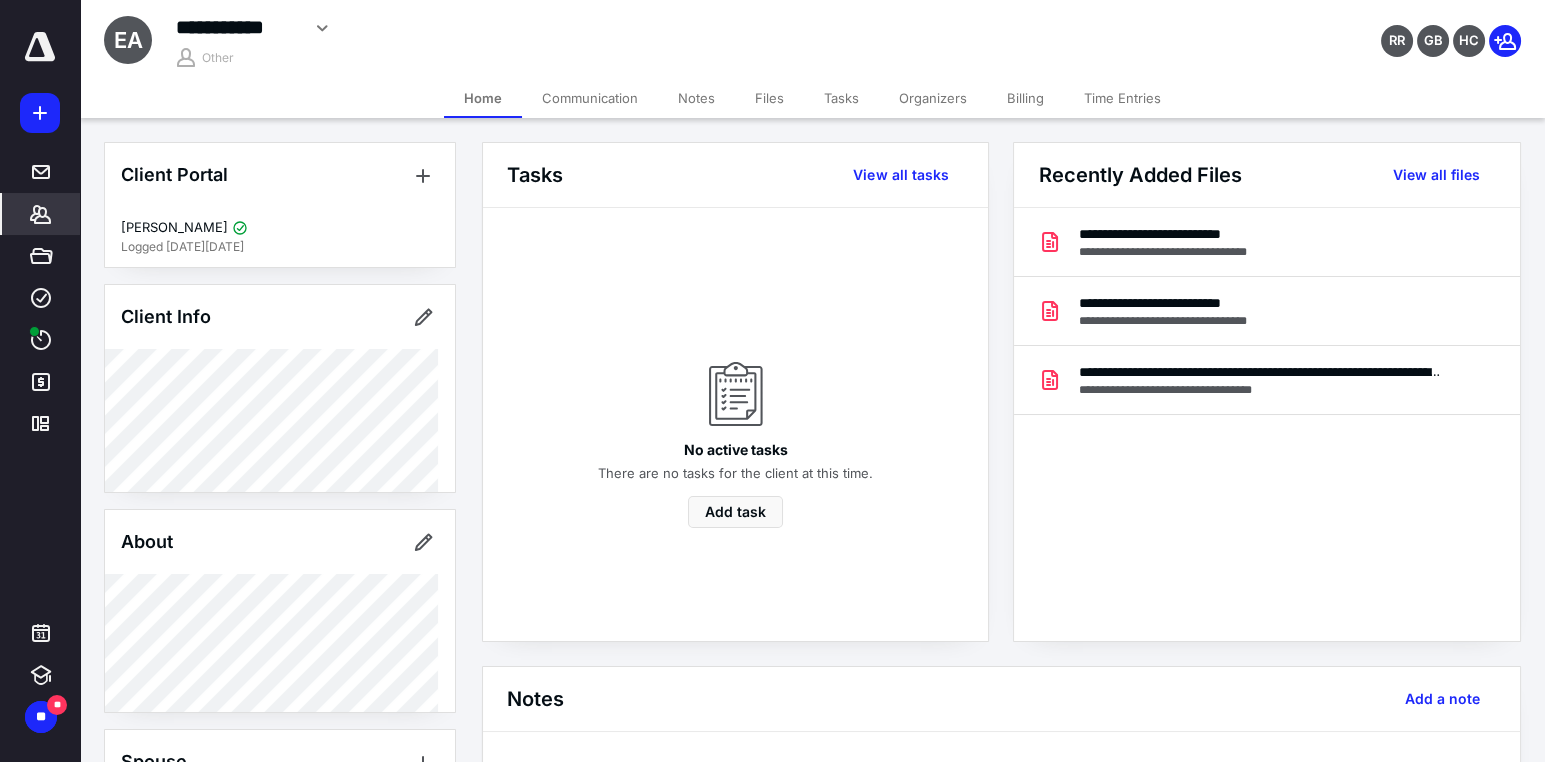 click on "**********" at bounding box center (237, 27) 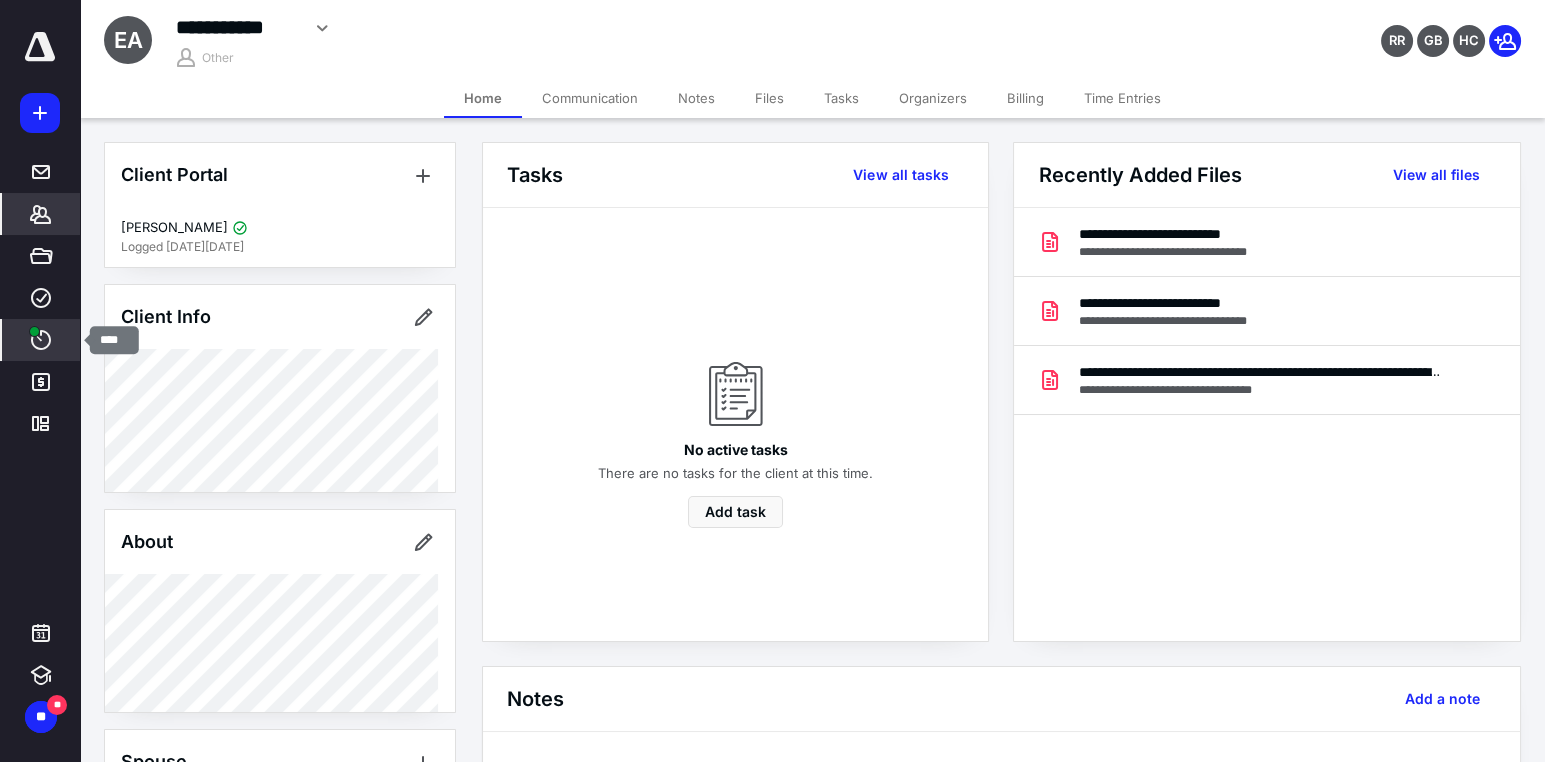 click 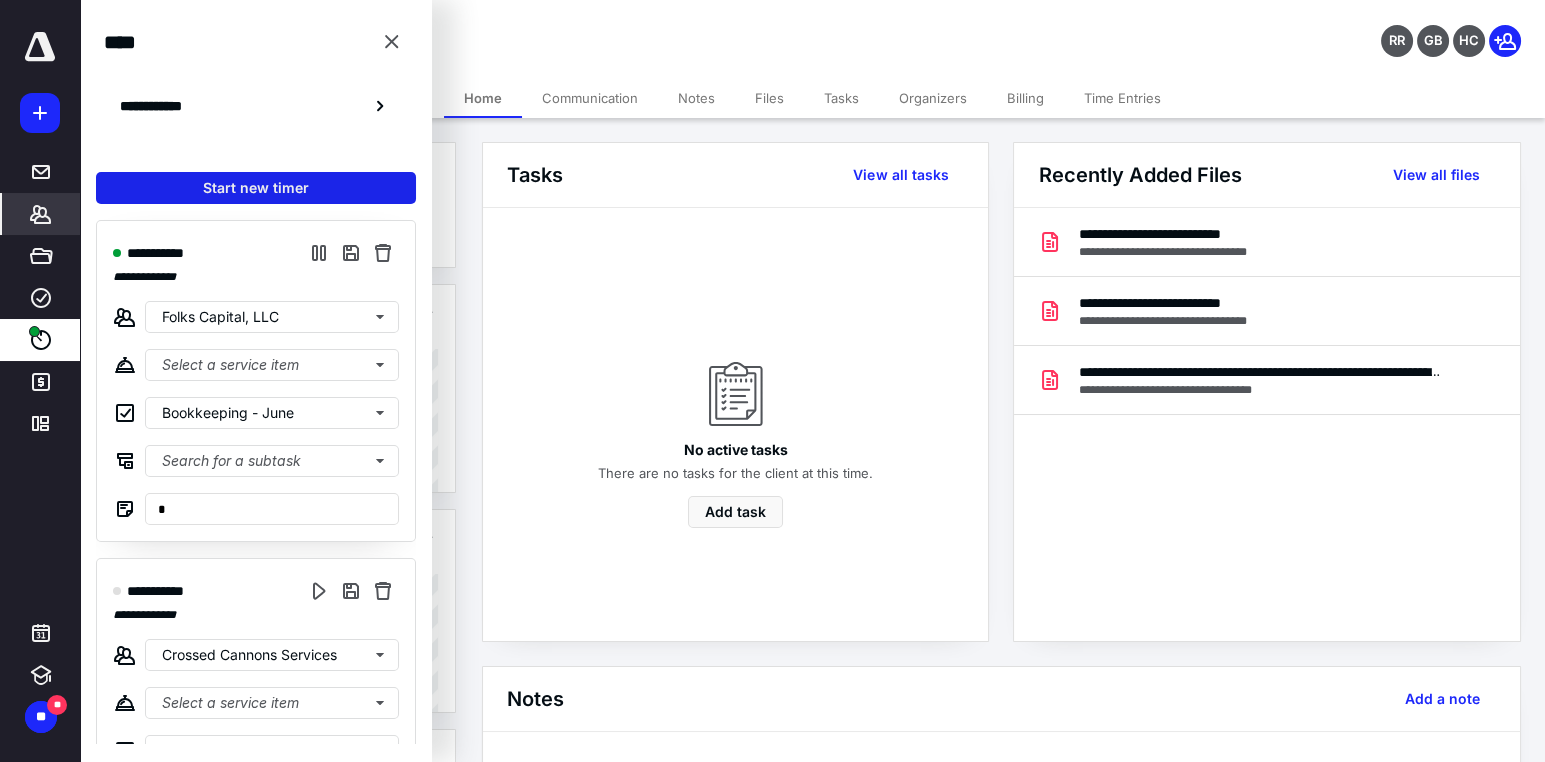 click on "Start new timer" at bounding box center (256, 188) 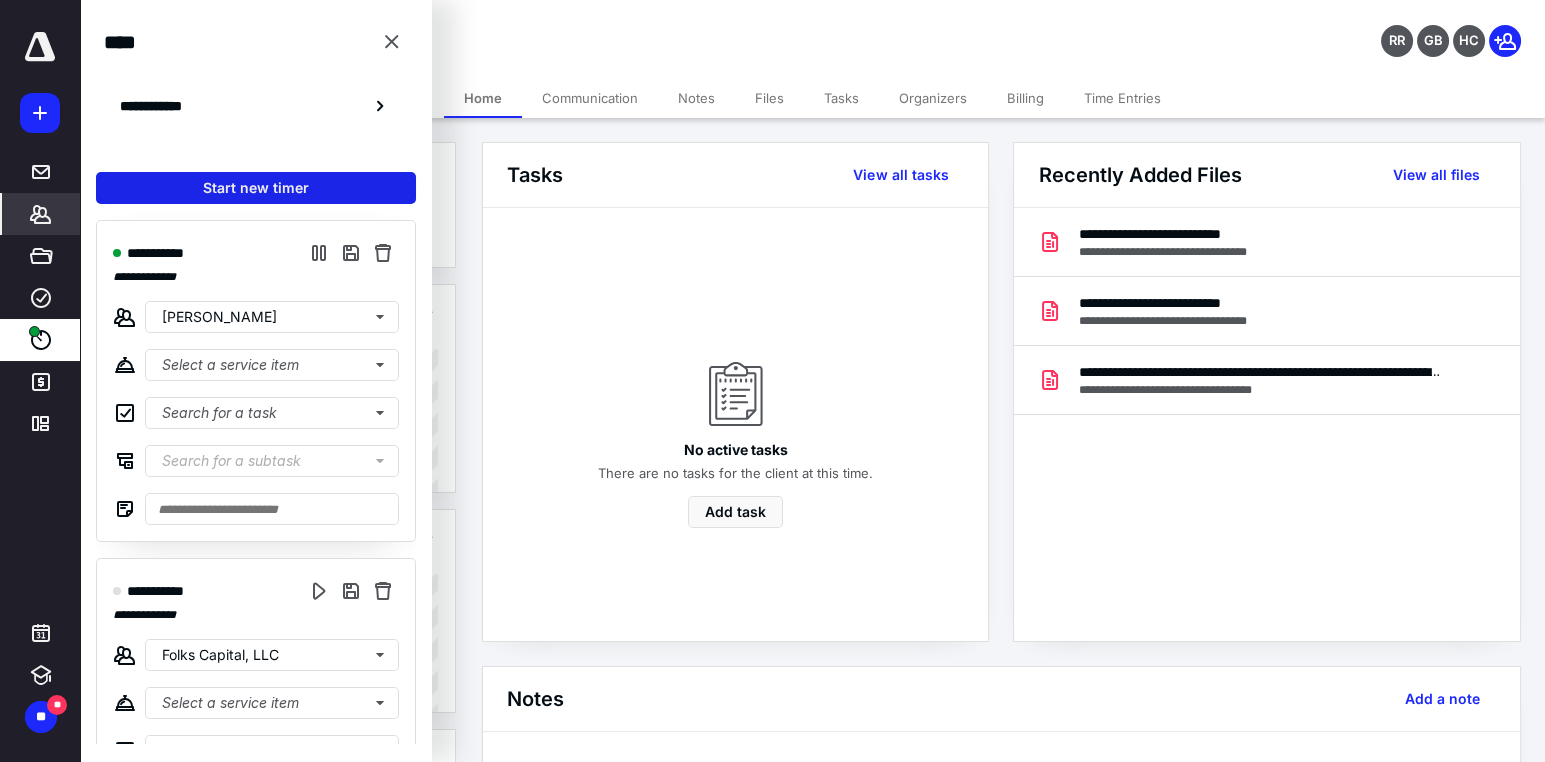 click on "Start new timer" at bounding box center [256, 188] 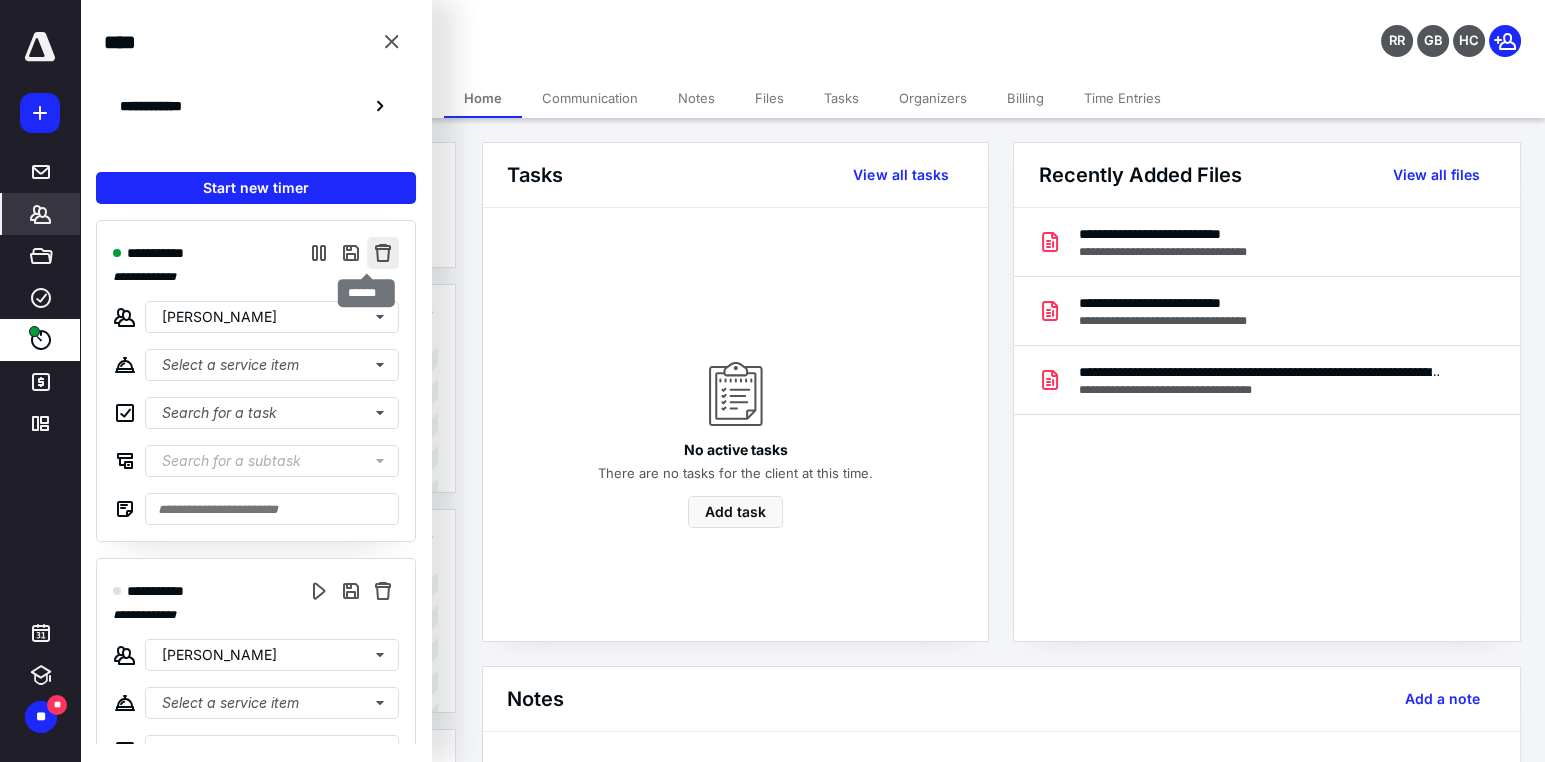 click at bounding box center [383, 253] 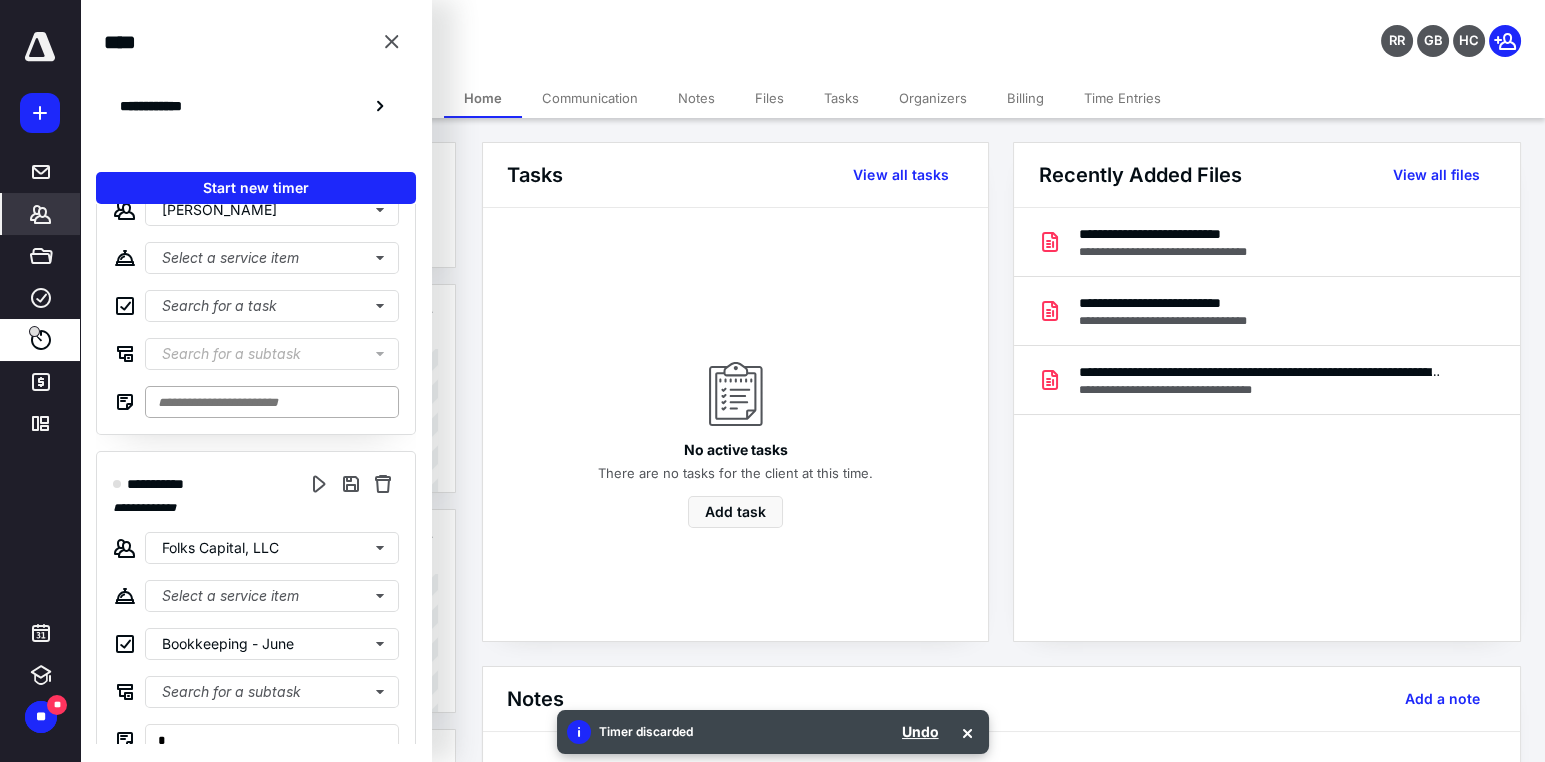 scroll, scrollTop: 112, scrollLeft: 0, axis: vertical 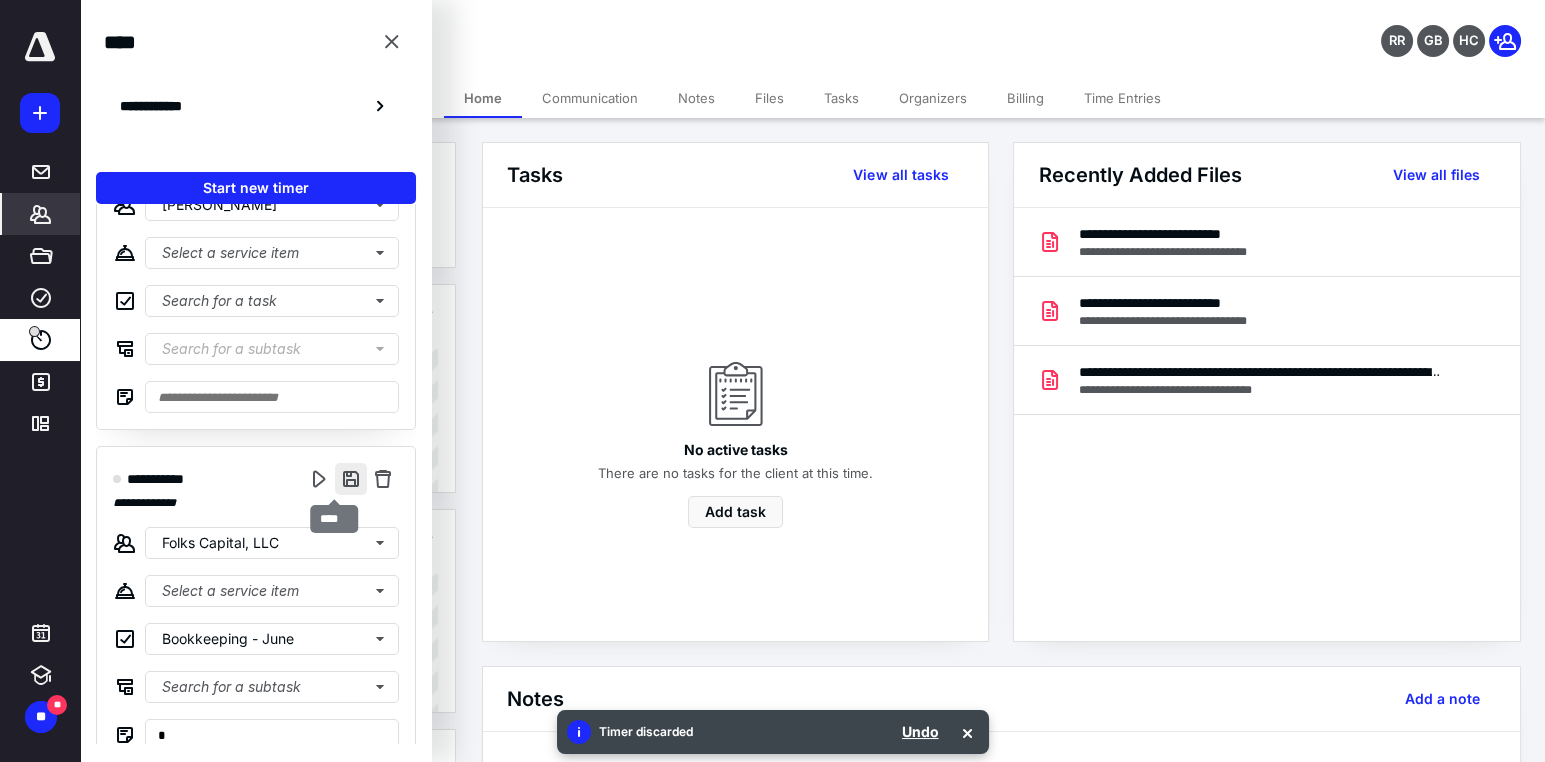 click at bounding box center [351, 479] 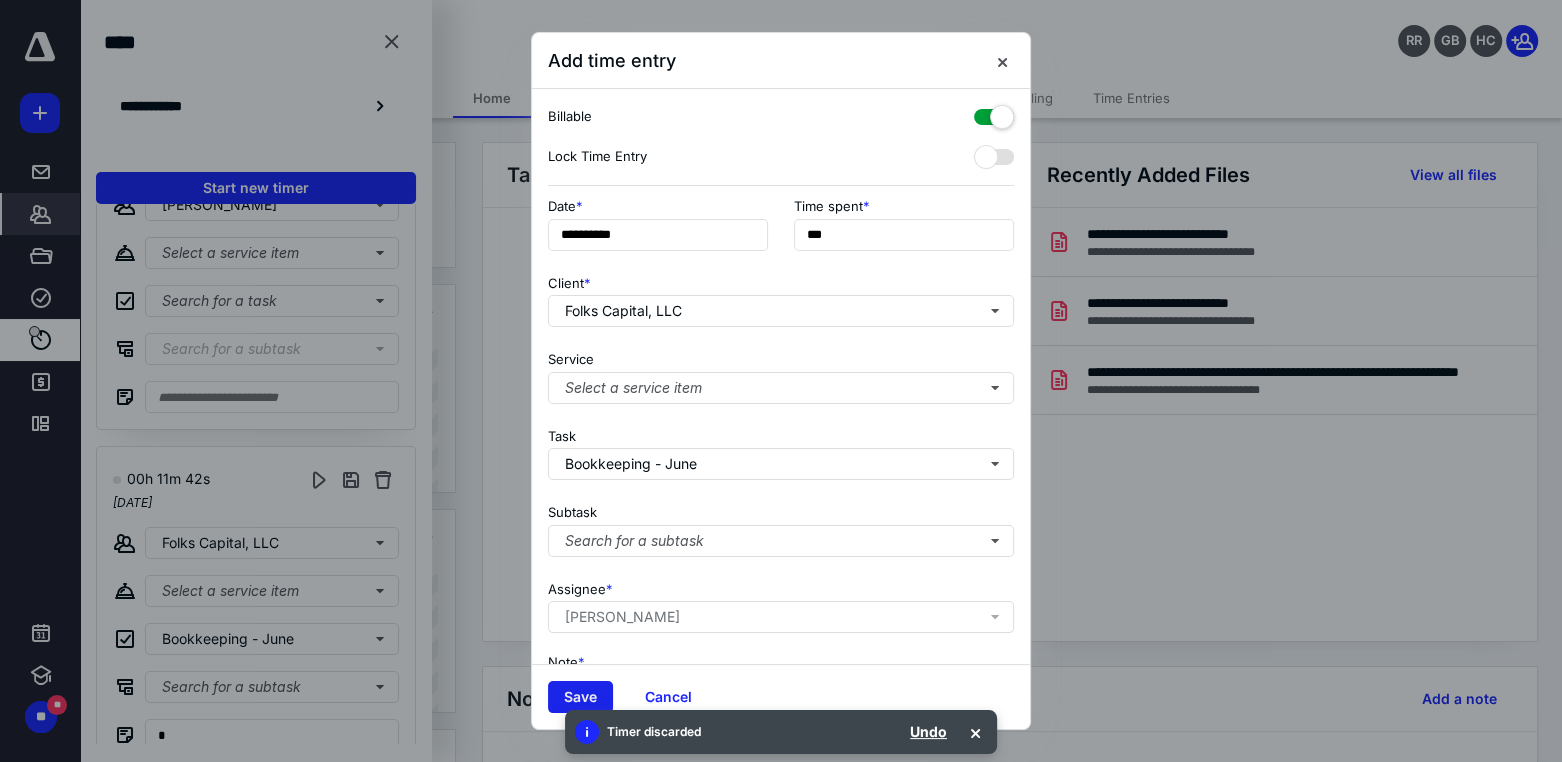 click on "Save" at bounding box center (580, 697) 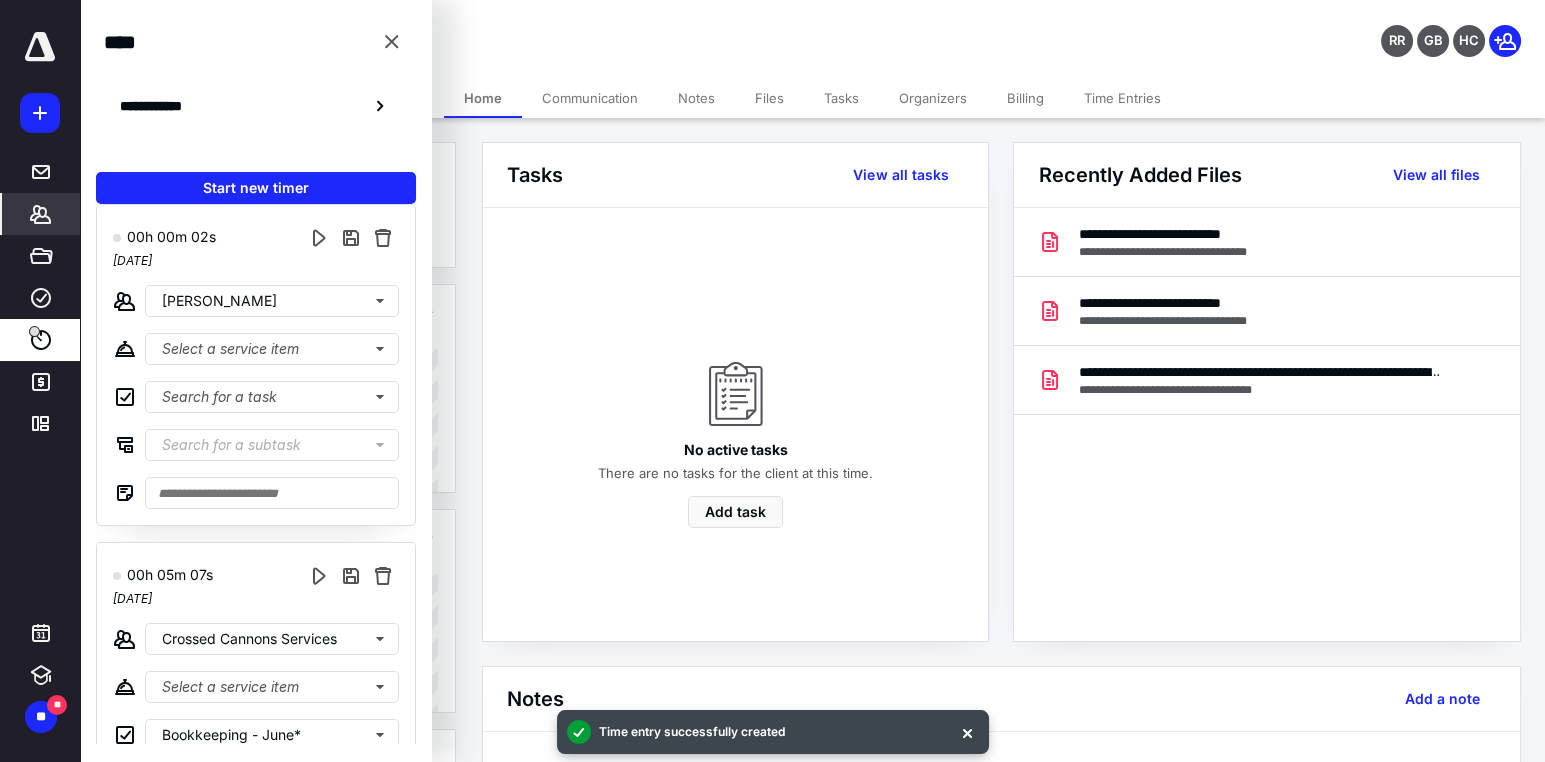 scroll, scrollTop: 8, scrollLeft: 0, axis: vertical 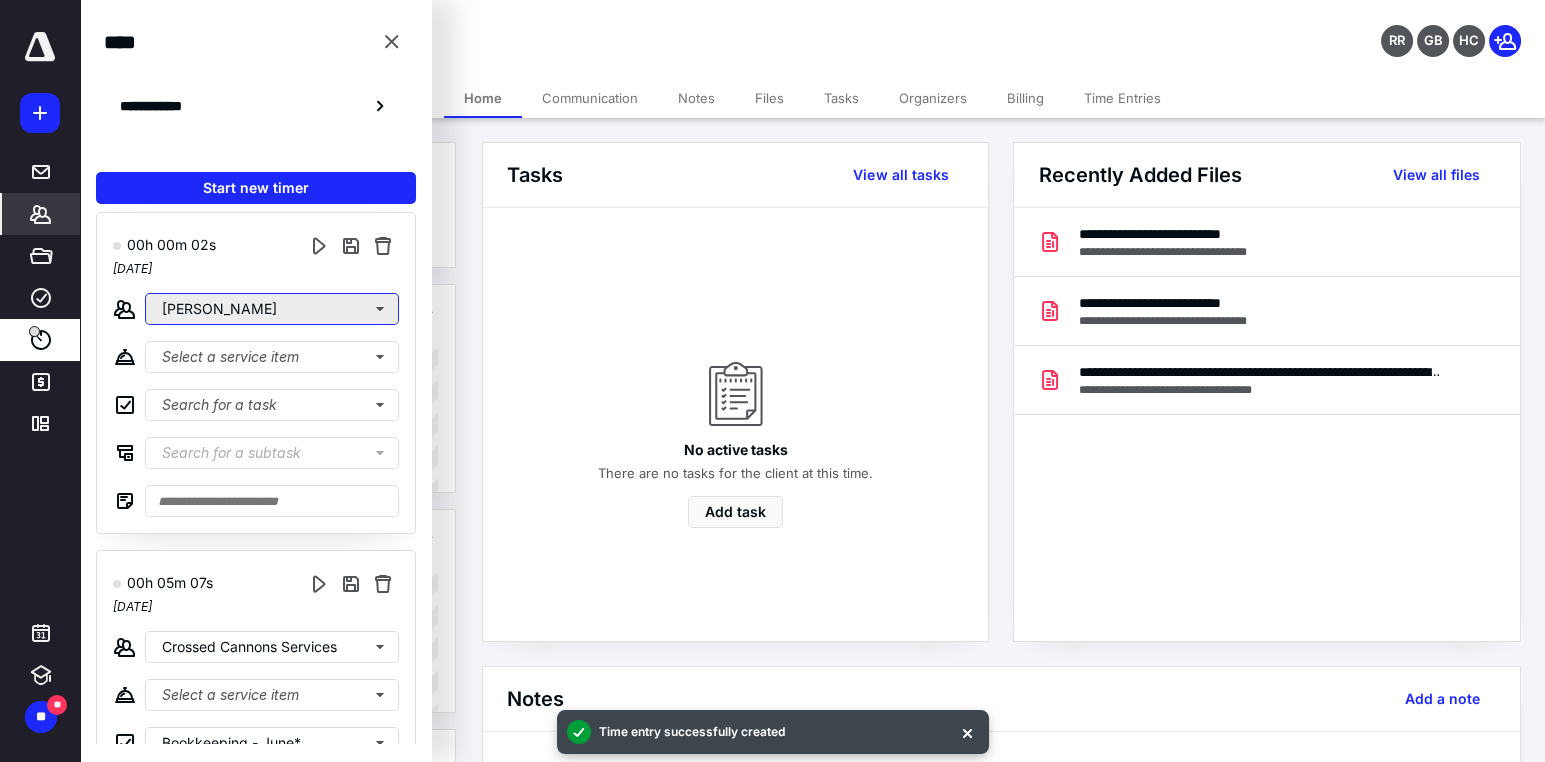 click on "[PERSON_NAME]" at bounding box center [272, 309] 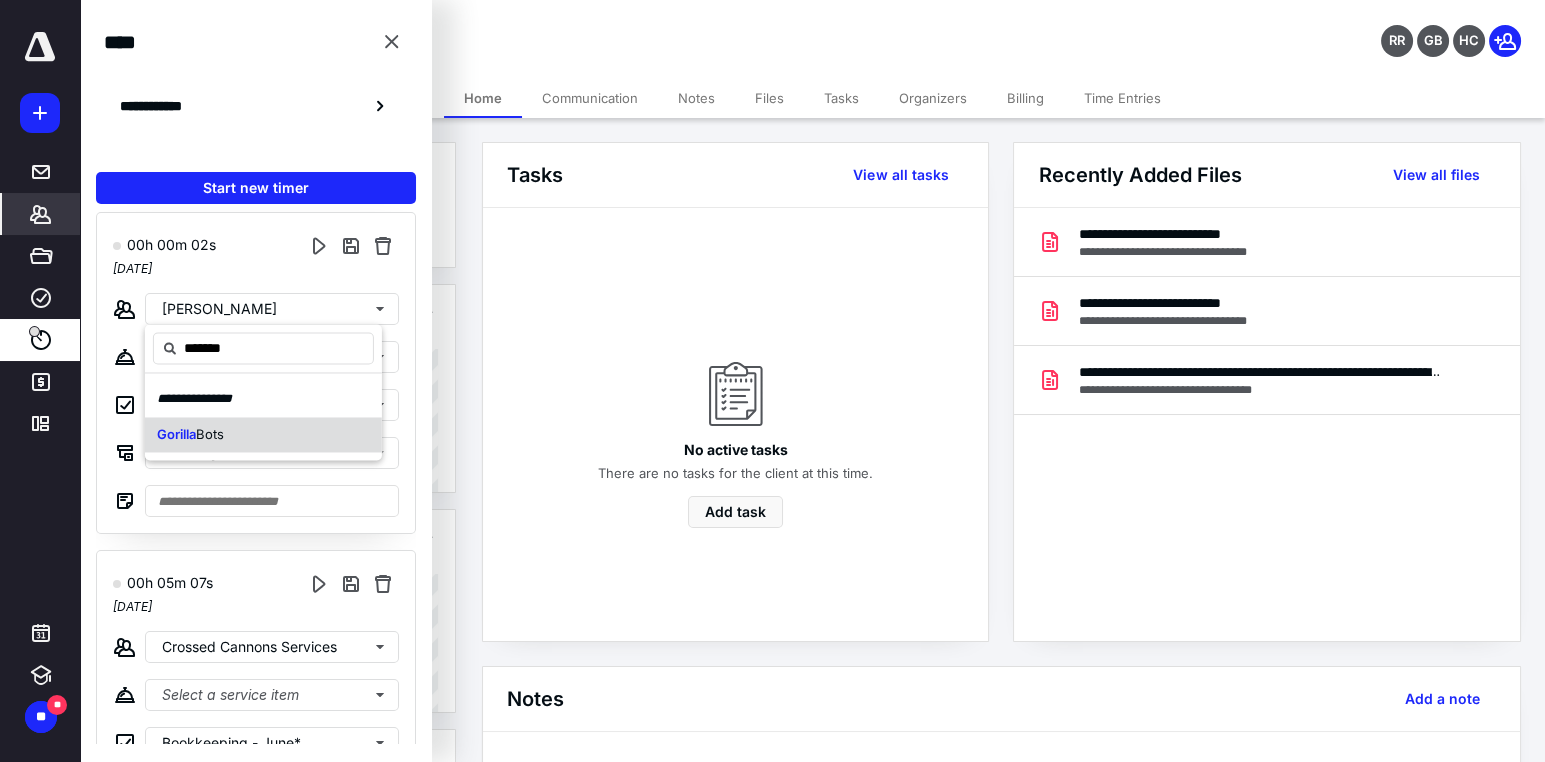 click on "Bots" at bounding box center (210, 434) 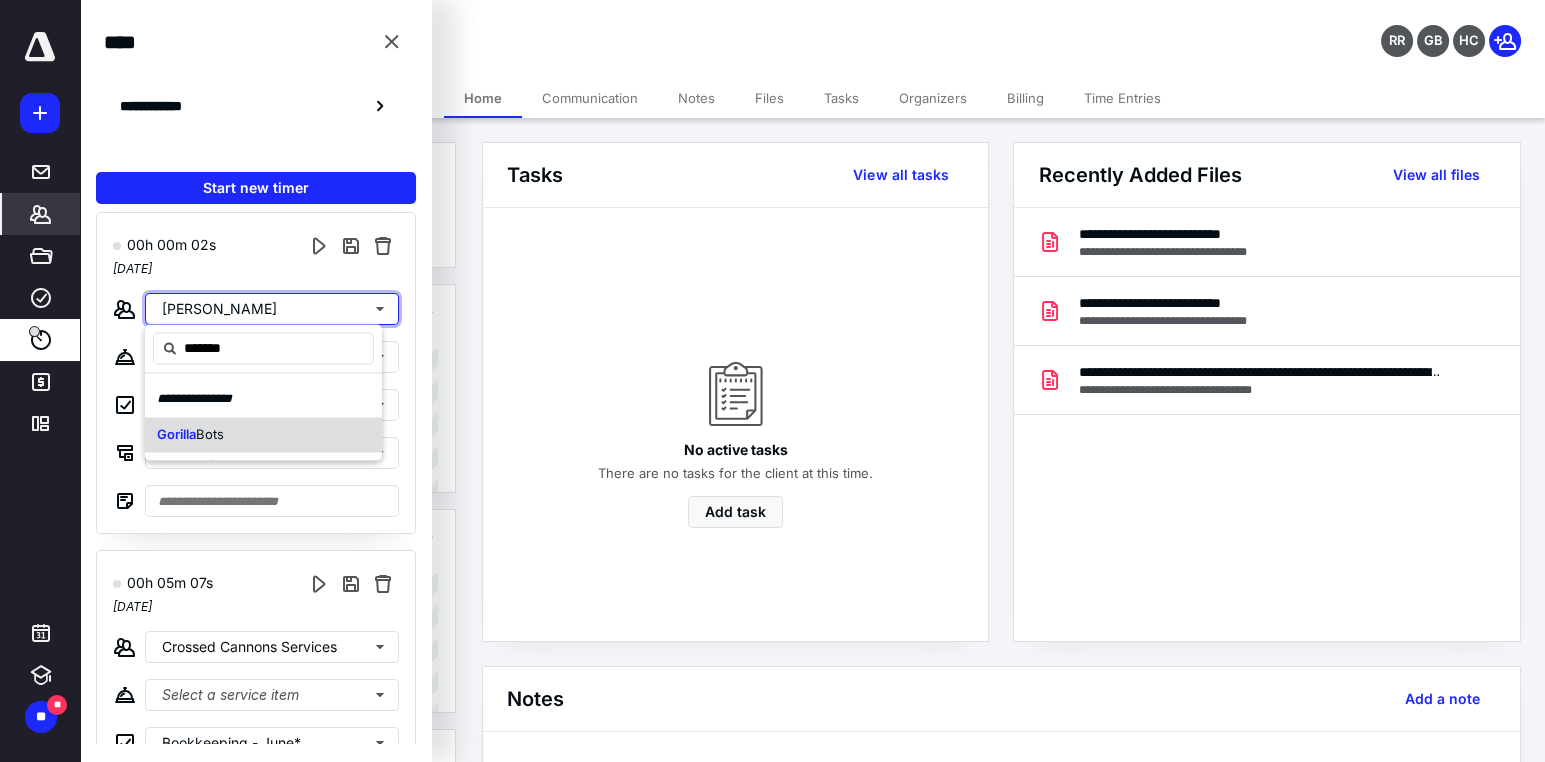 type 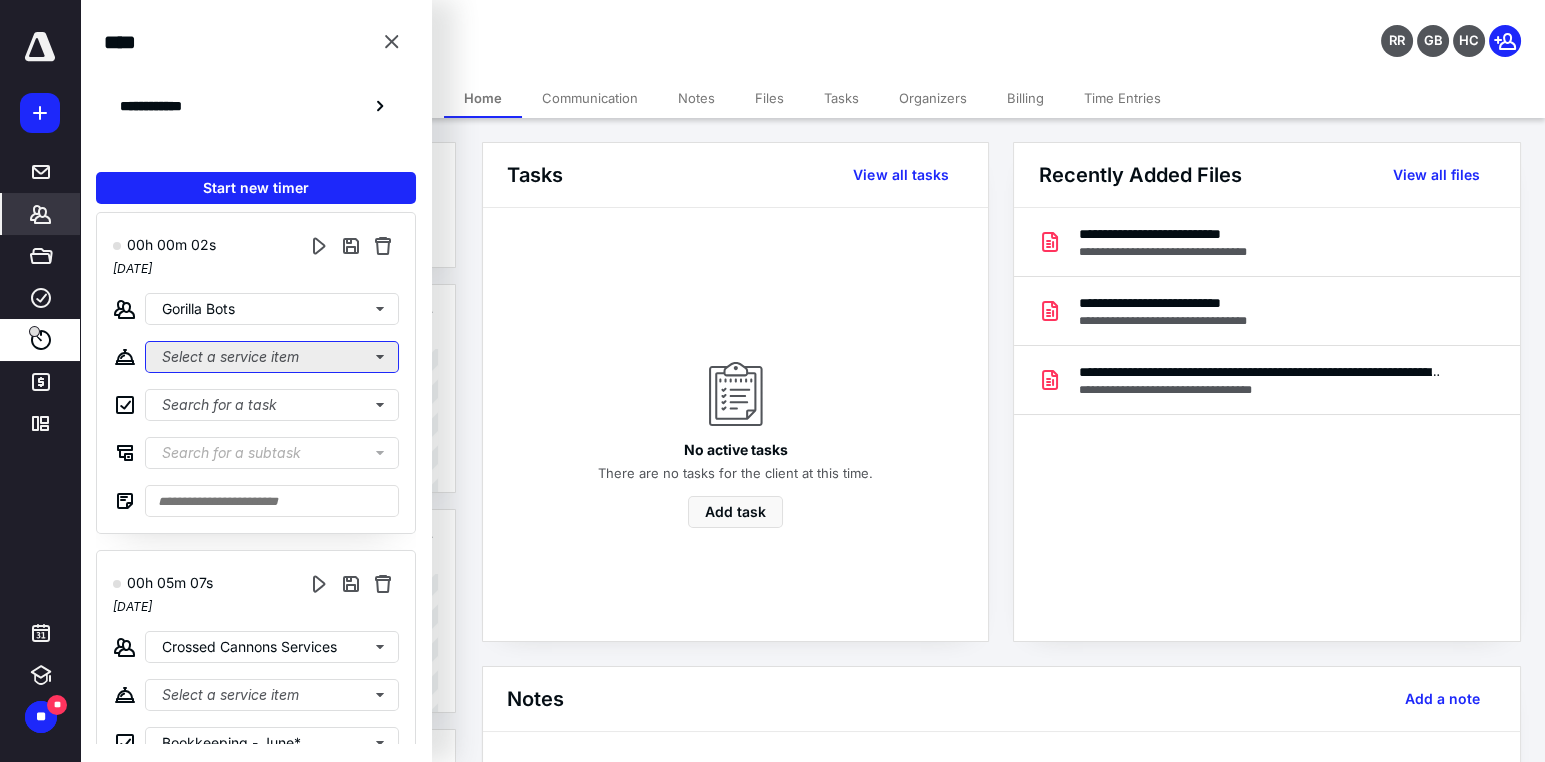 click on "Select a service item" at bounding box center [272, 357] 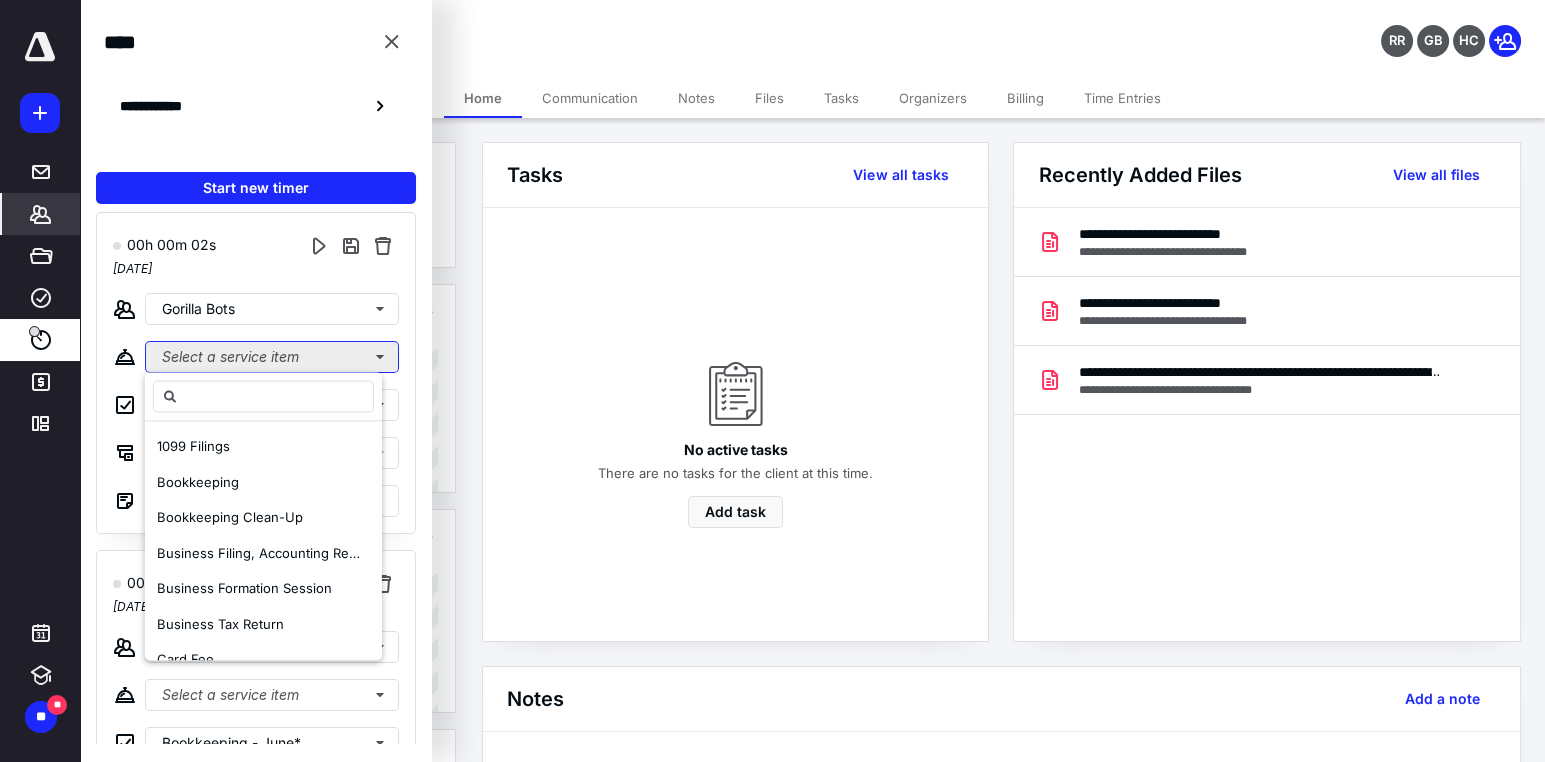 click on "Select a service item" at bounding box center [272, 357] 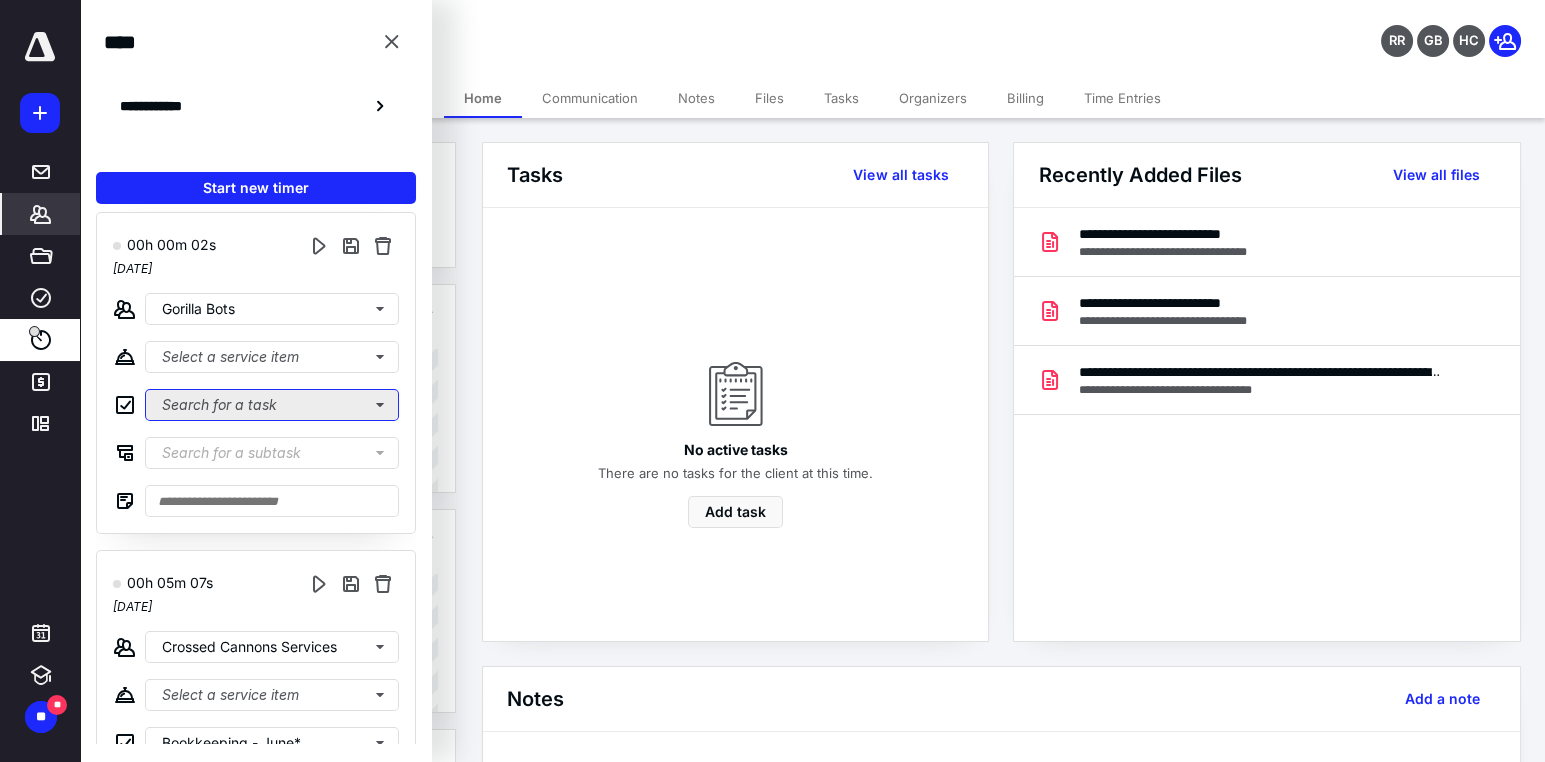 click on "Search for a task" at bounding box center [272, 405] 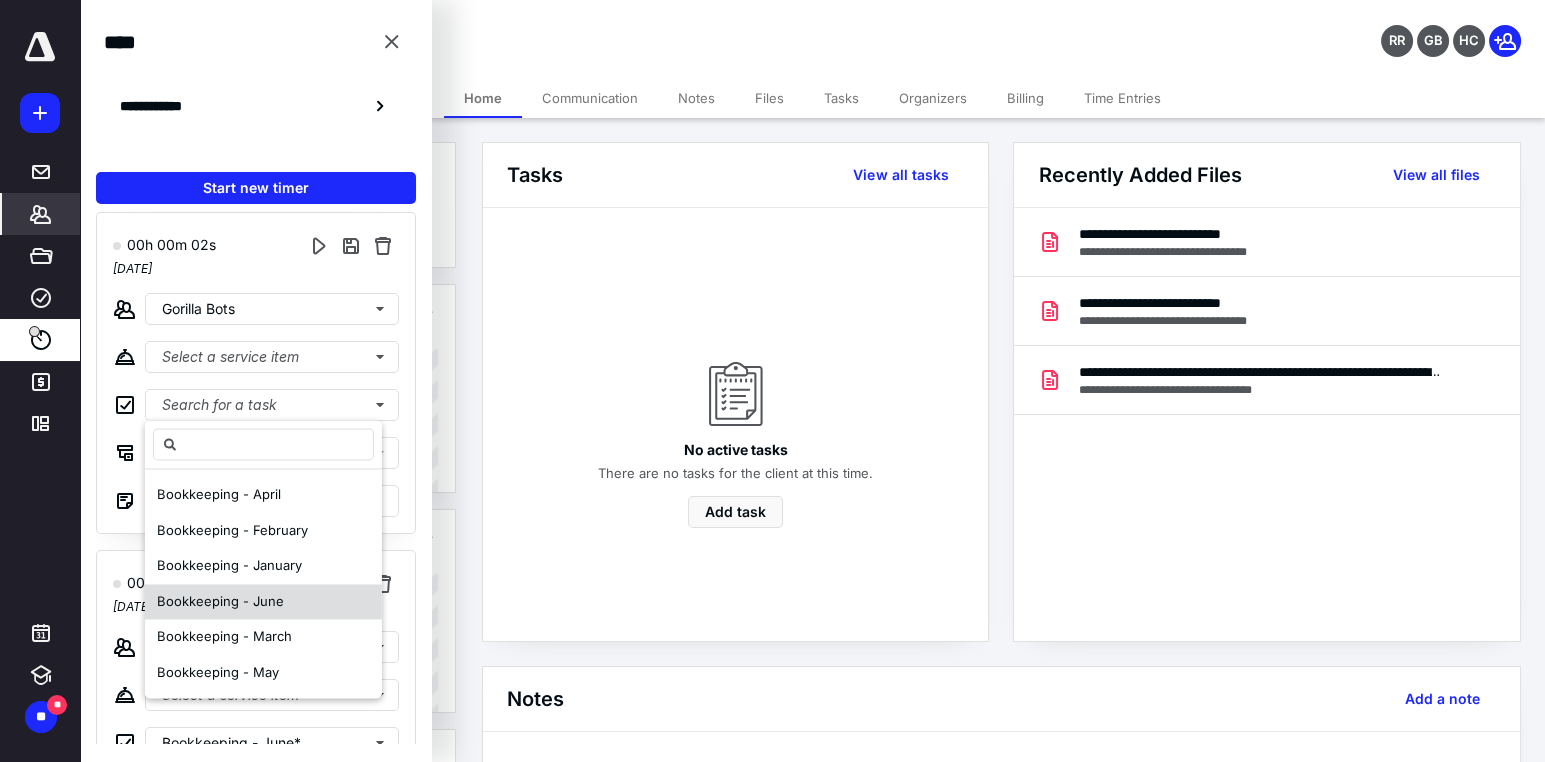 click on "Bookkeeping - June" at bounding box center (220, 601) 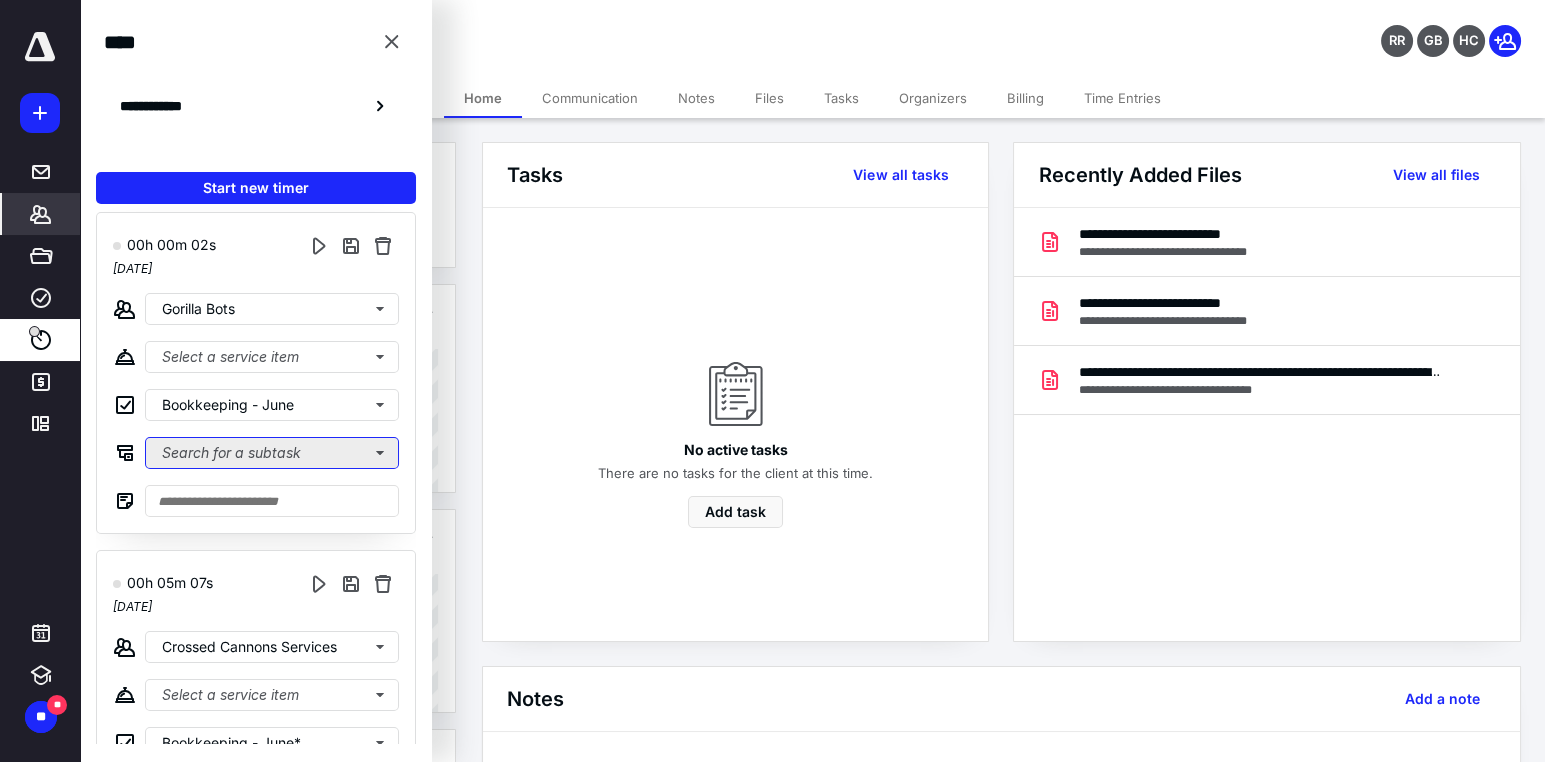 click on "Search for a subtask" at bounding box center (272, 453) 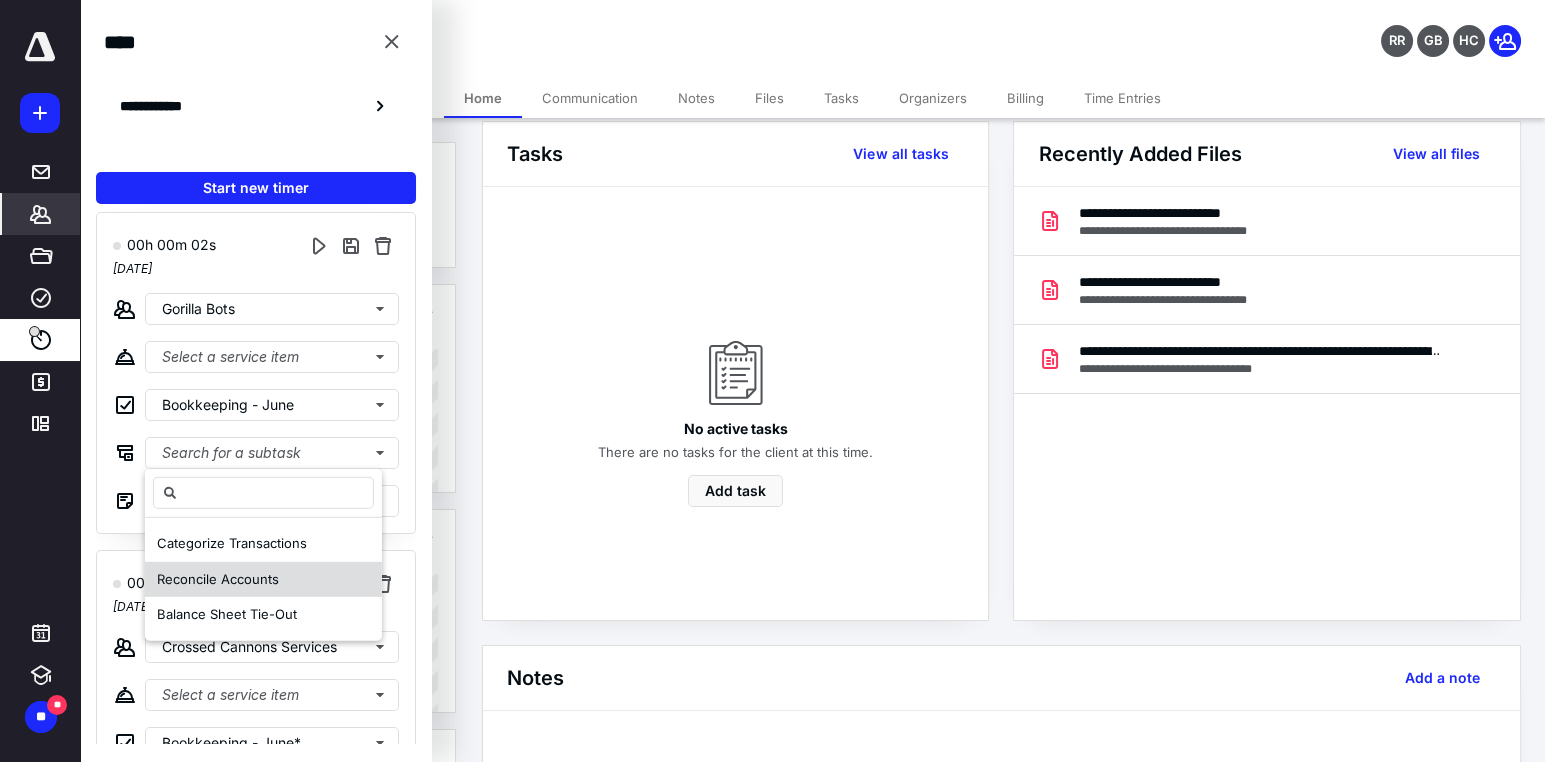 scroll, scrollTop: 22, scrollLeft: 0, axis: vertical 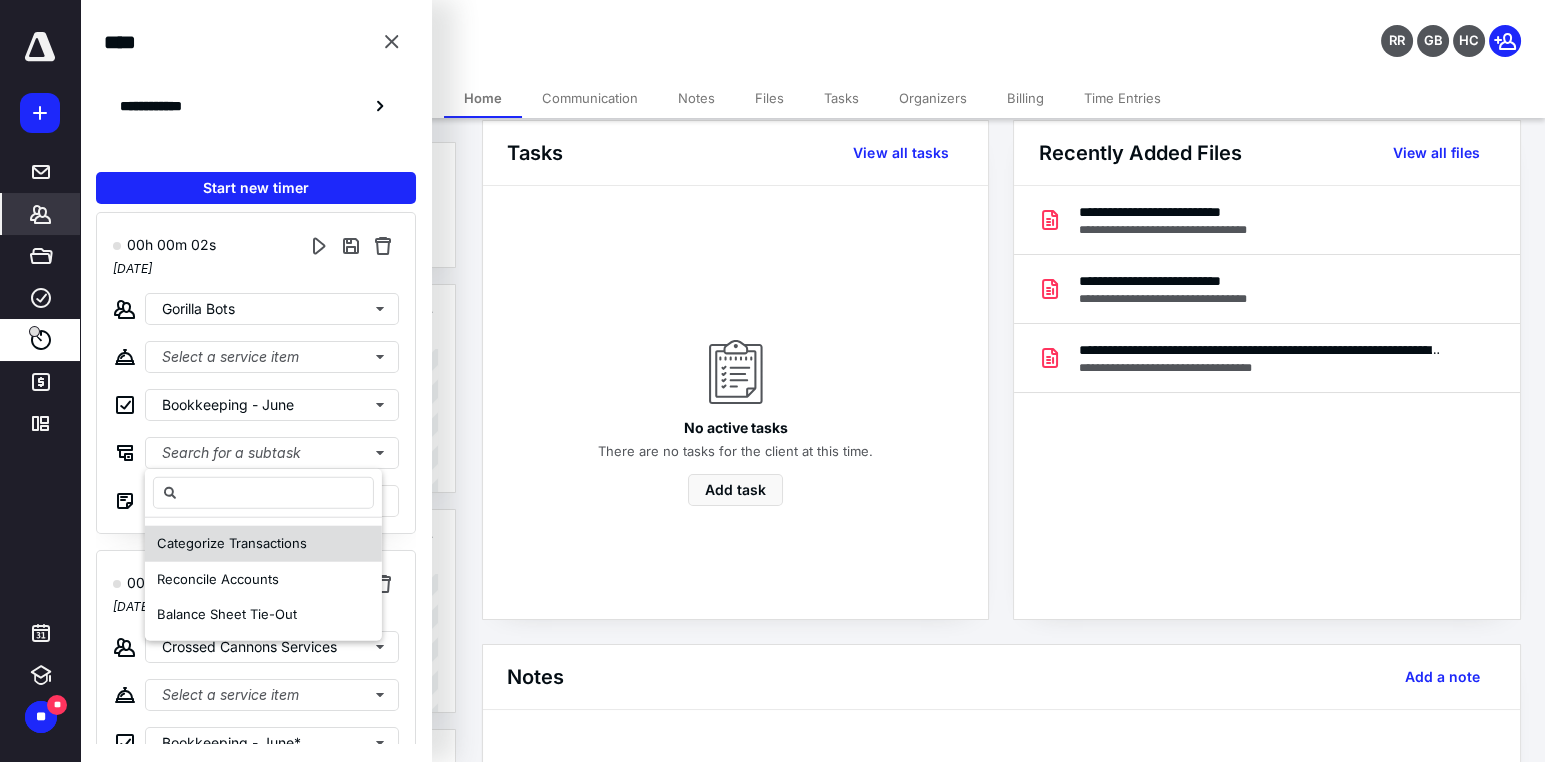 click on "Categorize Transactions" at bounding box center [232, 543] 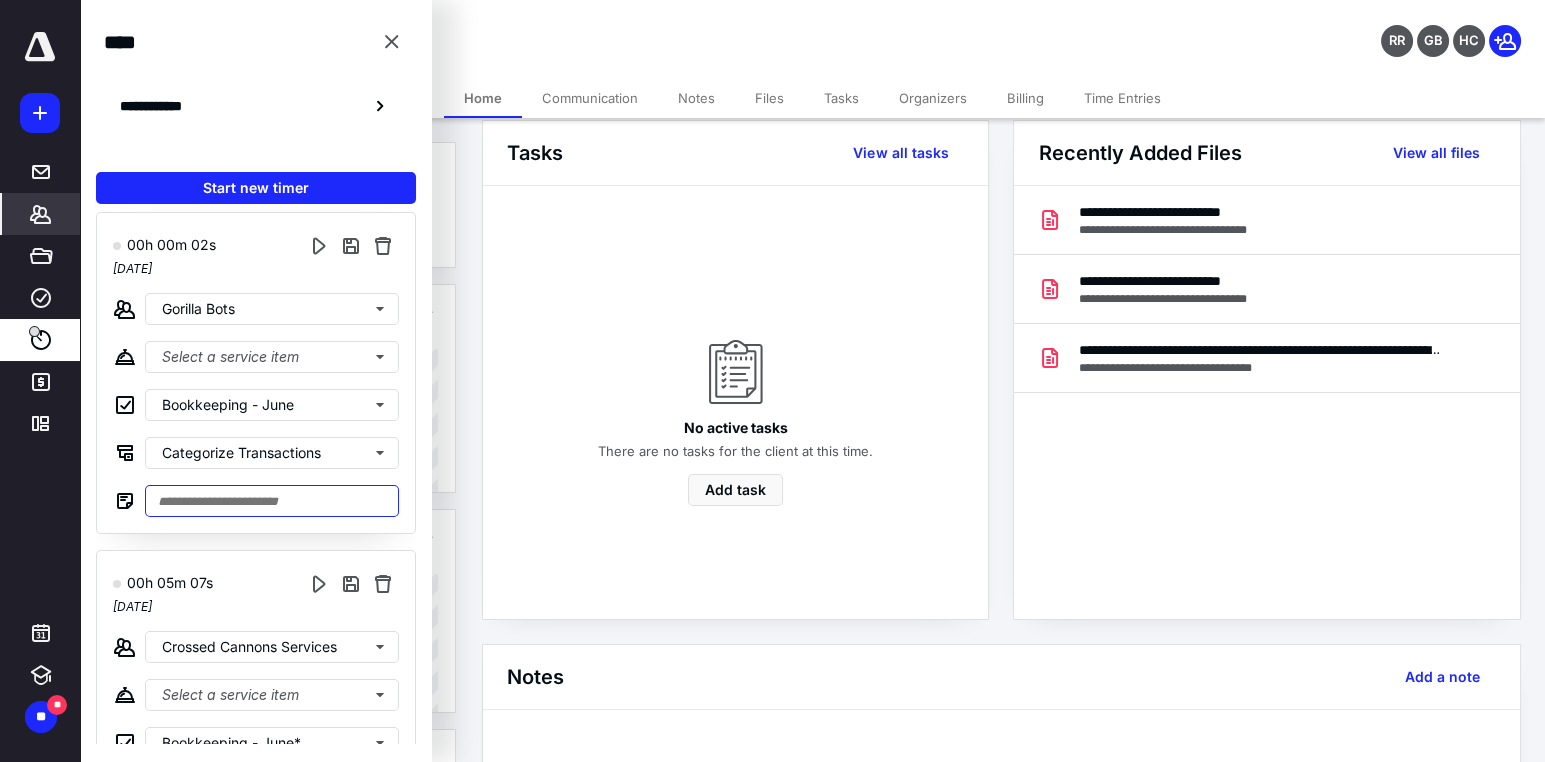 click at bounding box center [272, 501] 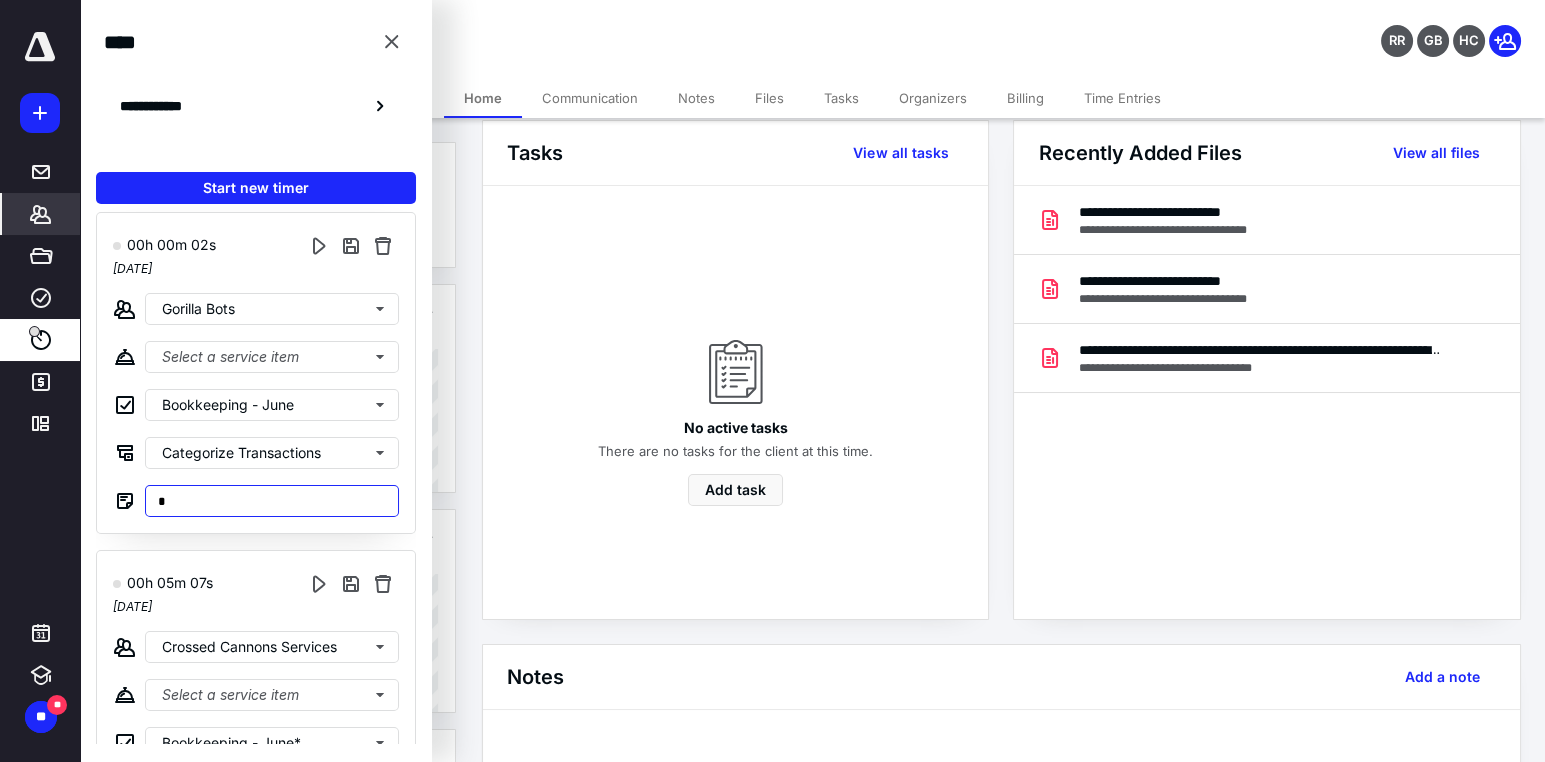 type on "*" 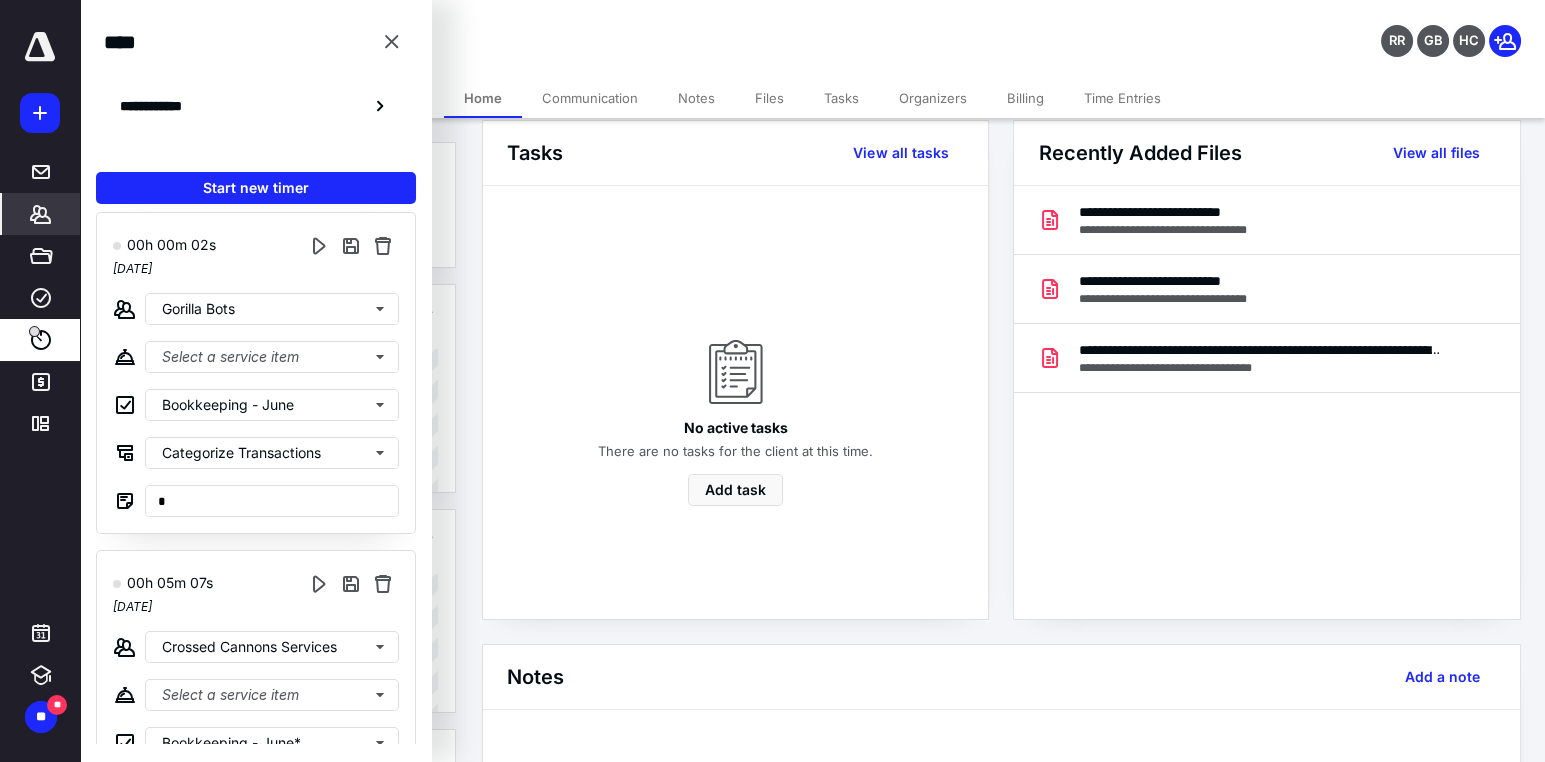 click on "**********" at bounding box center [256, 381] 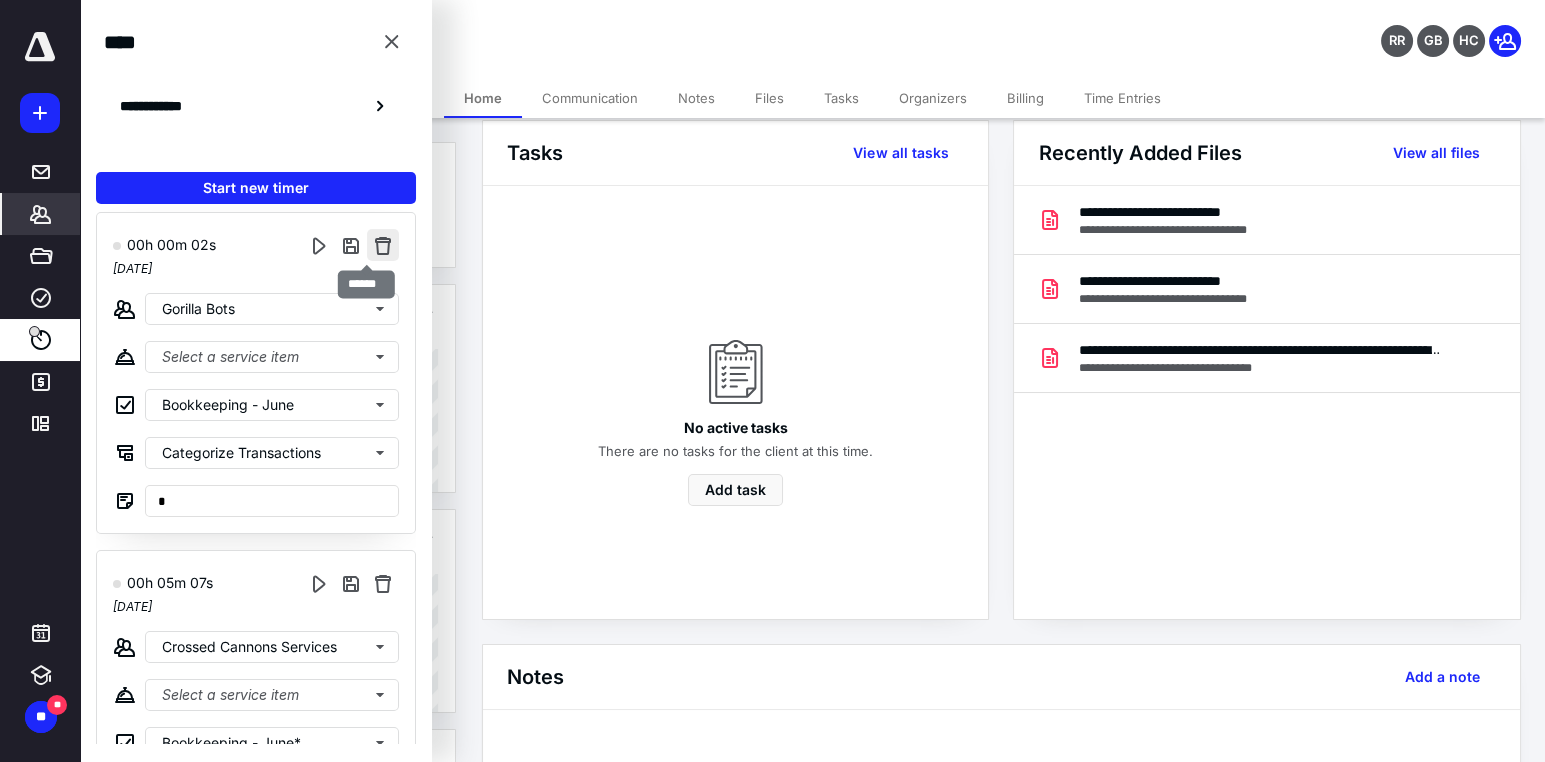 click at bounding box center (383, 245) 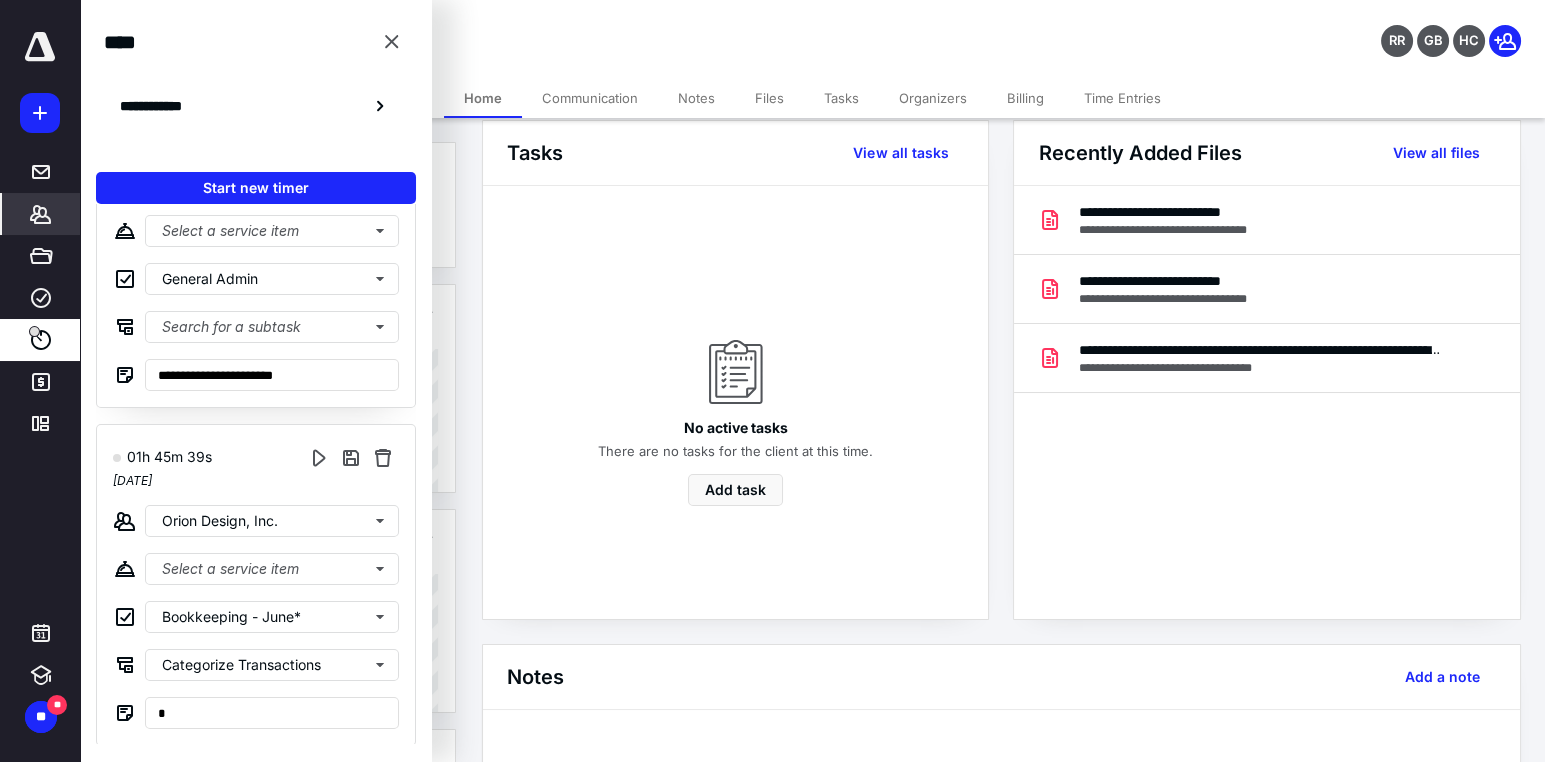scroll, scrollTop: 0, scrollLeft: 0, axis: both 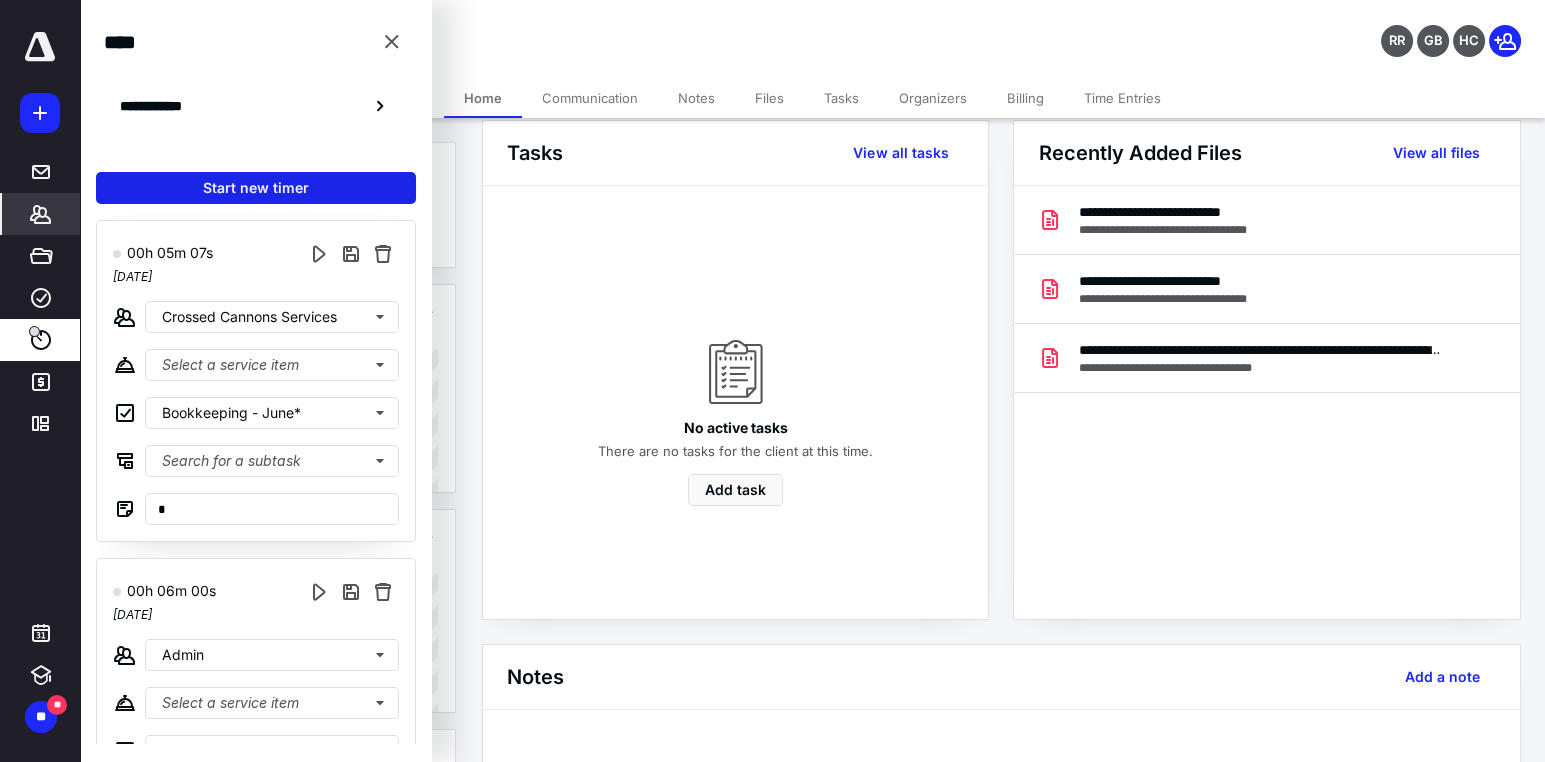 click on "Start new timer" at bounding box center (256, 188) 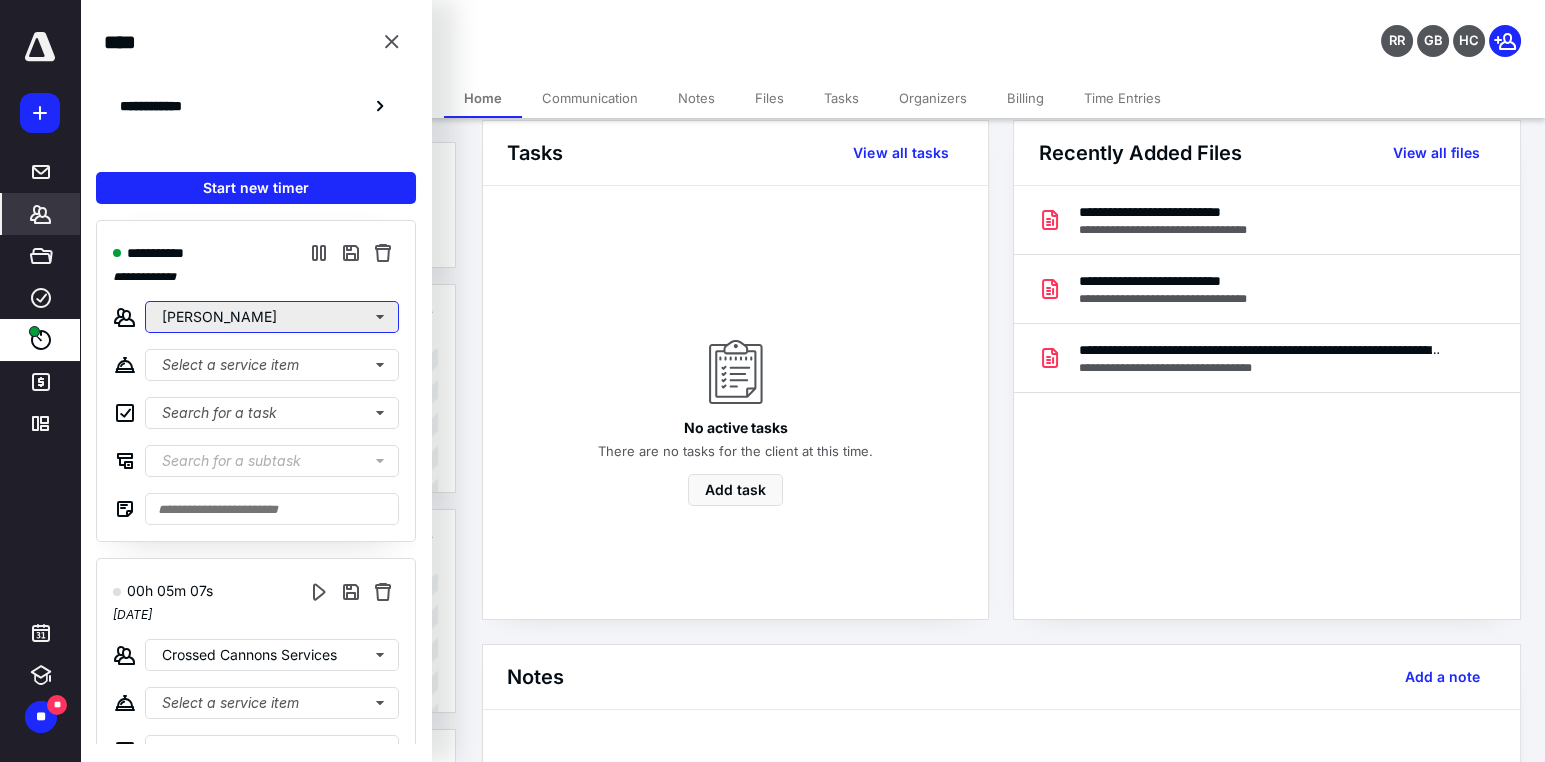 click on "[PERSON_NAME]" at bounding box center (272, 317) 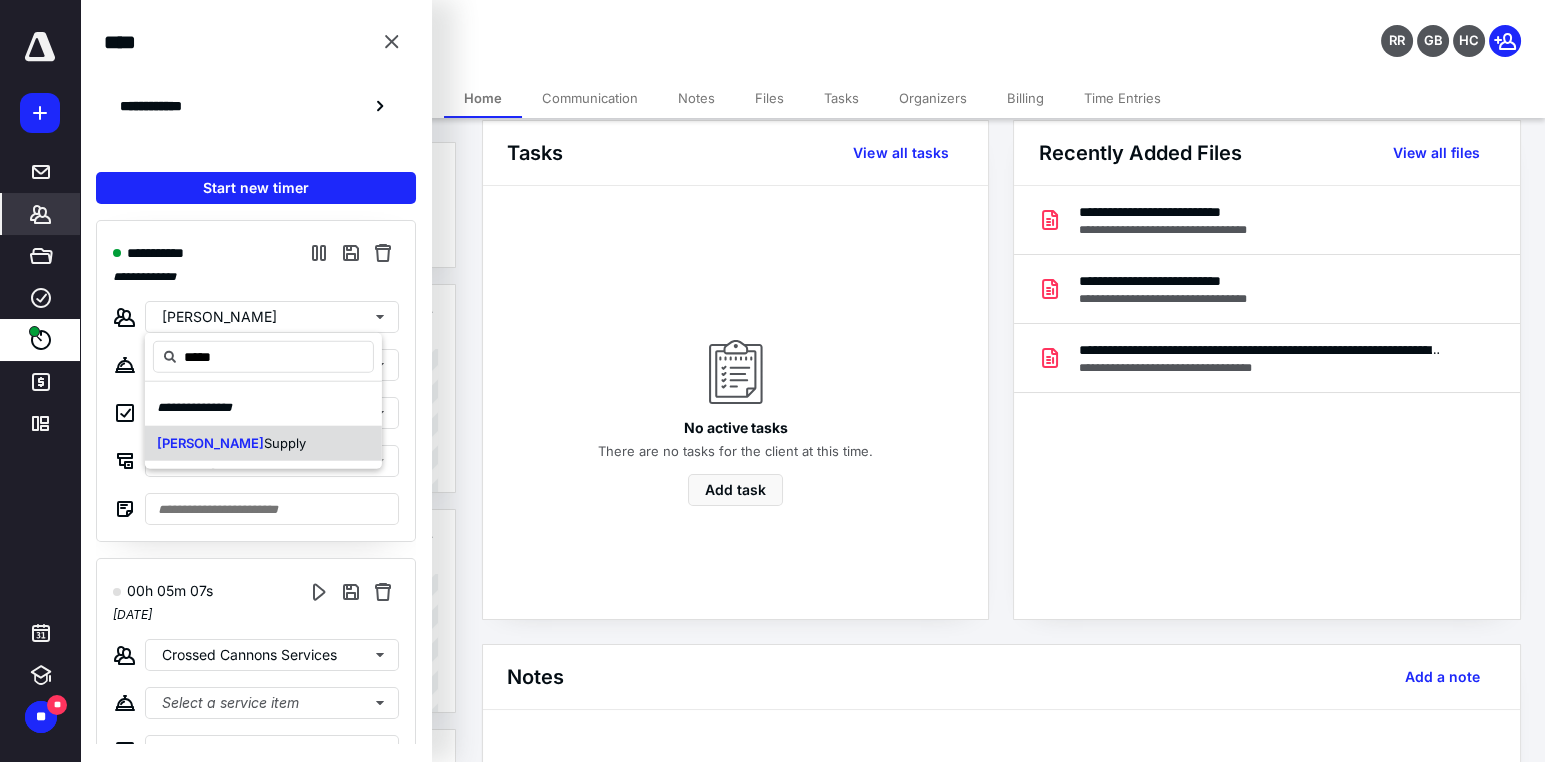 click on "Supply" at bounding box center [285, 442] 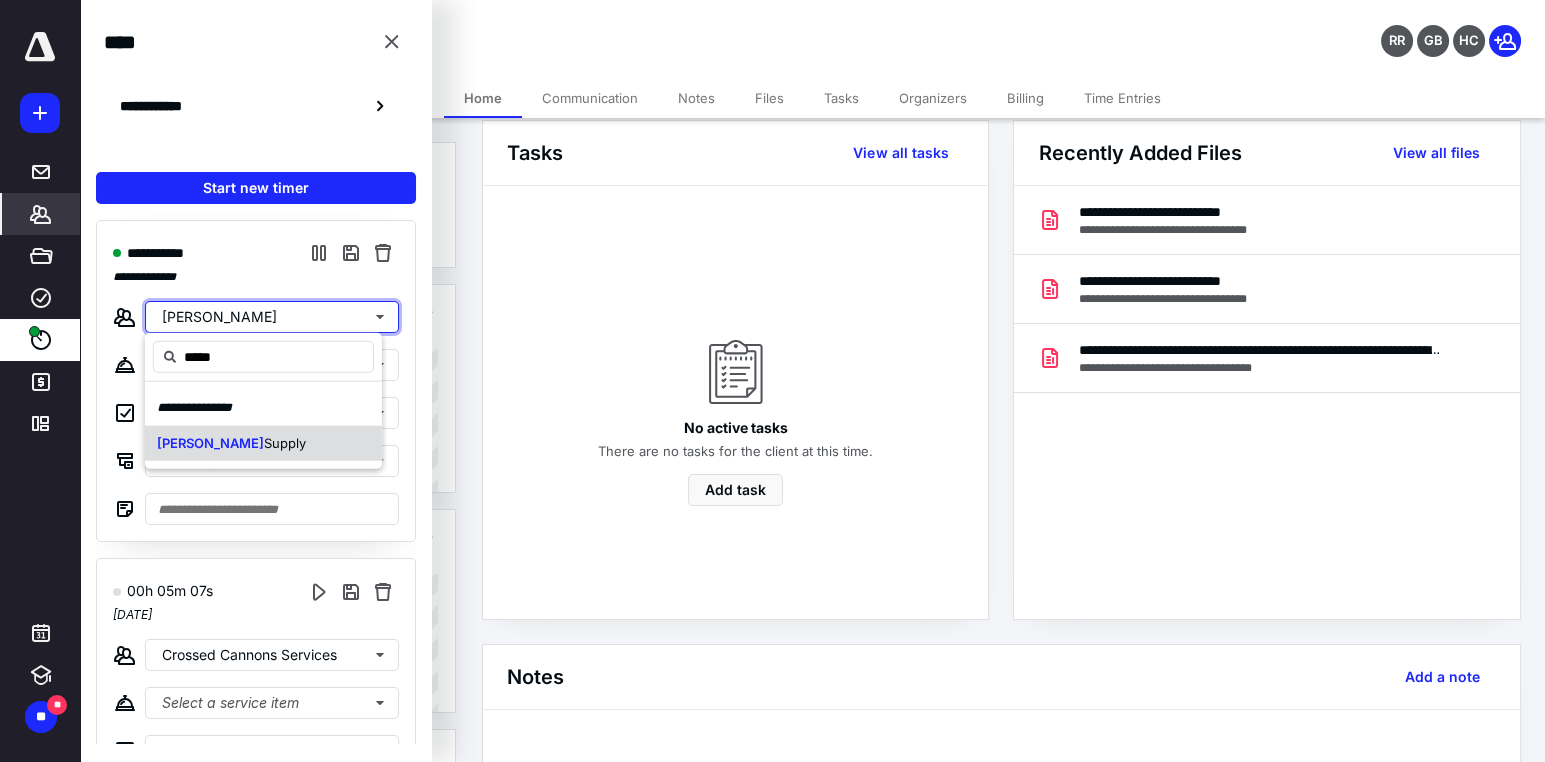 type 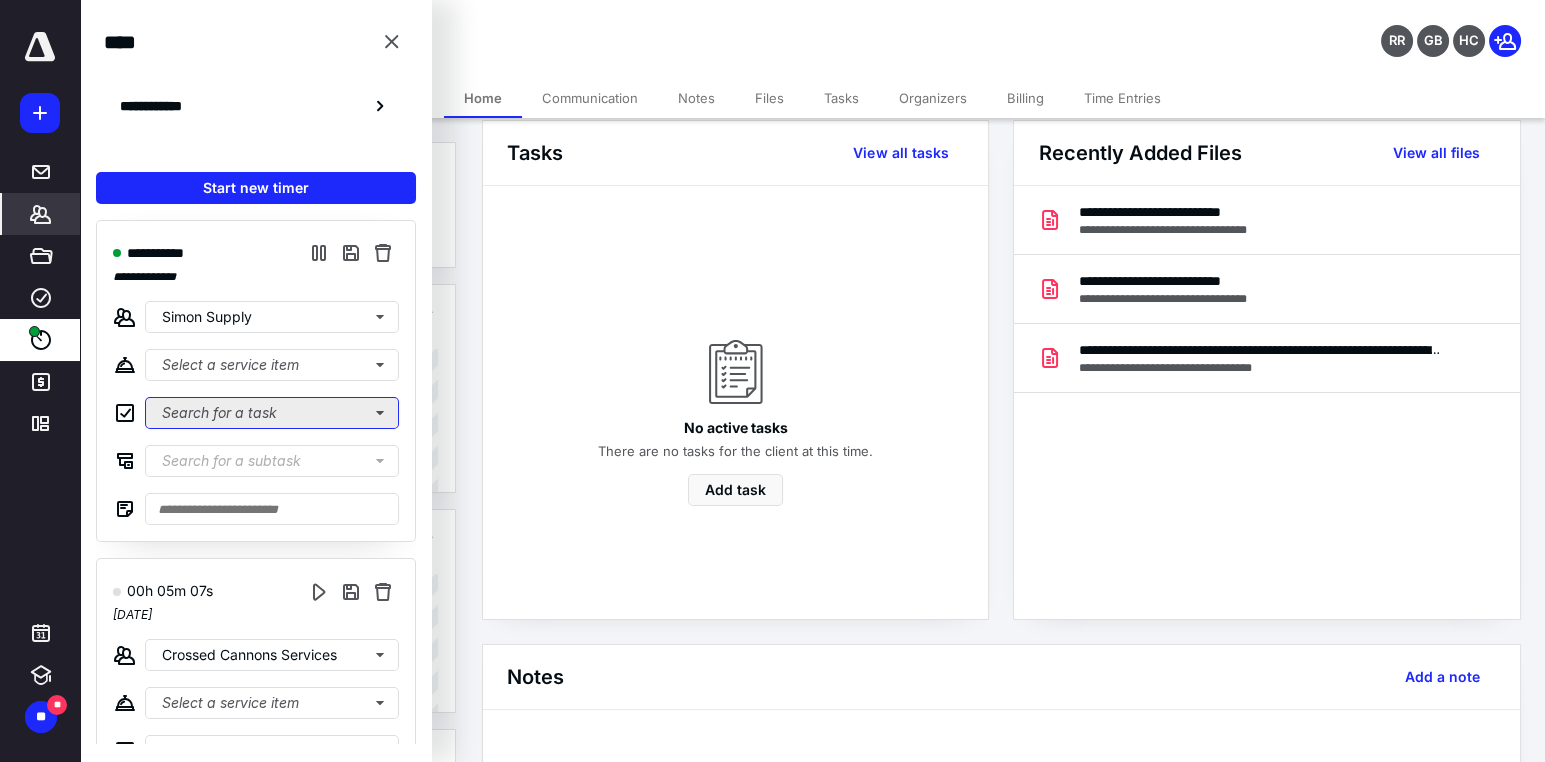 click on "Search for a task" at bounding box center (272, 413) 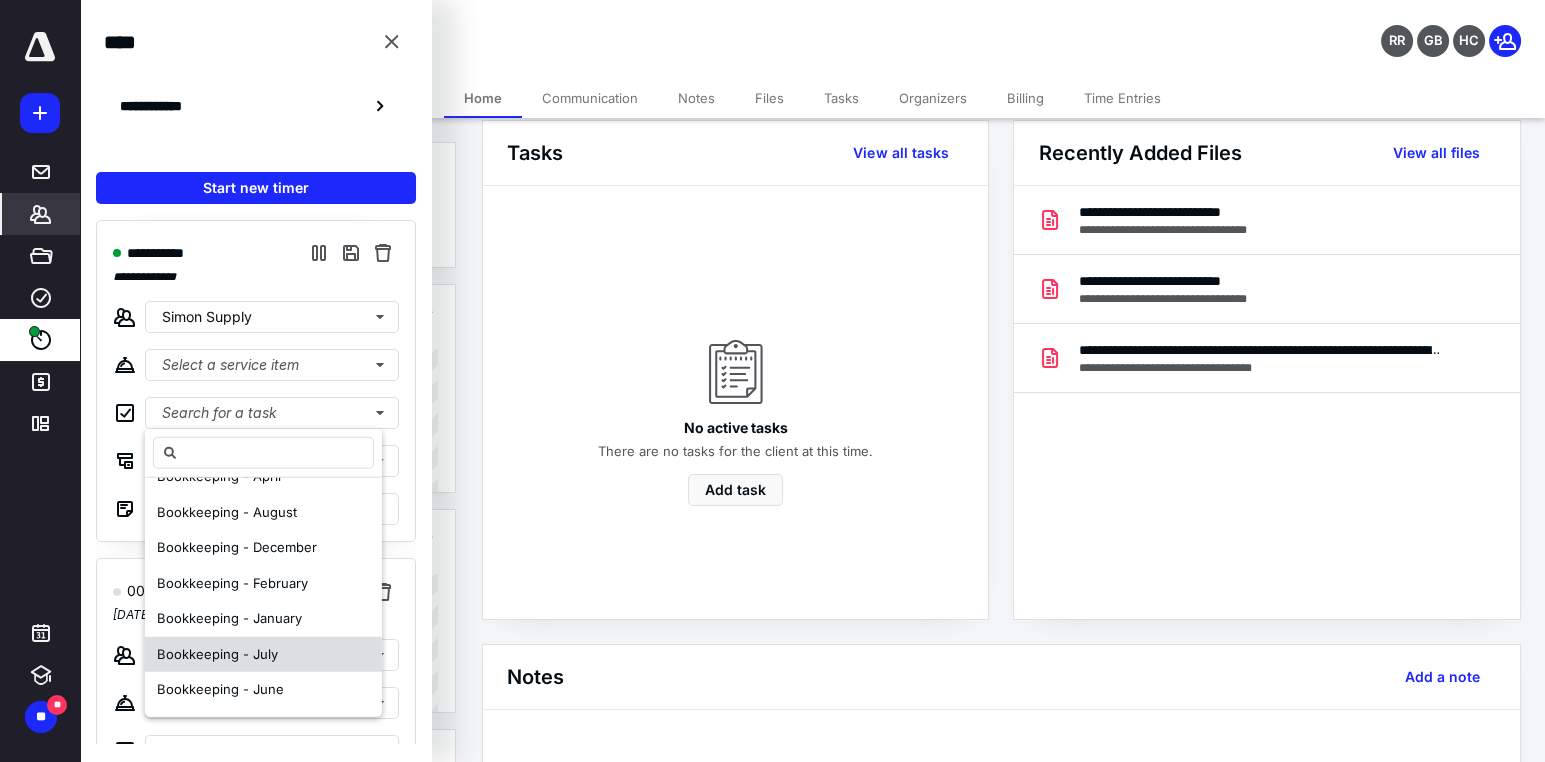 scroll, scrollTop: 33, scrollLeft: 0, axis: vertical 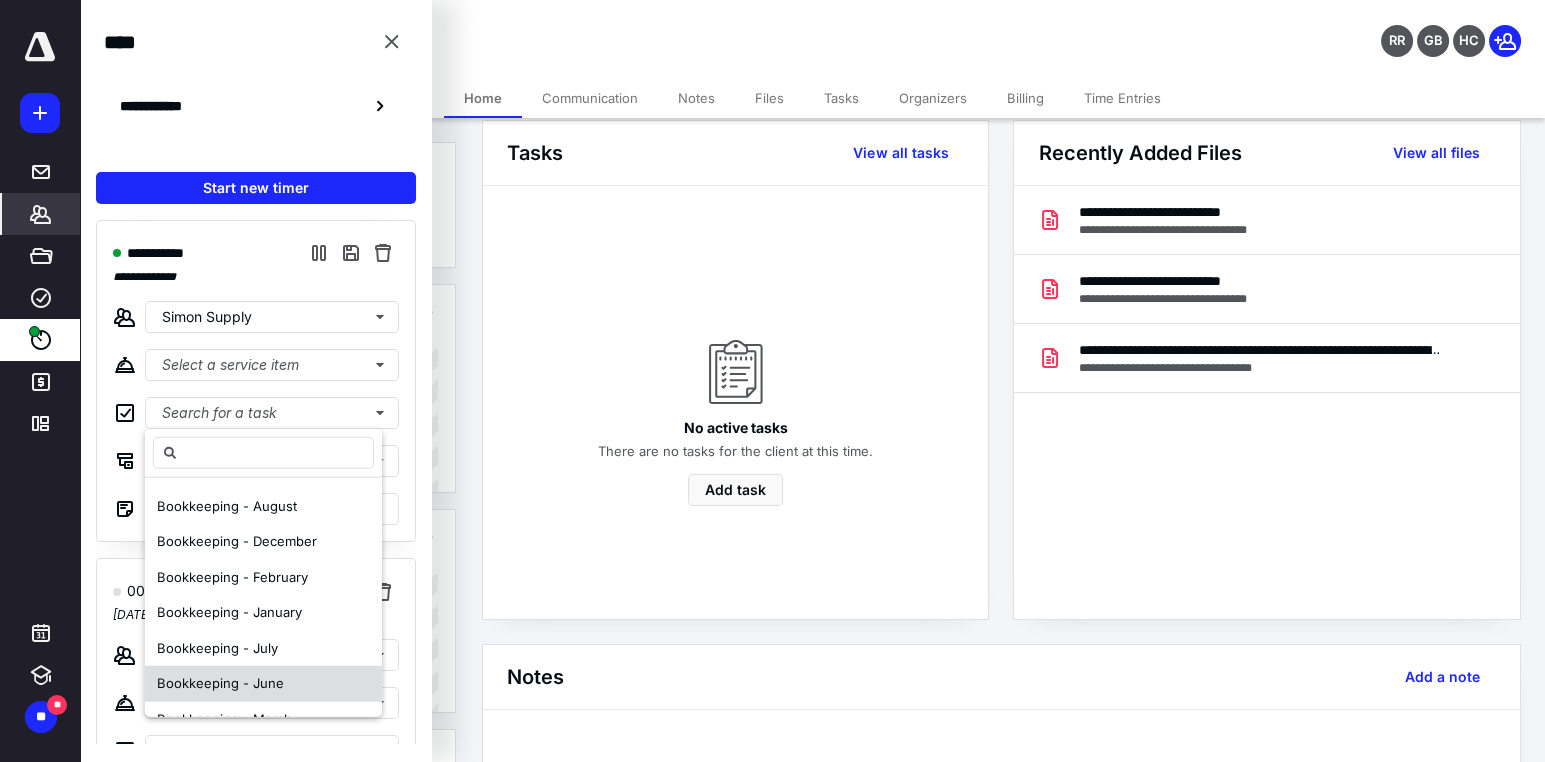 click on "Bookkeeping - June" at bounding box center [220, 683] 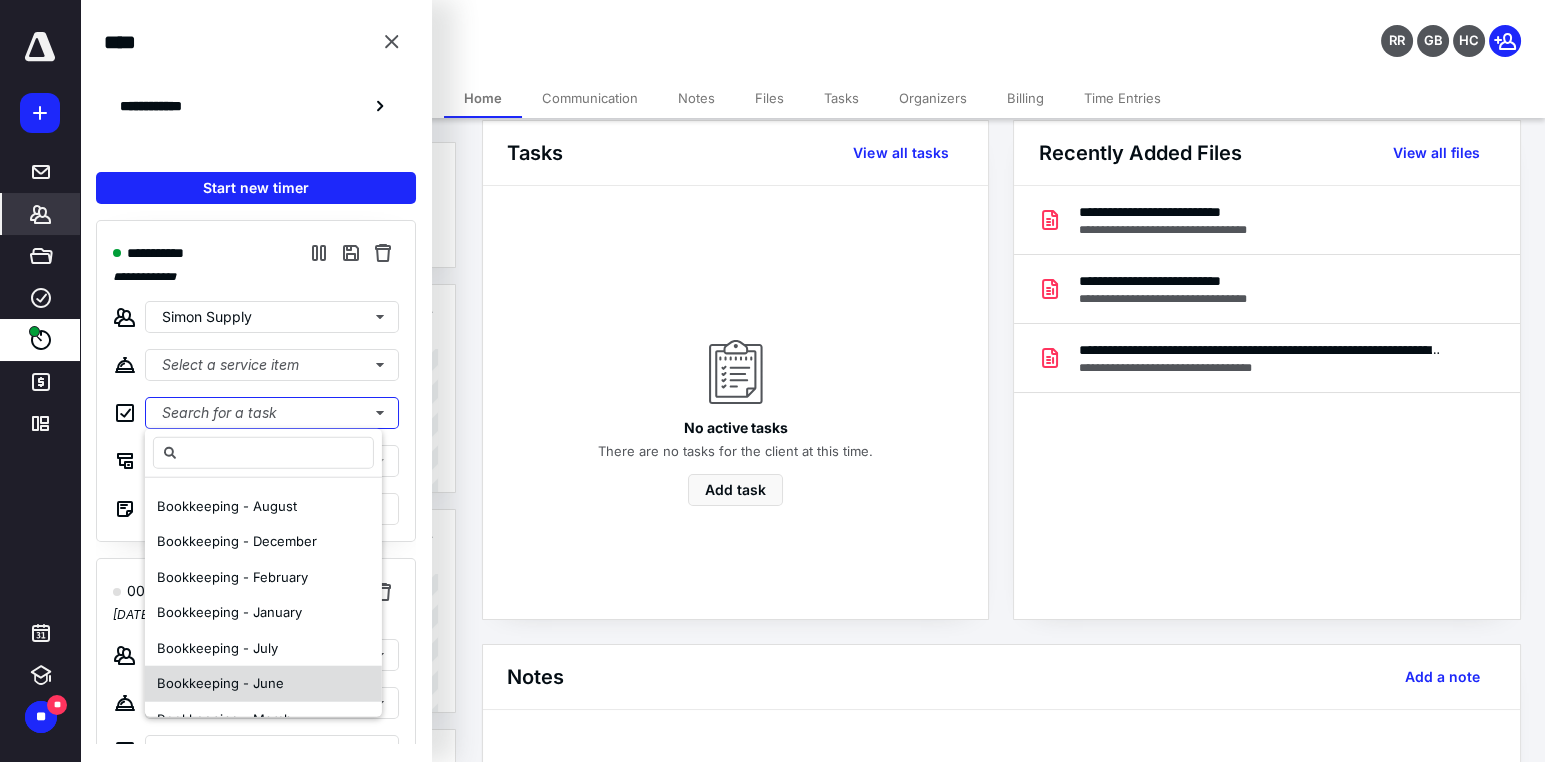 scroll, scrollTop: 0, scrollLeft: 0, axis: both 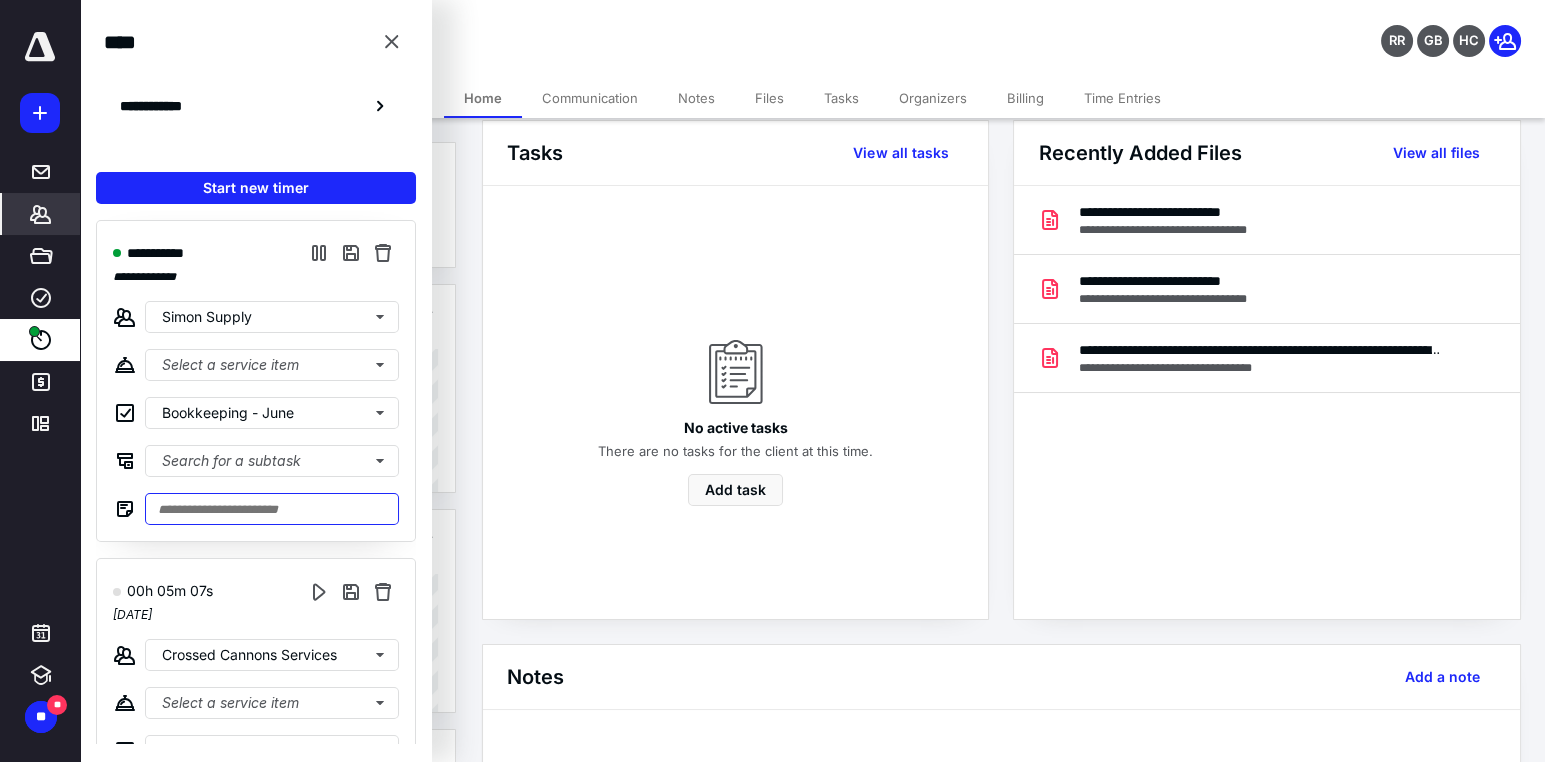 click at bounding box center [272, 509] 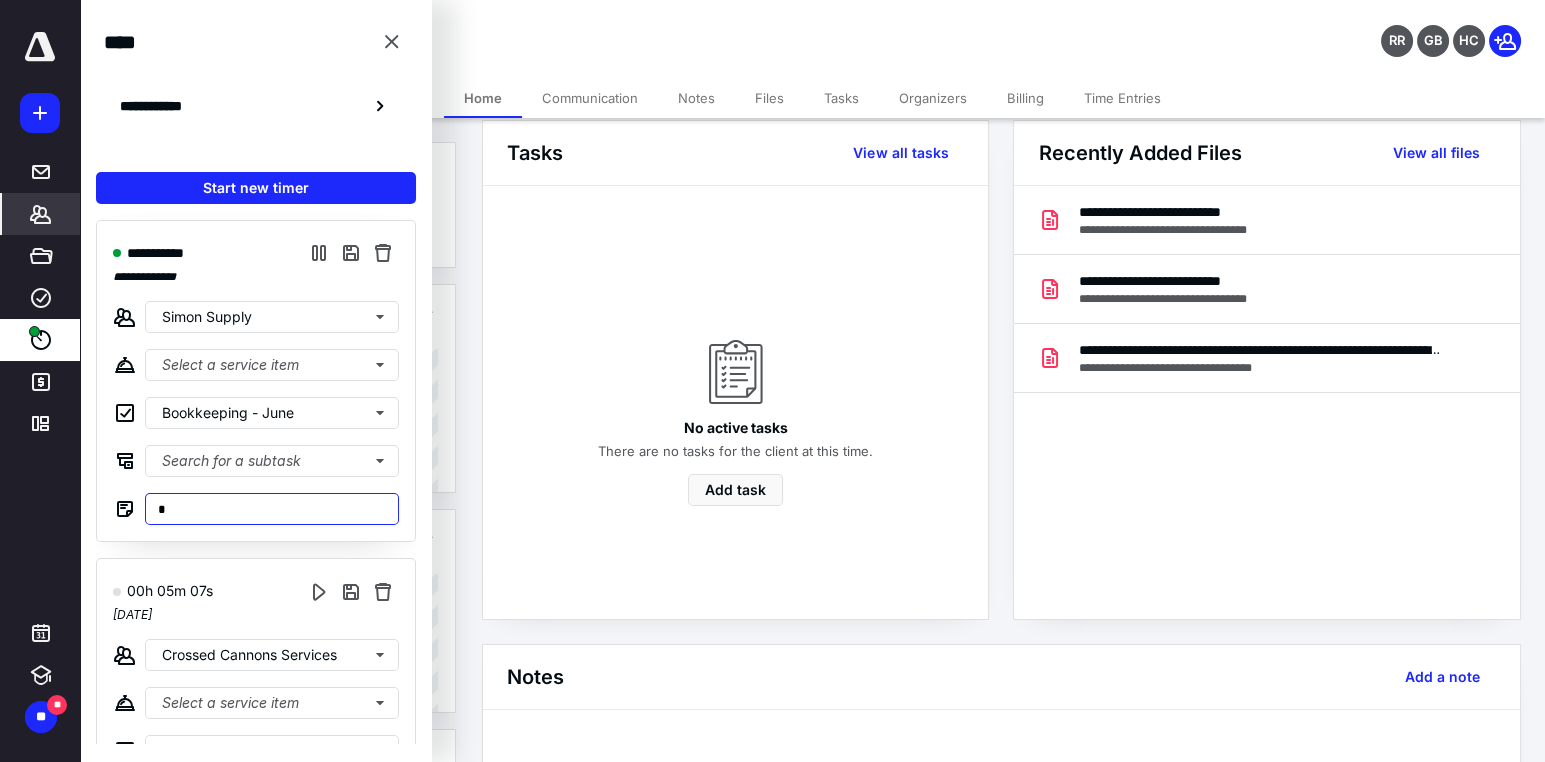 type on "*" 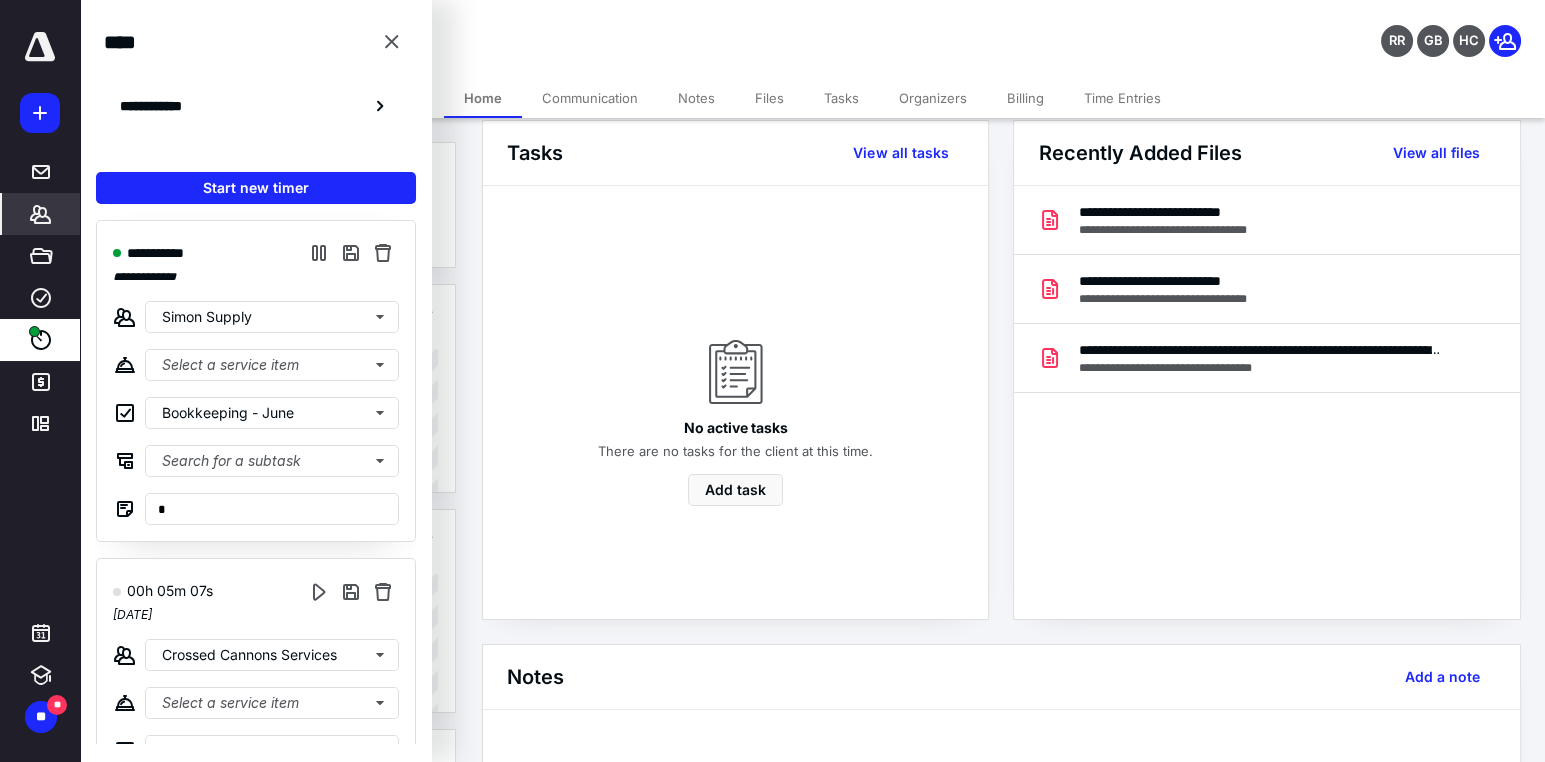 click on "**********" at bounding box center [256, 381] 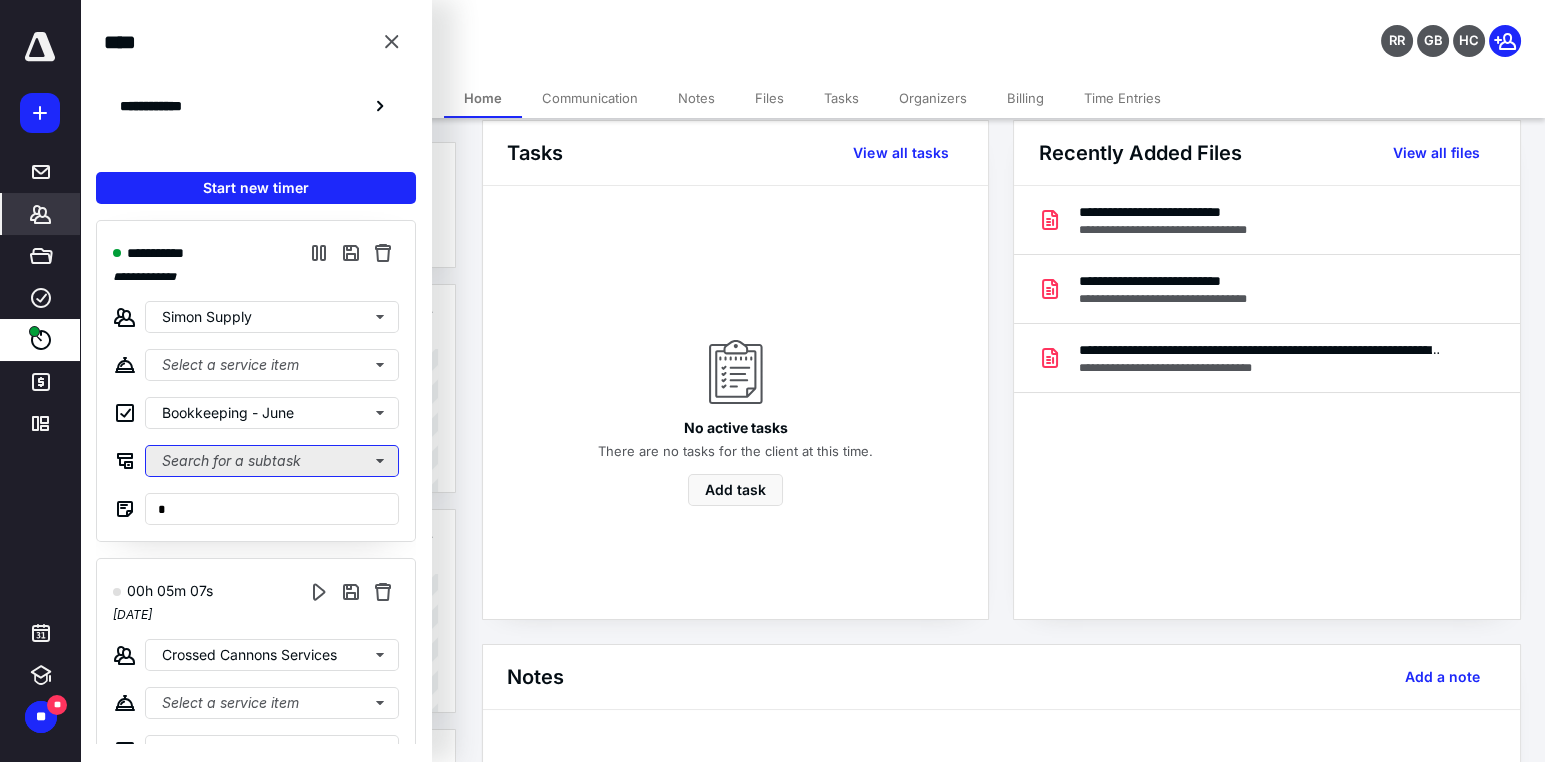 click on "Search for a subtask" at bounding box center [272, 461] 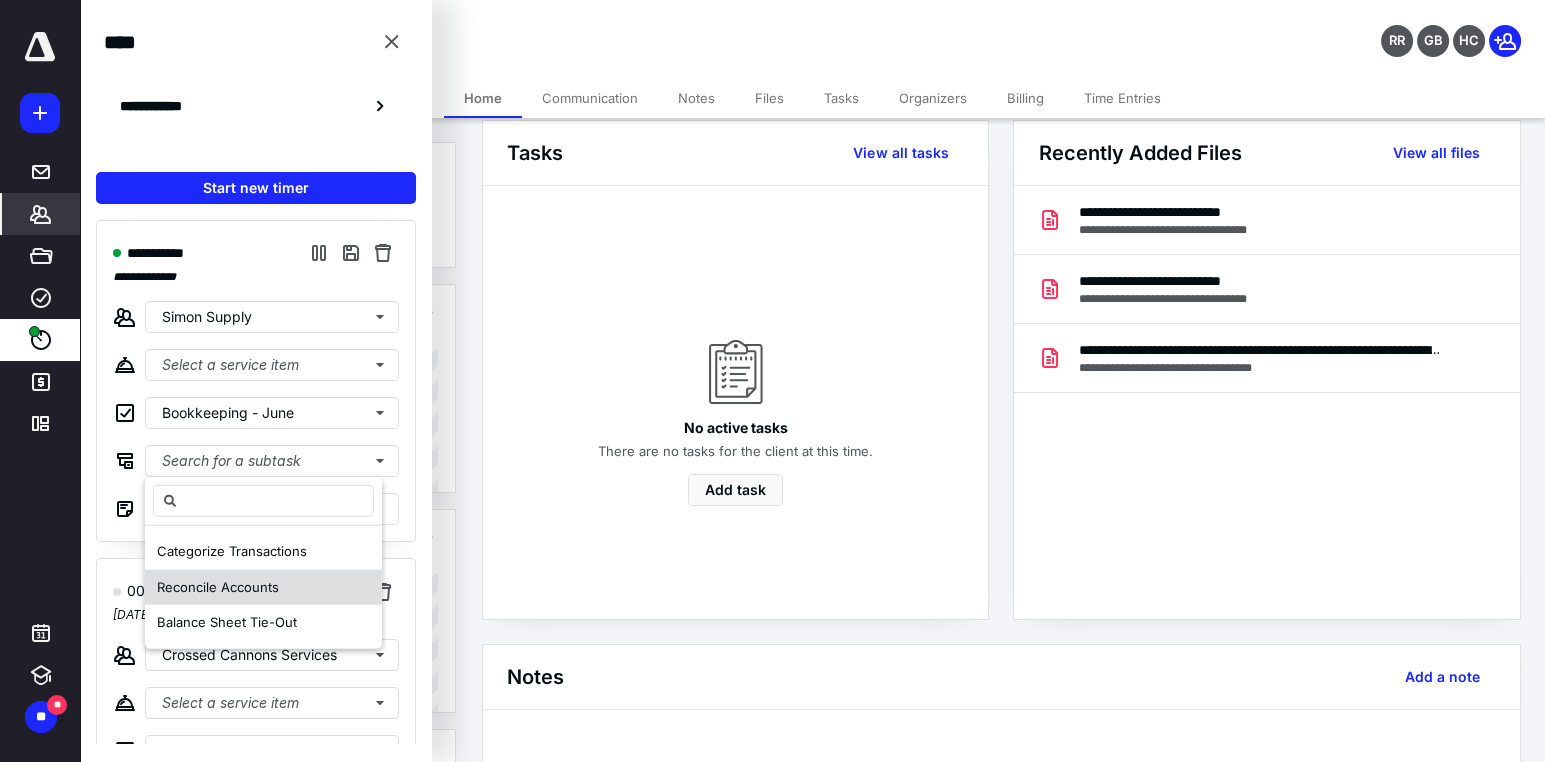click on "Reconcile Accounts" at bounding box center [218, 586] 